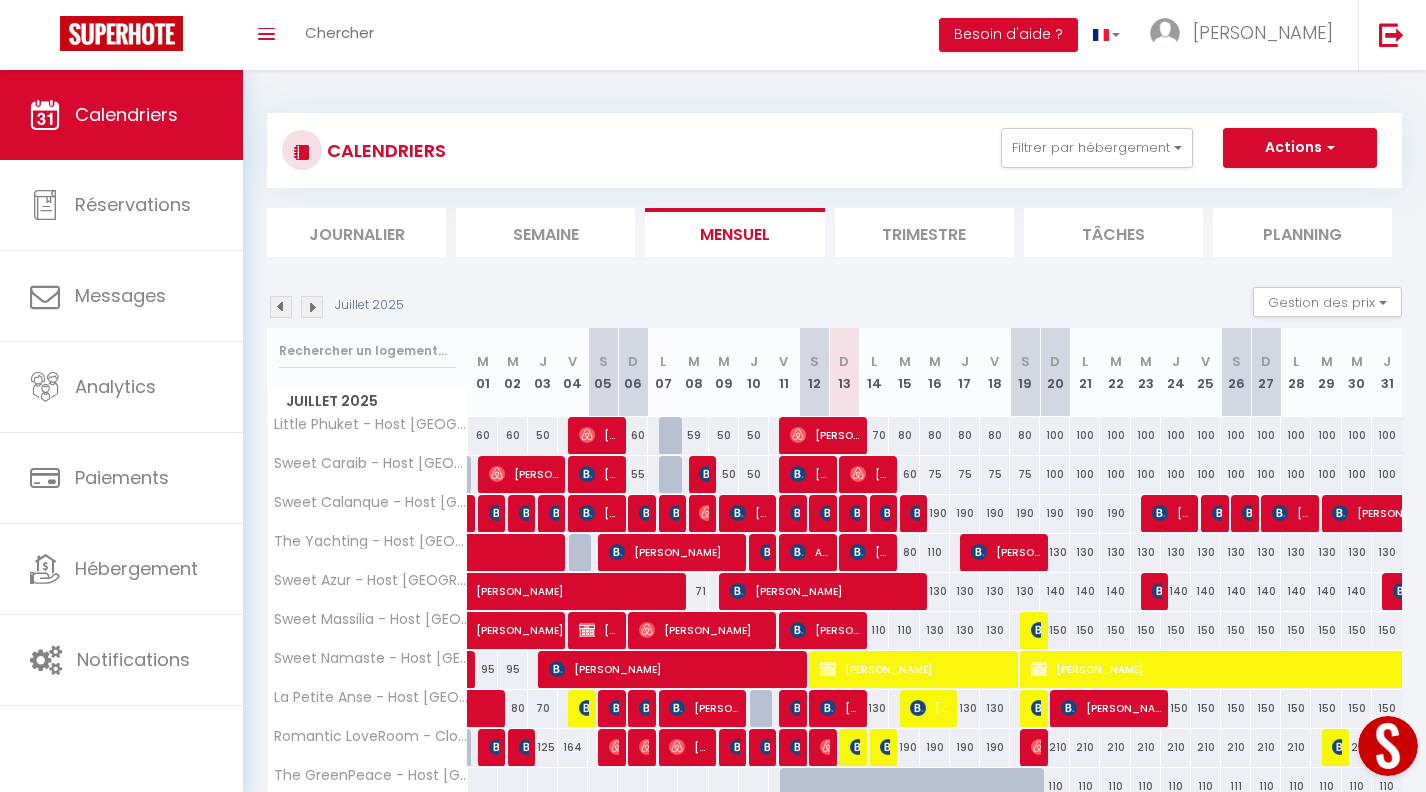 scroll, scrollTop: 400, scrollLeft: 0, axis: vertical 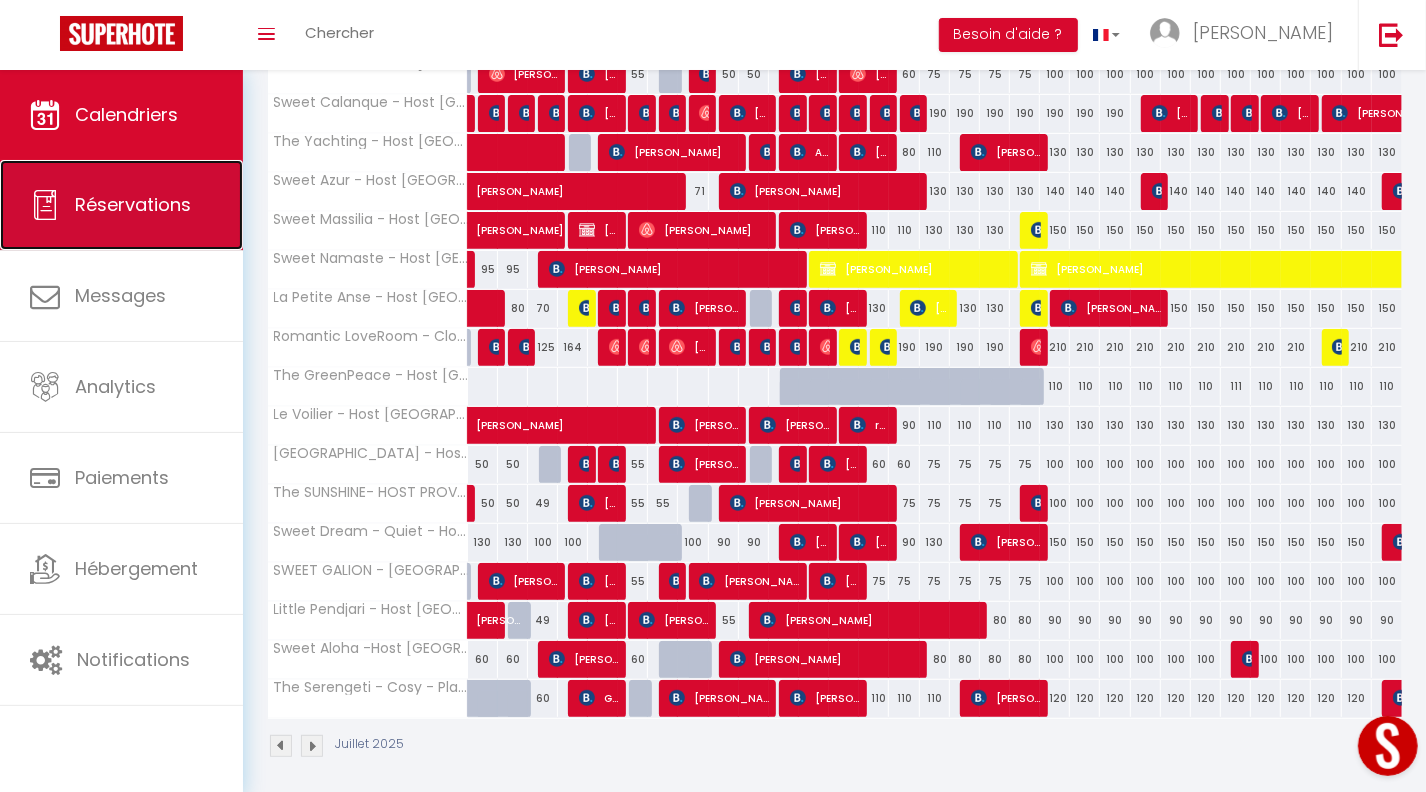 click on "Réservations" at bounding box center (133, 204) 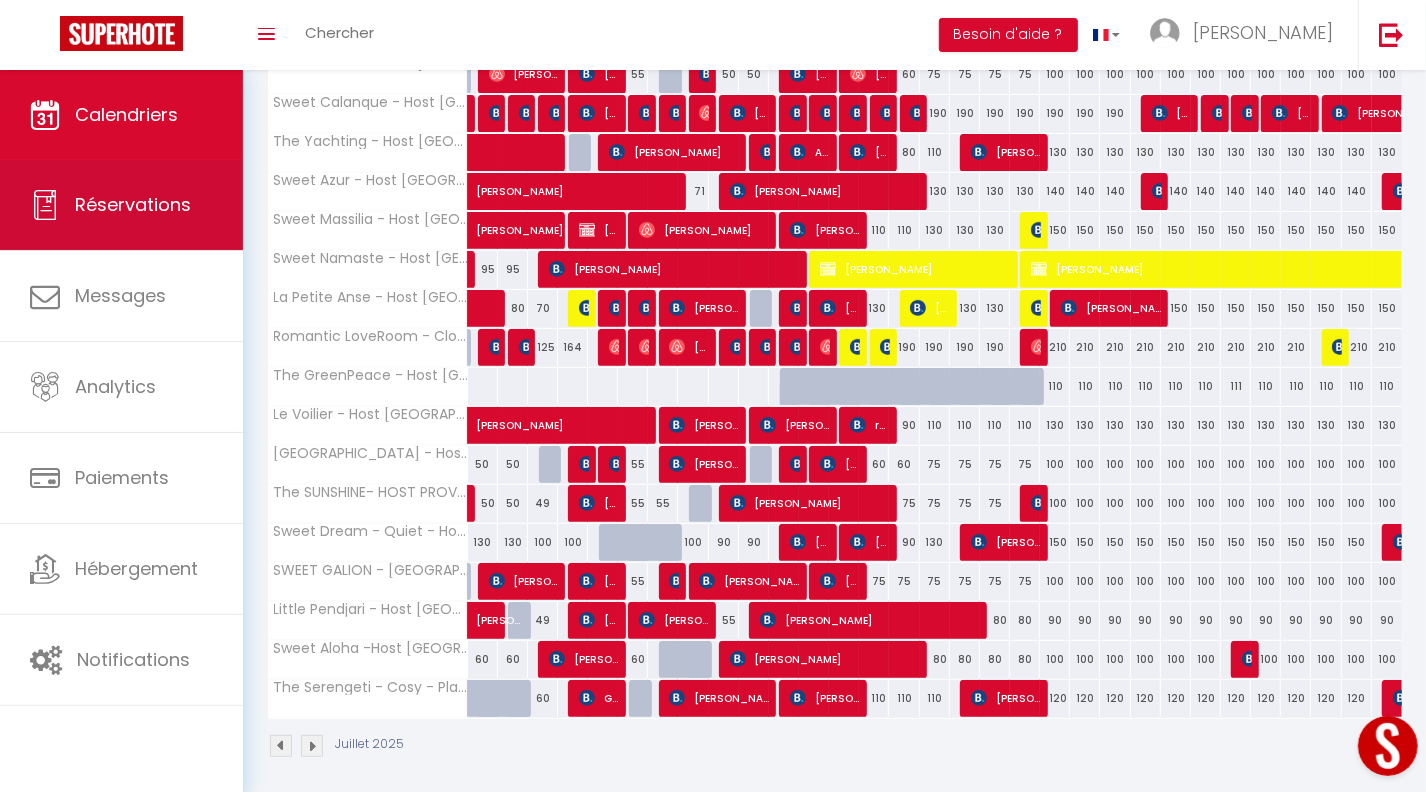 select on "not_cancelled" 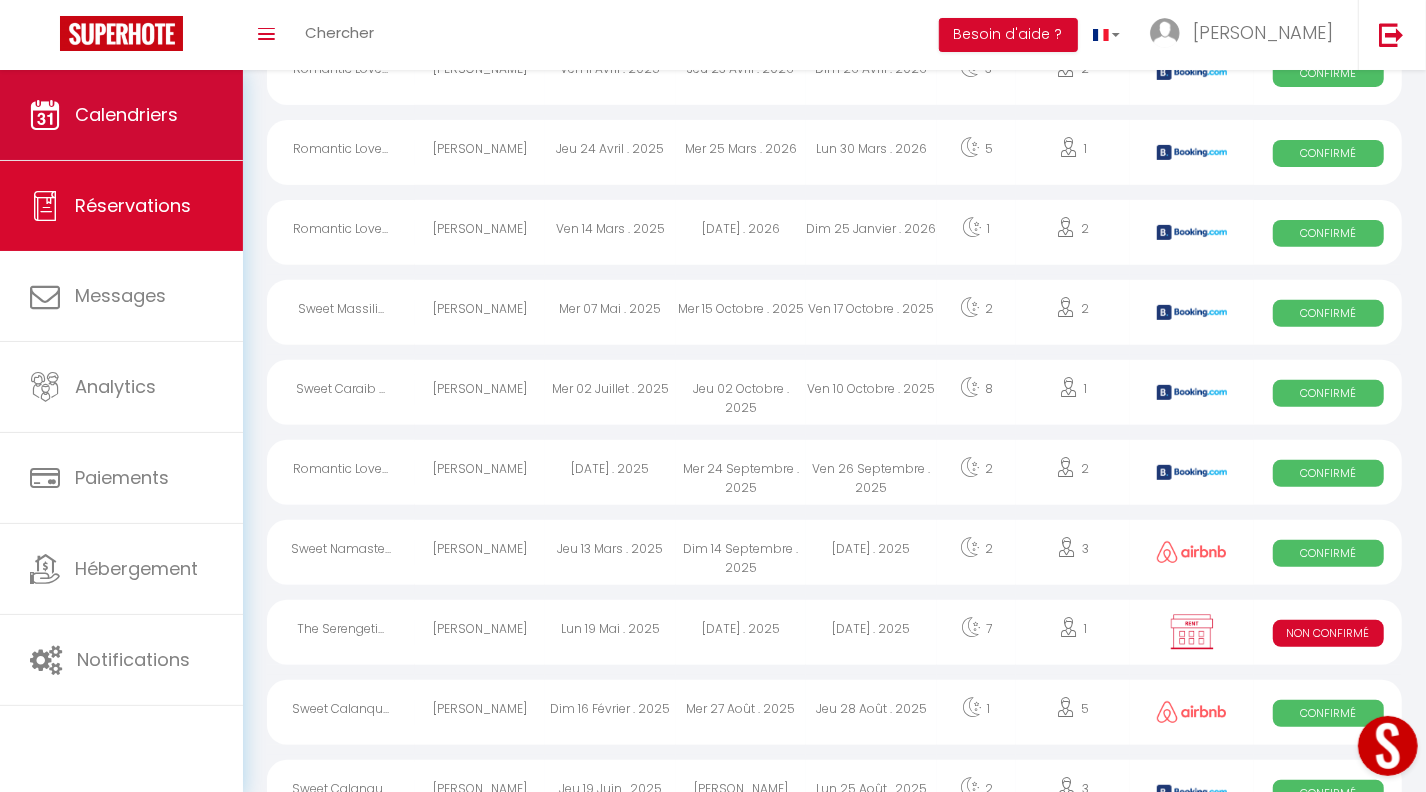 scroll, scrollTop: 1580, scrollLeft: 0, axis: vertical 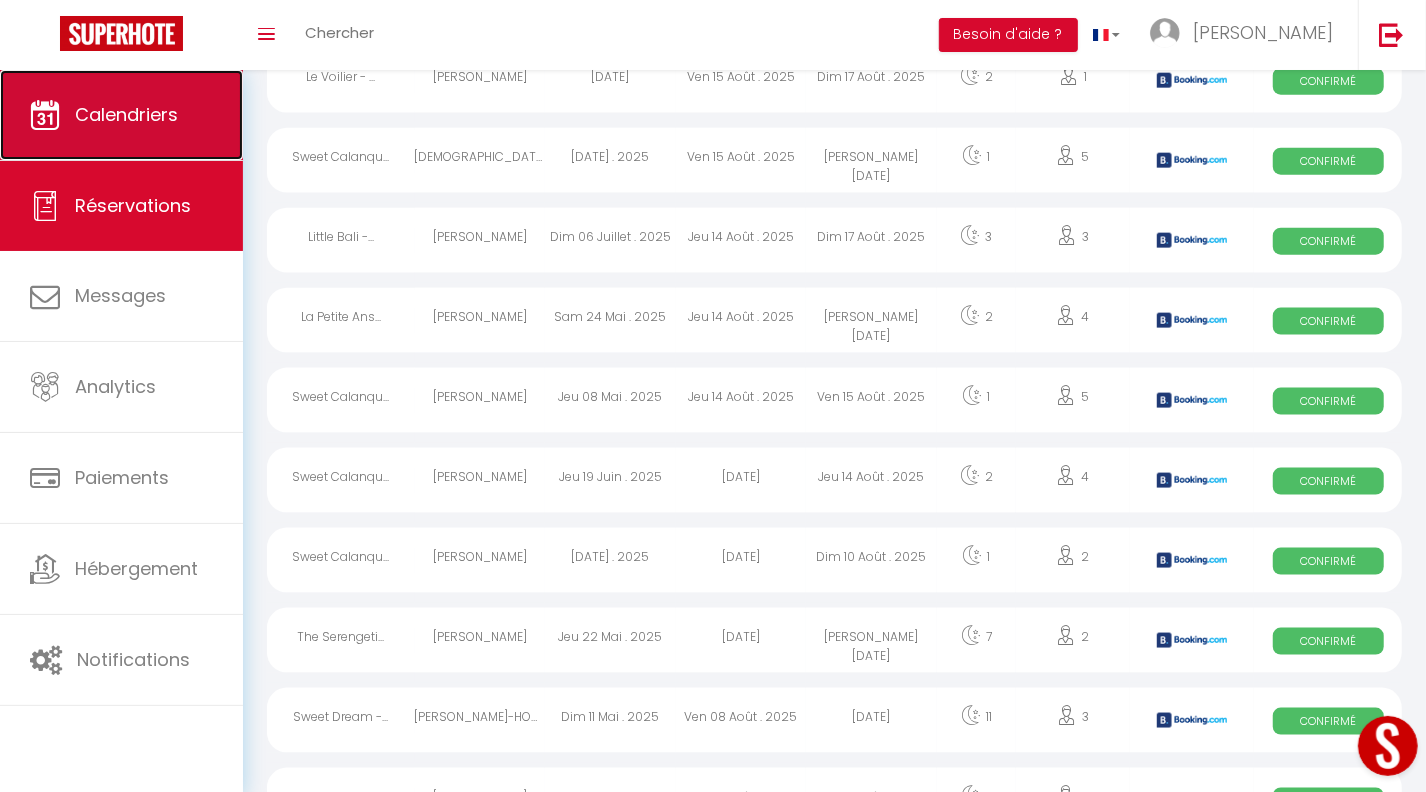 click on "Calendriers" at bounding box center (121, 115) 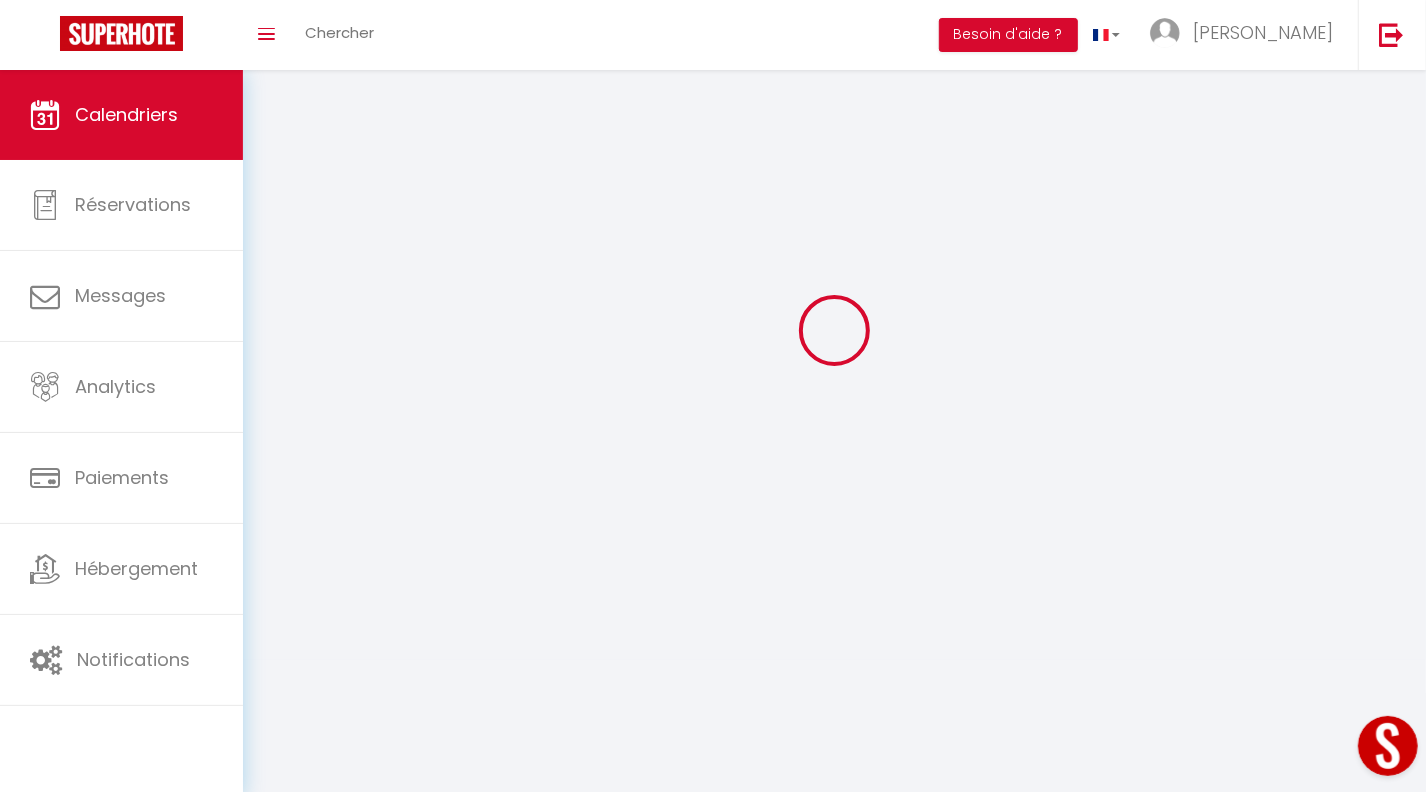 scroll, scrollTop: 0, scrollLeft: 0, axis: both 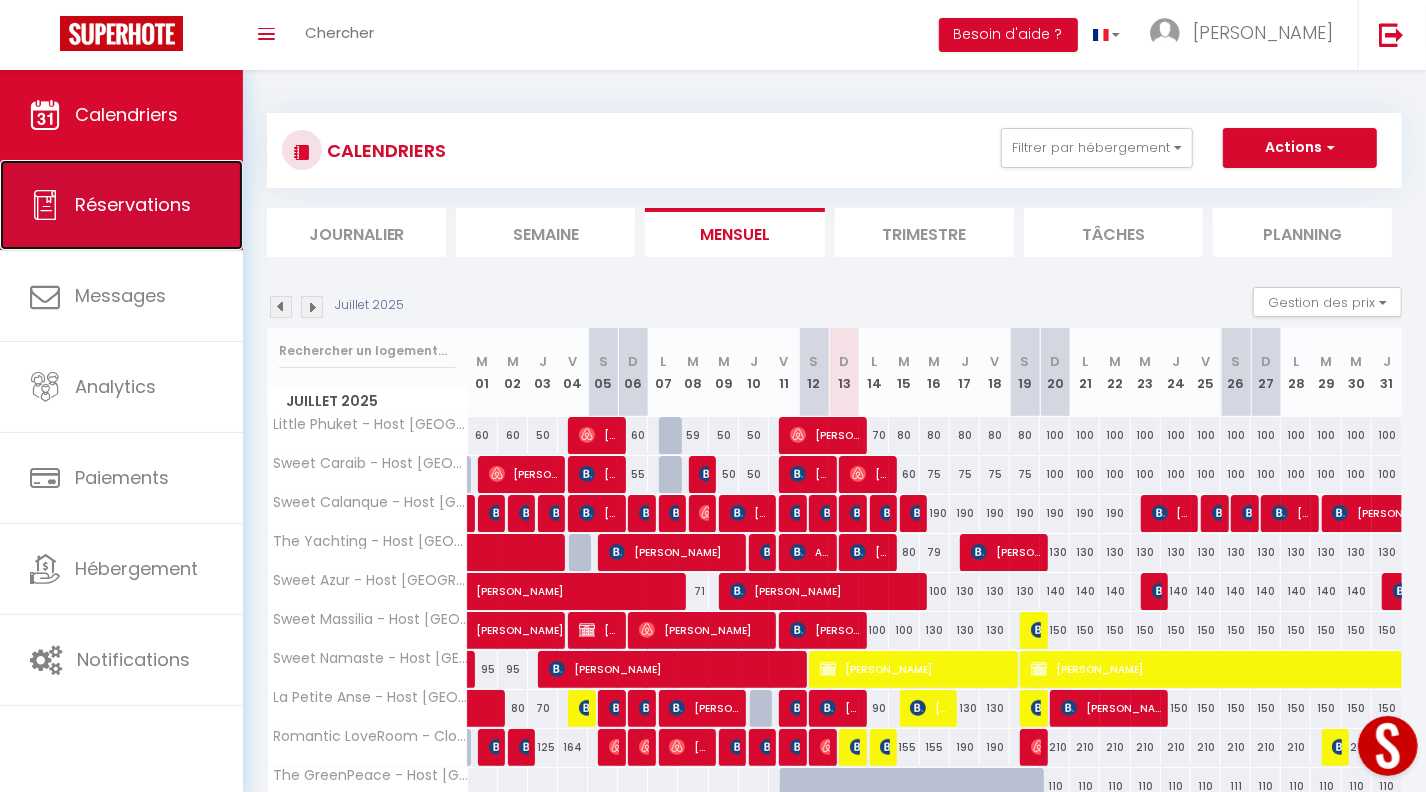 click on "Réservations" at bounding box center (121, 205) 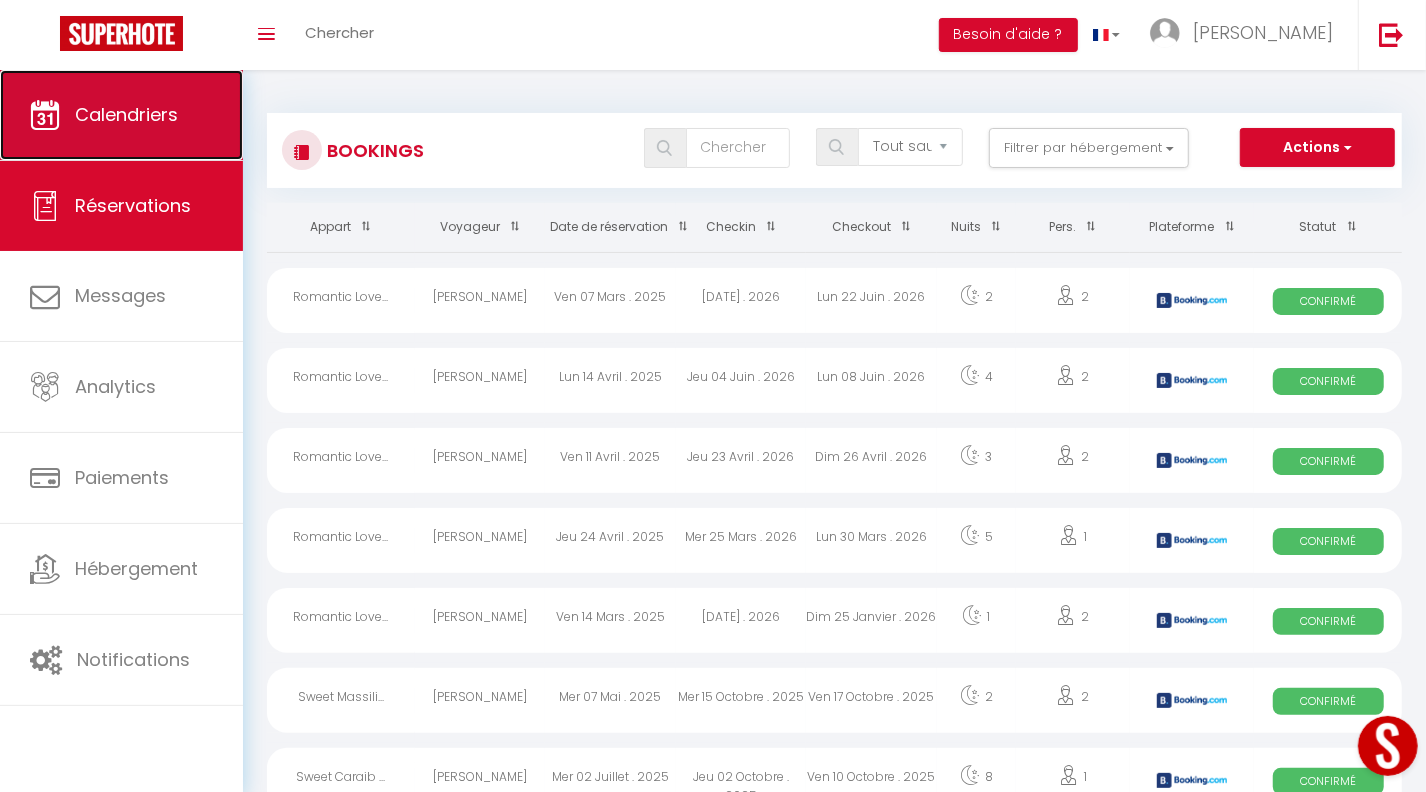 click on "Calendriers" at bounding box center (126, 114) 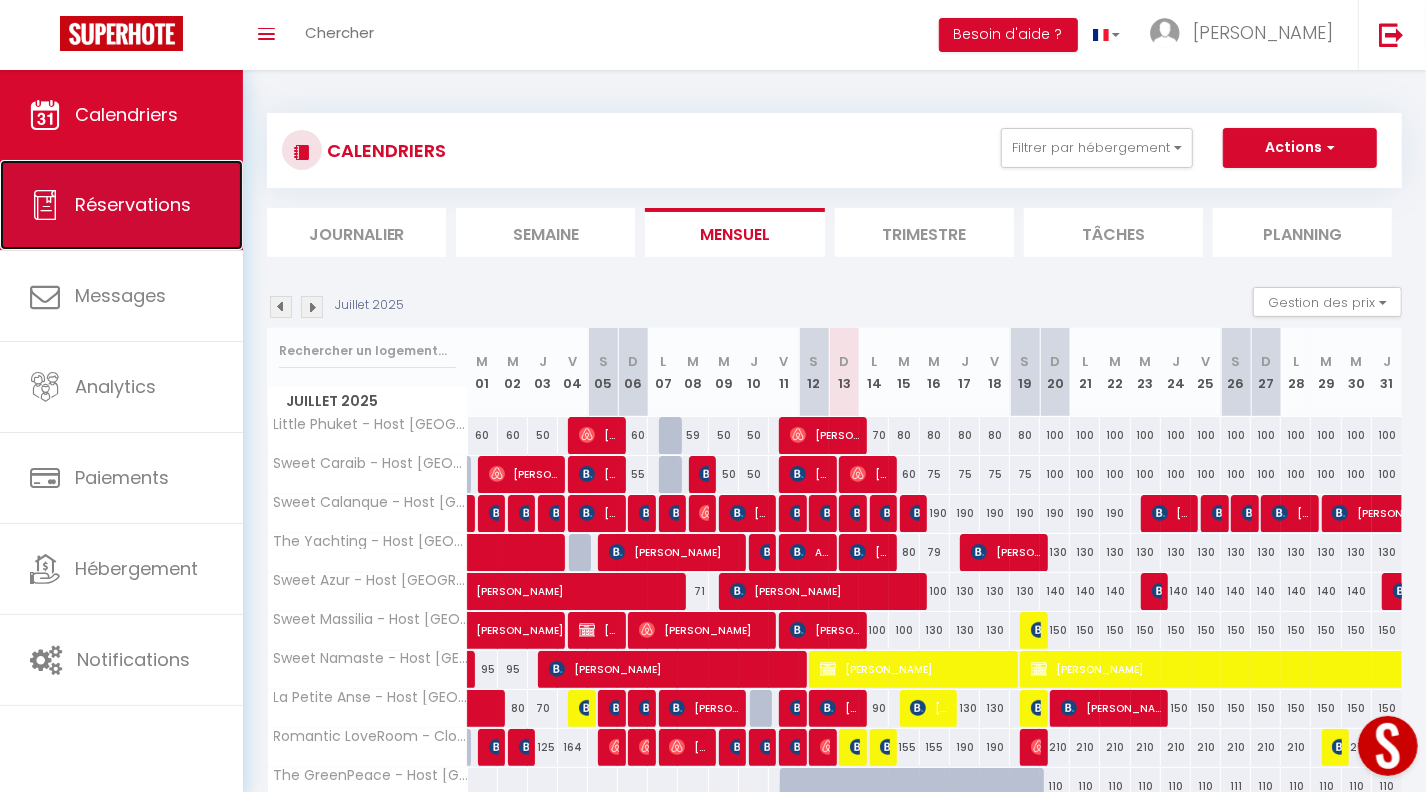 click on "Réservations" at bounding box center (121, 205) 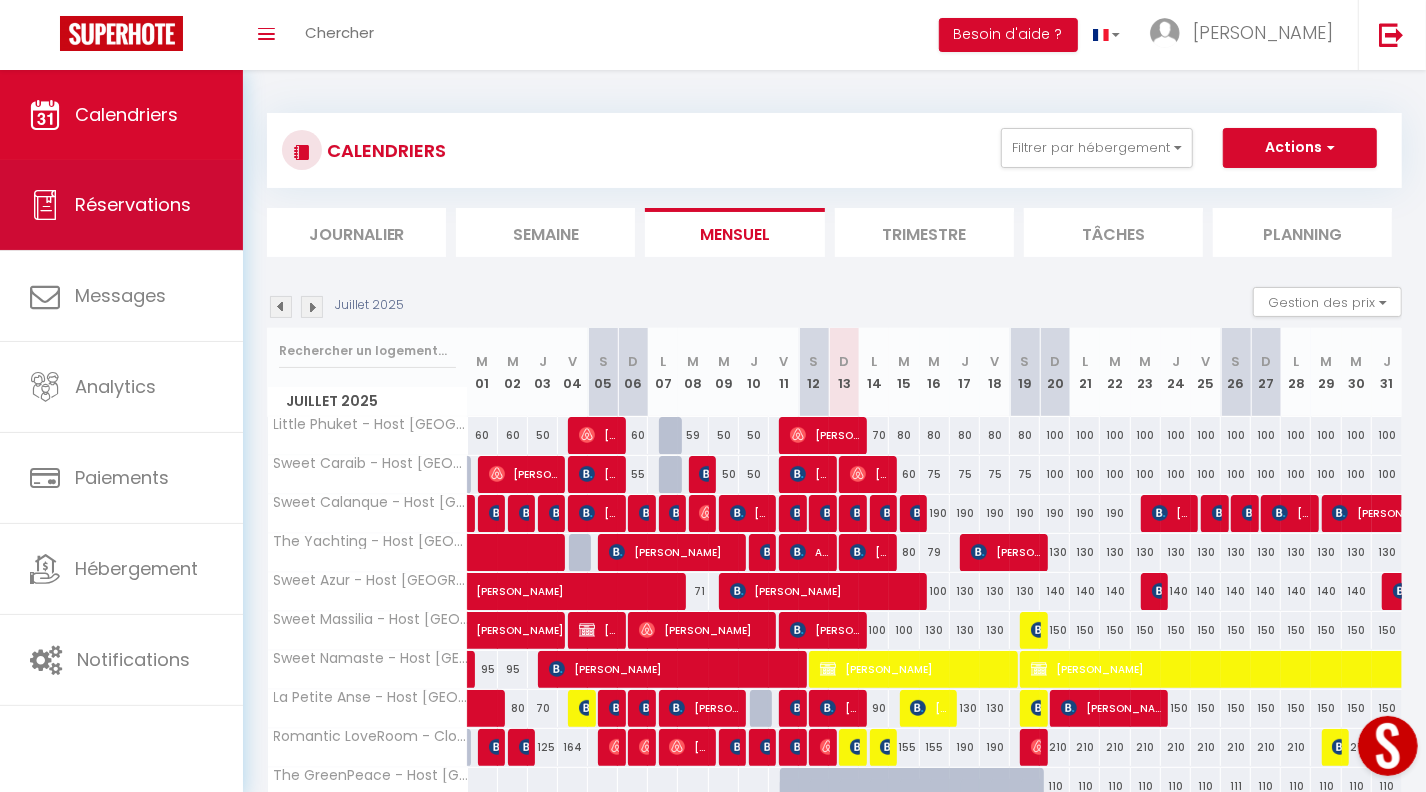 select on "not_cancelled" 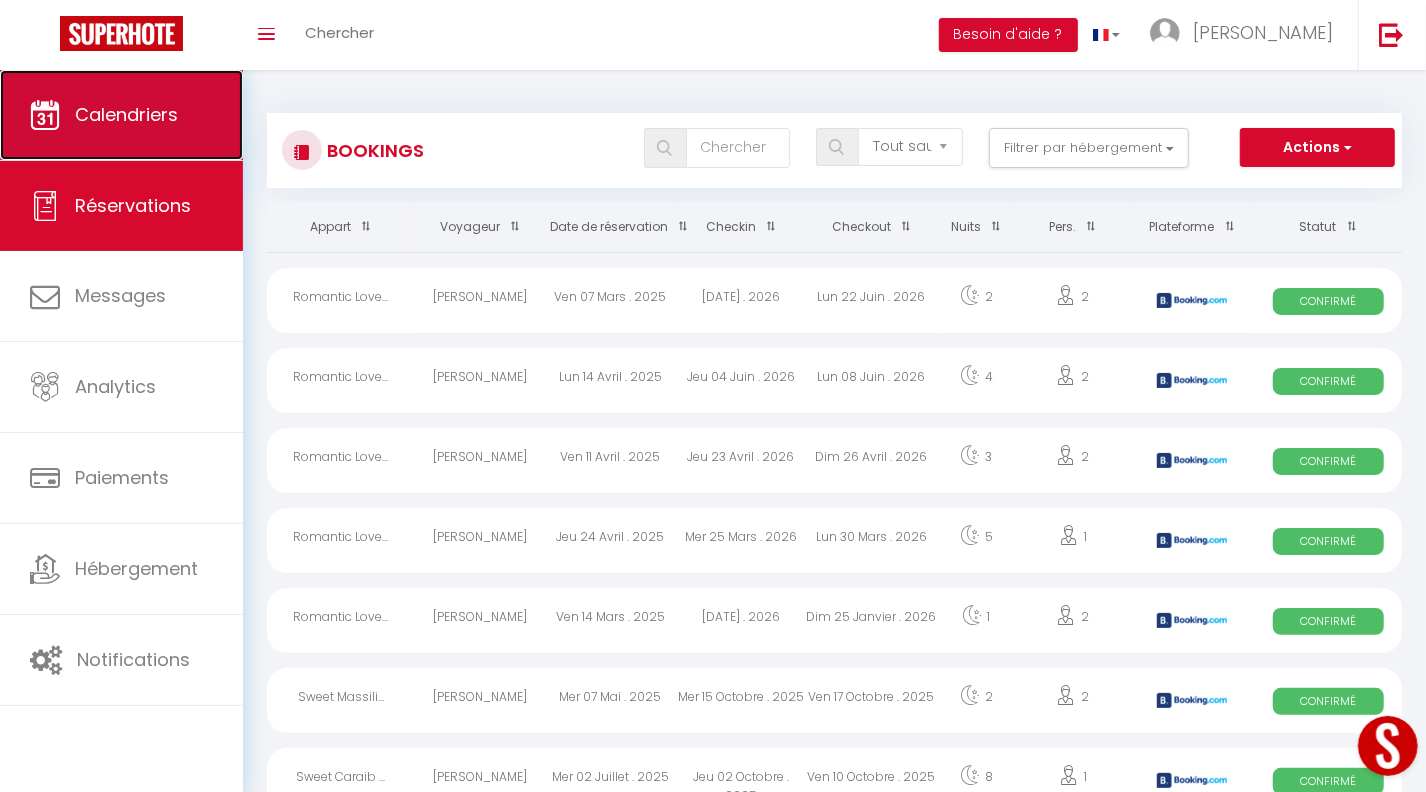 click on "Calendriers" at bounding box center [121, 115] 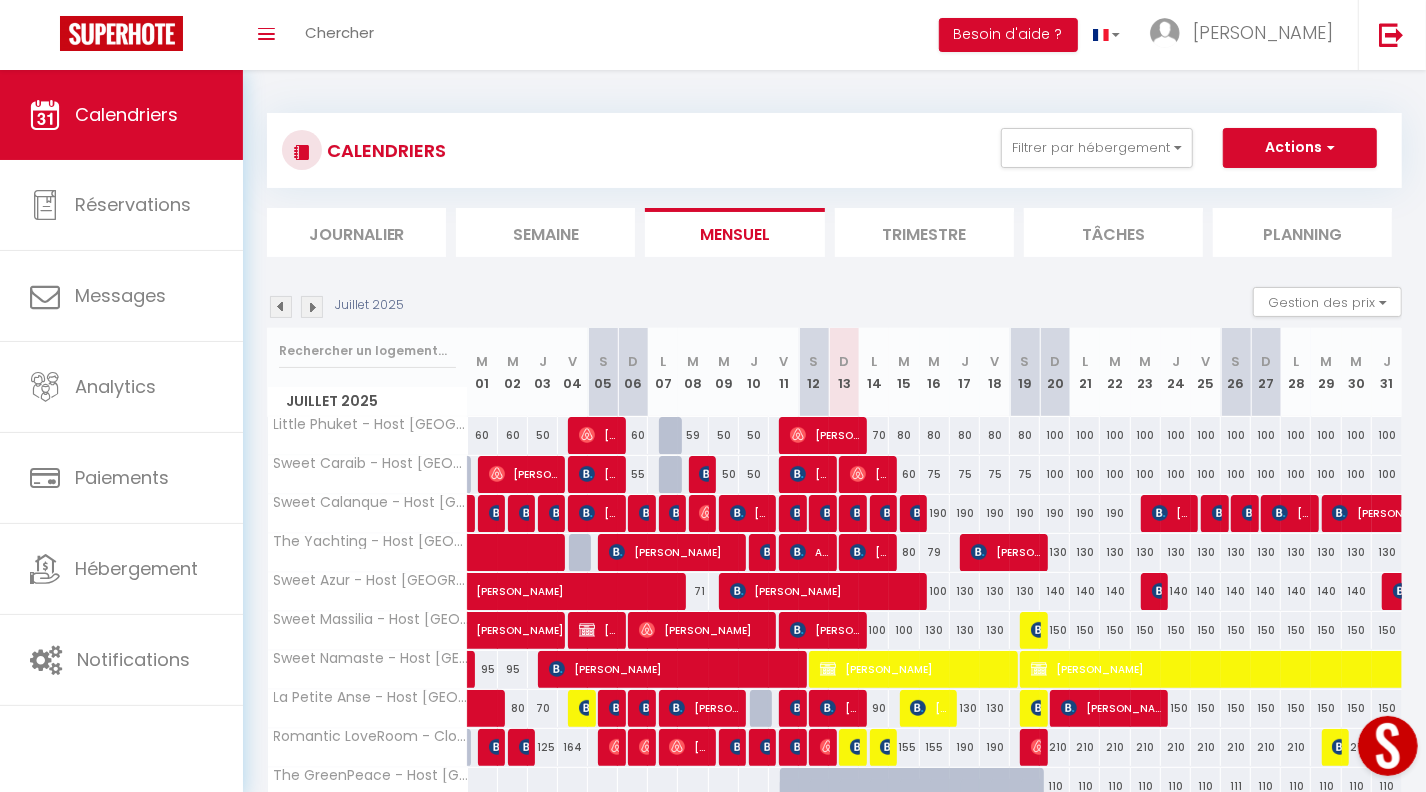 scroll, scrollTop: 139, scrollLeft: 0, axis: vertical 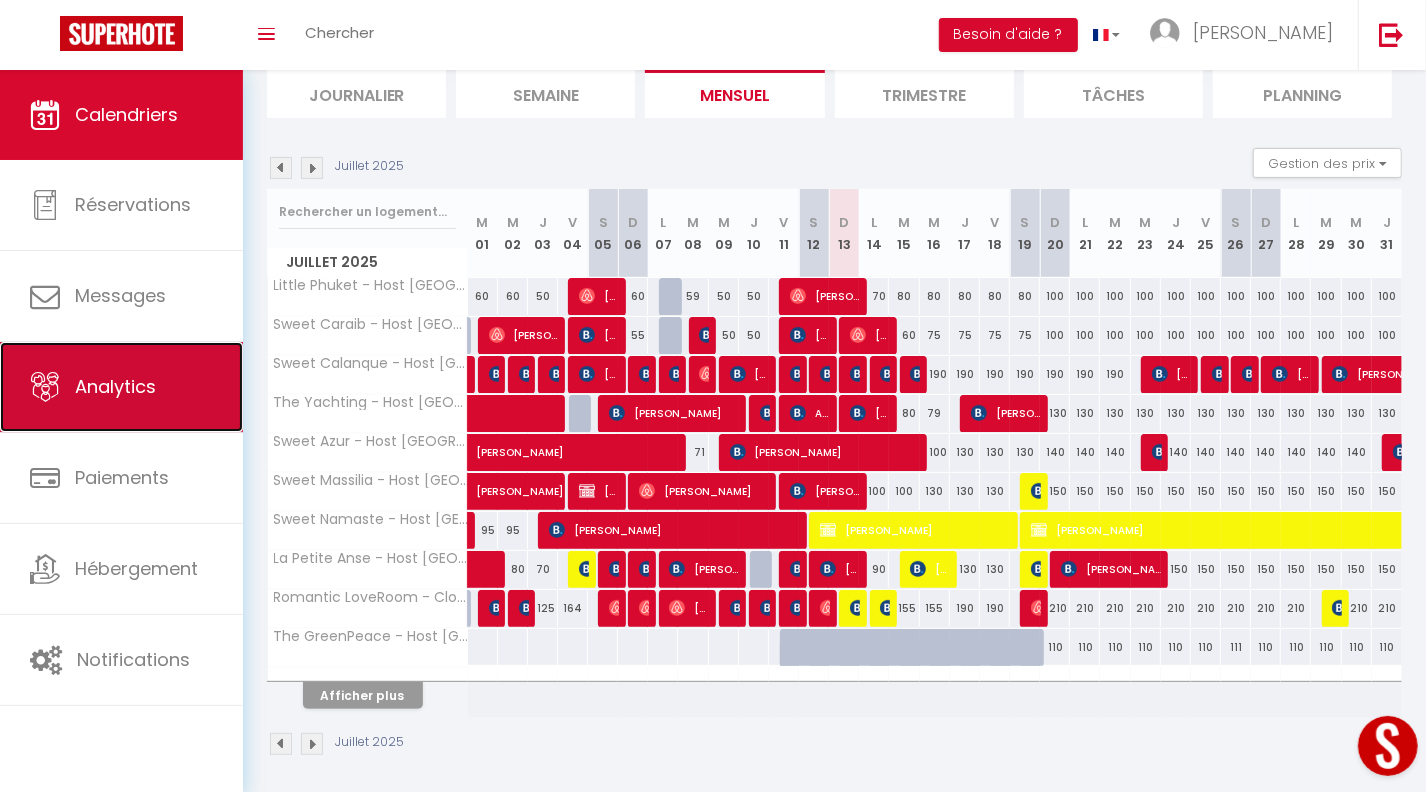 click on "Analytics" at bounding box center [121, 387] 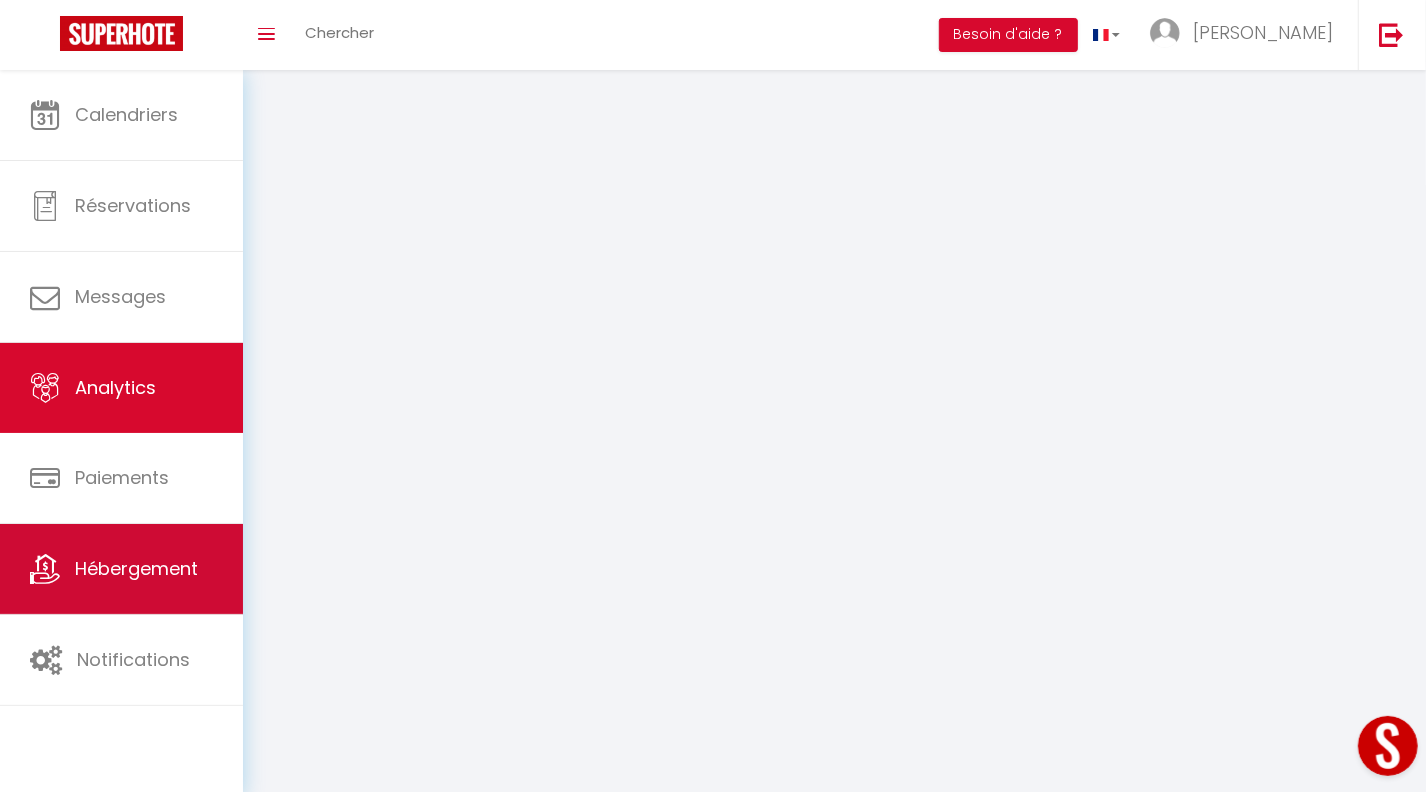 scroll, scrollTop: 0, scrollLeft: 0, axis: both 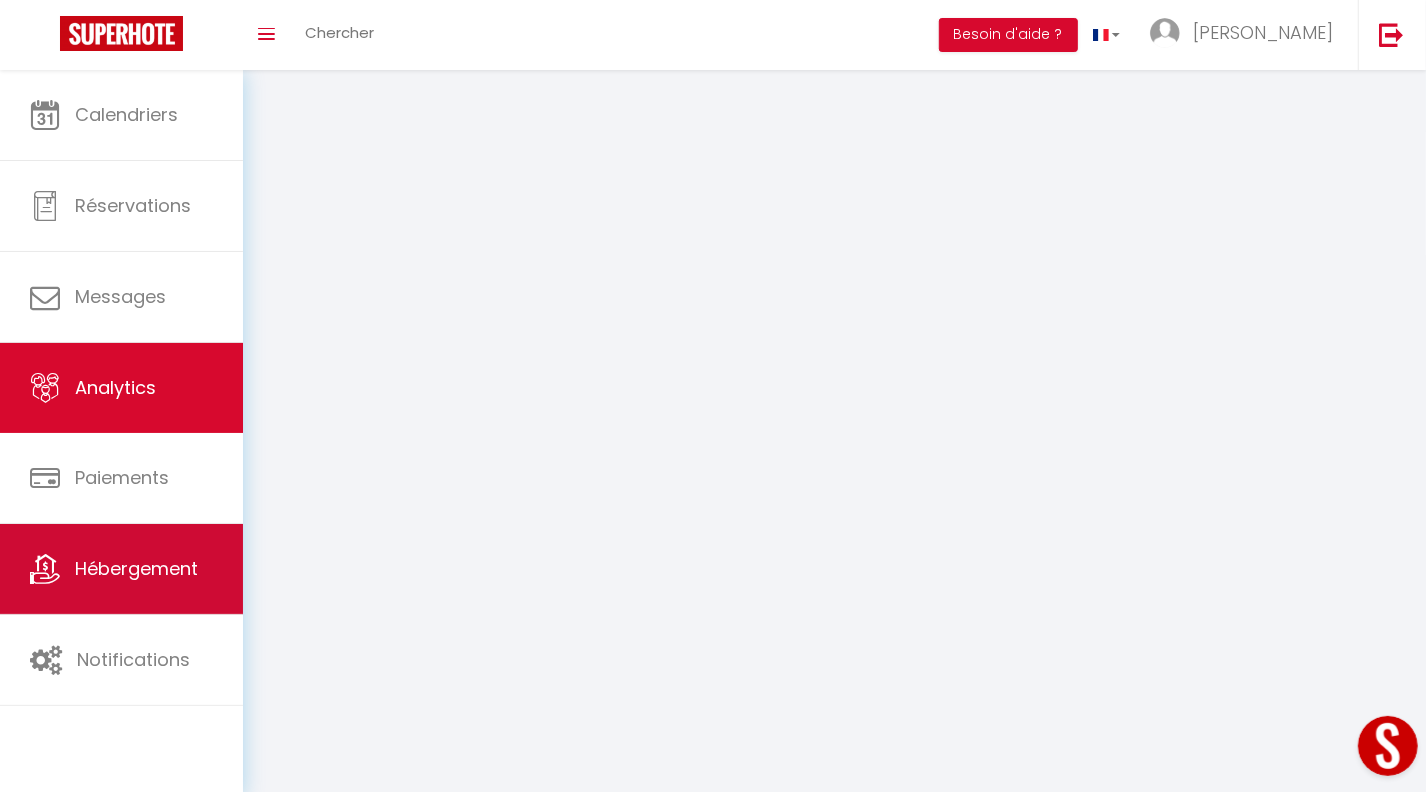select on "2025" 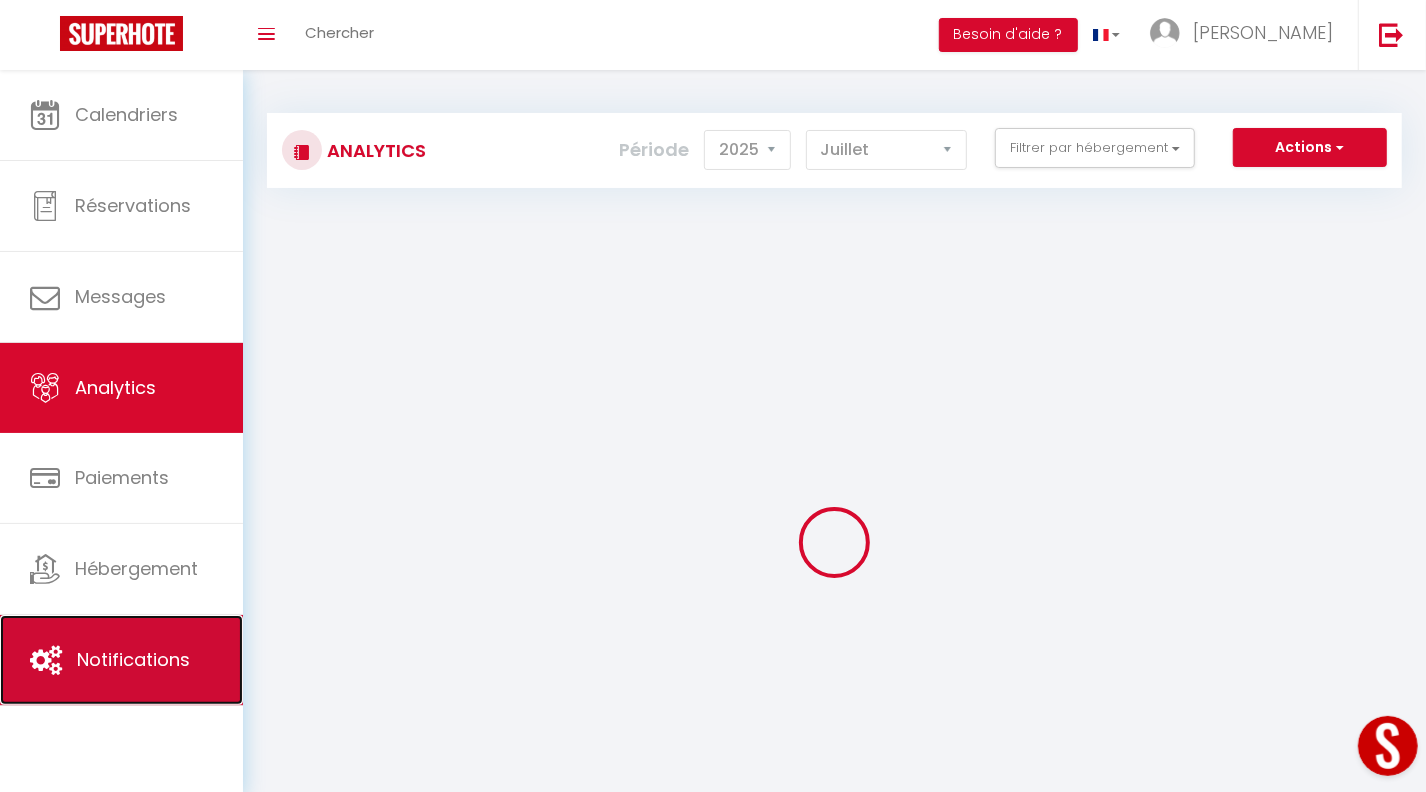 click on "Notifications" at bounding box center (133, 659) 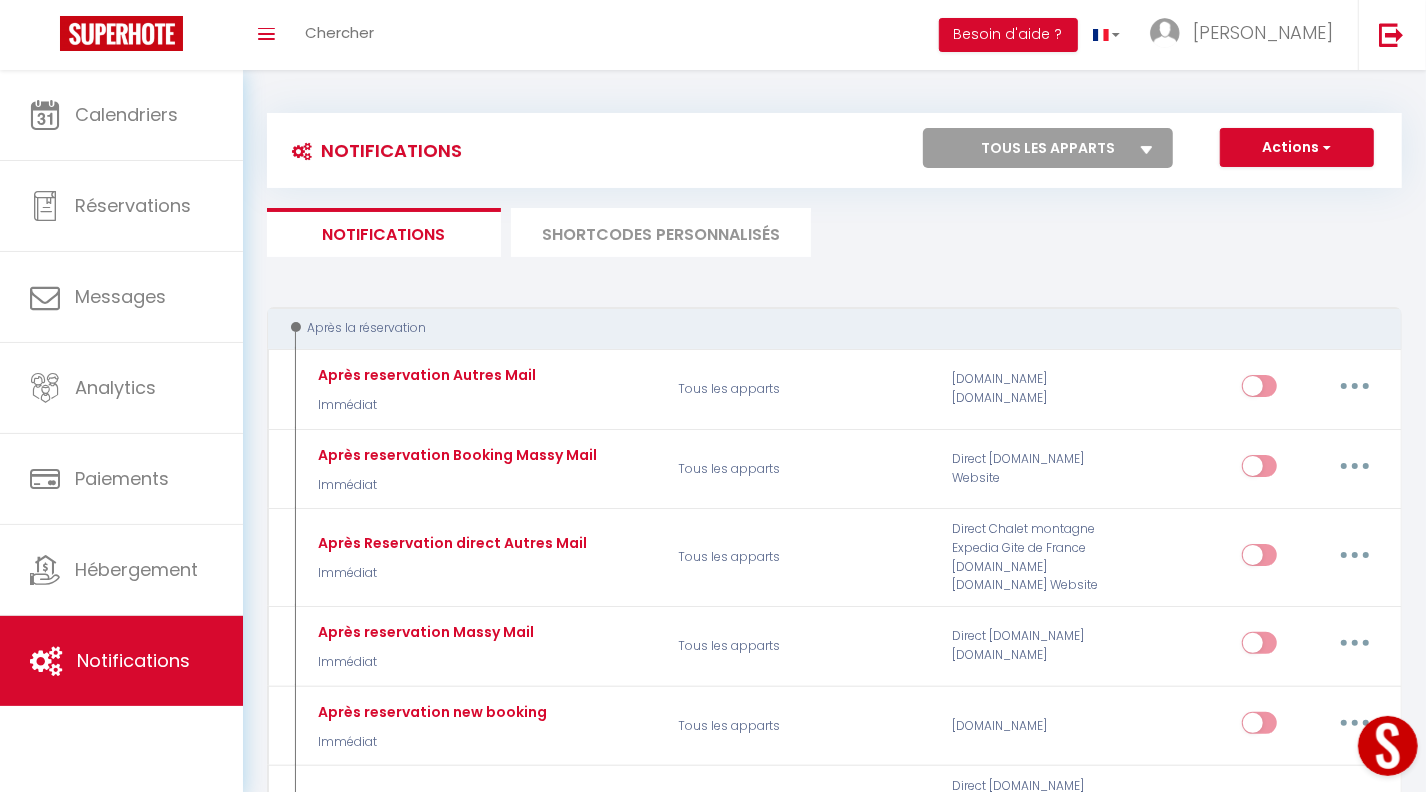 click on "Tous les apparts    [GEOGRAPHIC_DATA] - Host [GEOGRAPHIC_DATA] [GEOGRAPHIC_DATA] - Host [GEOGRAPHIC_DATA] [GEOGRAPHIC_DATA] - Host [GEOGRAPHIC_DATA] The SUNSHINE- HOST [GEOGRAPHIC_DATA] Sweet Dream - Quiet - Host [GEOGRAPHIC_DATA] SWEET GALION - [GEOGRAPHIC_DATA] - HOST [GEOGRAPHIC_DATA] [GEOGRAPHIC_DATA] - Host [GEOGRAPHIC_DATA] [GEOGRAPHIC_DATA] -Host [GEOGRAPHIC_DATA] [GEOGRAPHIC_DATA] [GEOGRAPHIC_DATA] - Host [GEOGRAPHIC_DATA] The Serengeti - Cosy - Plage - Host [GEOGRAPHIC_DATA] [GEOGRAPHIC_DATA] -  Host [GEOGRAPHIC_DATA] [GEOGRAPHIC_DATA] - Host [GEOGRAPHIC_DATA] The GreenPeace - Host [GEOGRAPHIC_DATA] Romantic LoveRoom - Close to [GEOGRAPHIC_DATA] Sweet Evasion - Host [GEOGRAPHIC_DATA] Sweet Calanque - Host [GEOGRAPHIC_DATA] The Yachting - Host [GEOGRAPHIC_DATA] Sweet Caraib  - Host [GEOGRAPHIC_DATA] Sweet Tamaris - Host [GEOGRAPHIC_DATA] Sweet Azur - Host [GEOGRAPHIC_DATA] Sweet Massilia - Host [GEOGRAPHIC_DATA] Sweet Namaste - Host [GEOGRAPHIC_DATA]" at bounding box center [1048, 148] 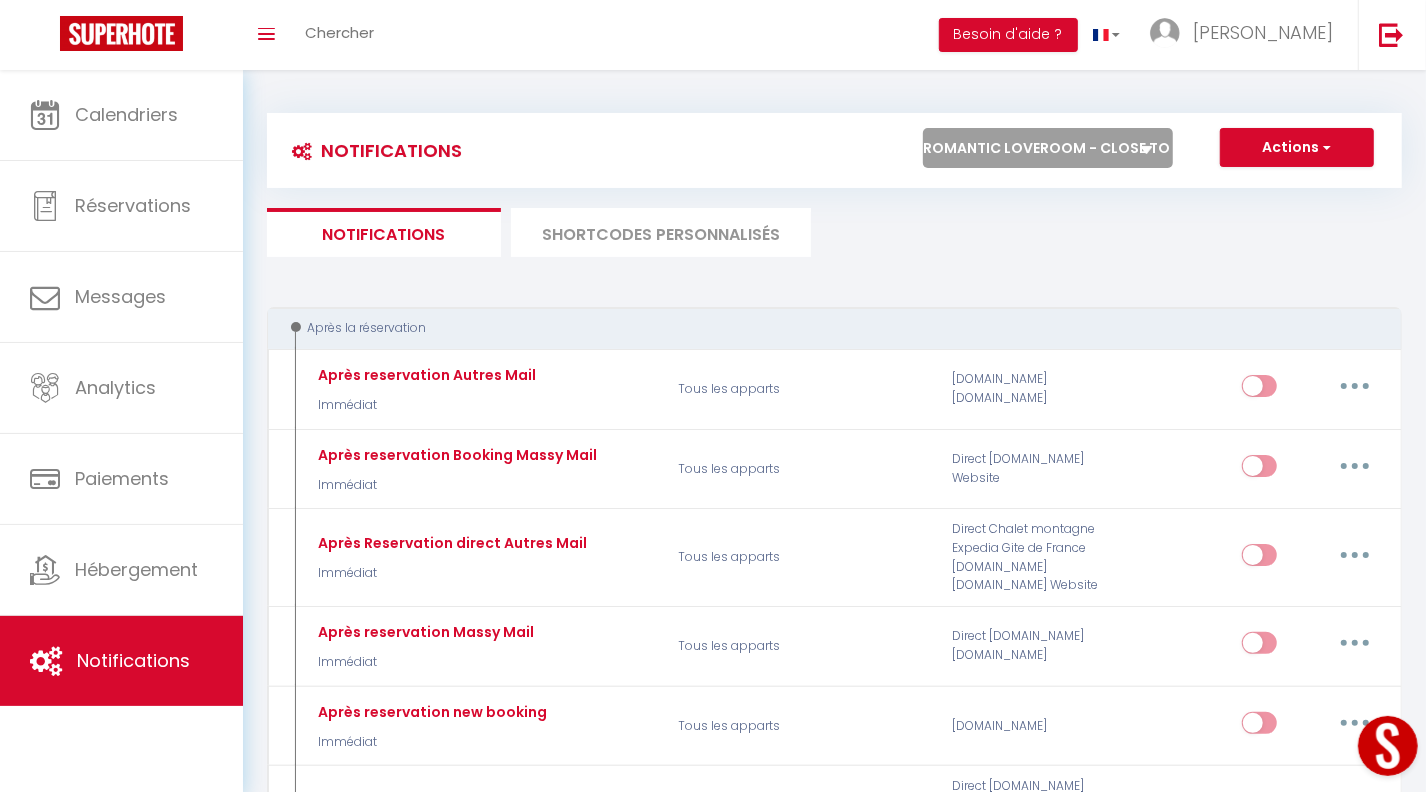 click on "Tous les apparts    [GEOGRAPHIC_DATA] - Host [GEOGRAPHIC_DATA] [GEOGRAPHIC_DATA] - Host [GEOGRAPHIC_DATA] [GEOGRAPHIC_DATA] - Host [GEOGRAPHIC_DATA] The SUNSHINE- HOST [GEOGRAPHIC_DATA] Sweet Dream - Quiet - Host [GEOGRAPHIC_DATA] SWEET GALION - [GEOGRAPHIC_DATA] - HOST [GEOGRAPHIC_DATA] [GEOGRAPHIC_DATA] - Host [GEOGRAPHIC_DATA] [GEOGRAPHIC_DATA] -Host [GEOGRAPHIC_DATA] [GEOGRAPHIC_DATA] [GEOGRAPHIC_DATA] - Host [GEOGRAPHIC_DATA] The Serengeti - Cosy - Plage - Host [GEOGRAPHIC_DATA] [GEOGRAPHIC_DATA] -  Host [GEOGRAPHIC_DATA] [GEOGRAPHIC_DATA] - Host [GEOGRAPHIC_DATA] The GreenPeace - Host [GEOGRAPHIC_DATA] Romantic LoveRoom - Close to [GEOGRAPHIC_DATA] Sweet Evasion - Host [GEOGRAPHIC_DATA] Sweet Calanque - Host [GEOGRAPHIC_DATA] The Yachting - Host [GEOGRAPHIC_DATA] Sweet Caraib  - Host [GEOGRAPHIC_DATA] Sweet Tamaris - Host [GEOGRAPHIC_DATA] Sweet Azur - Host [GEOGRAPHIC_DATA] Sweet Massilia - Host [GEOGRAPHIC_DATA] Sweet Namaste - Host [GEOGRAPHIC_DATA]" at bounding box center [1048, 148] 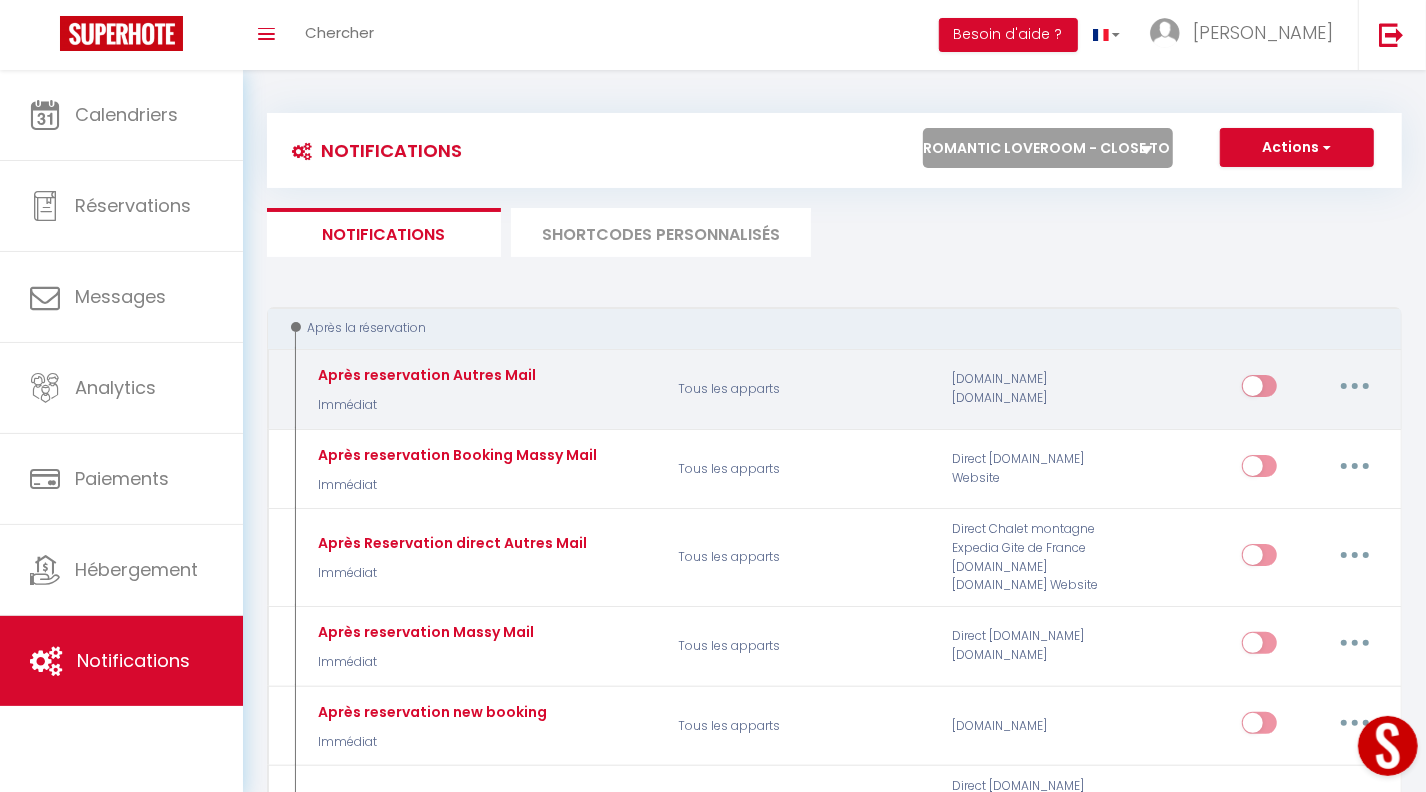 checkbox on "true" 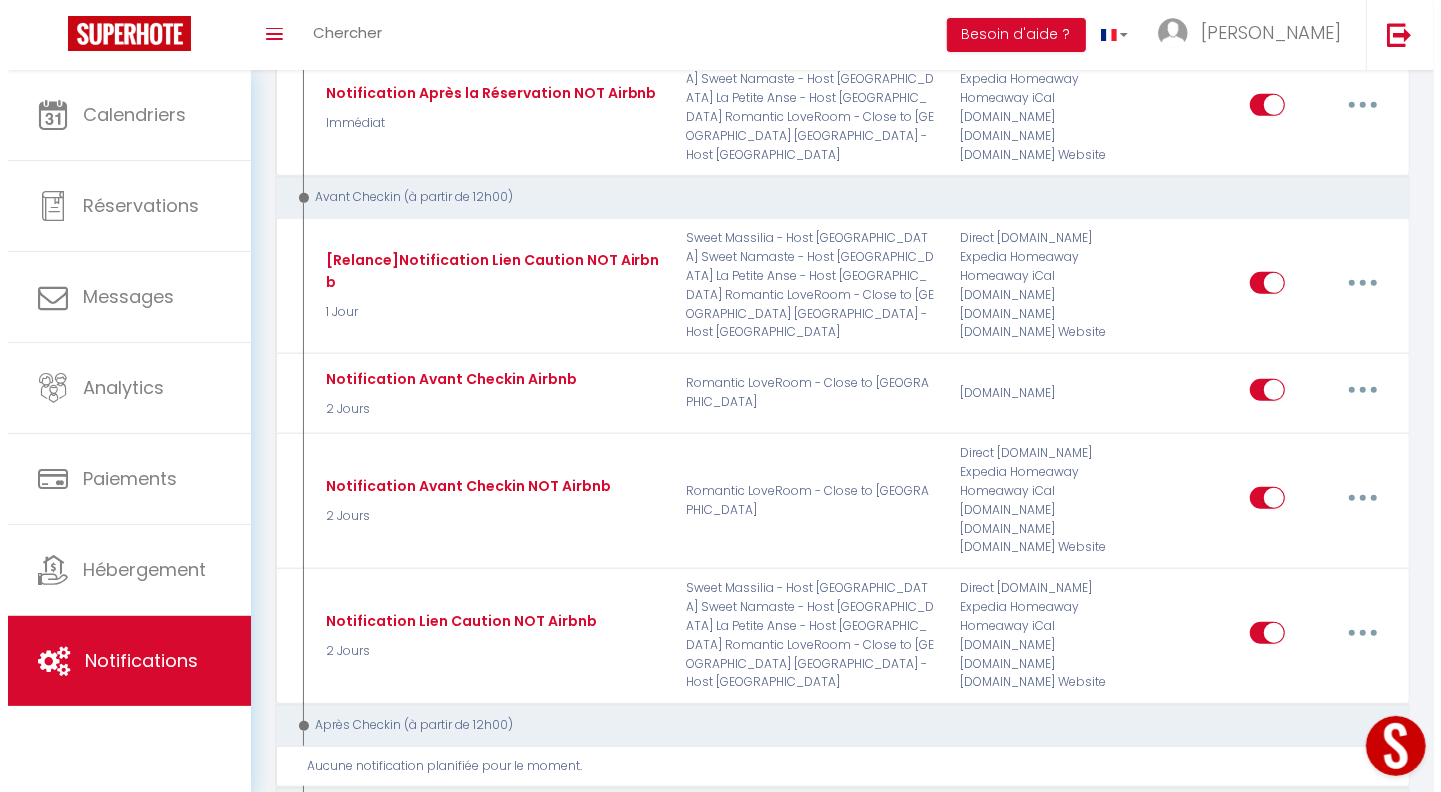 scroll, scrollTop: 589, scrollLeft: 0, axis: vertical 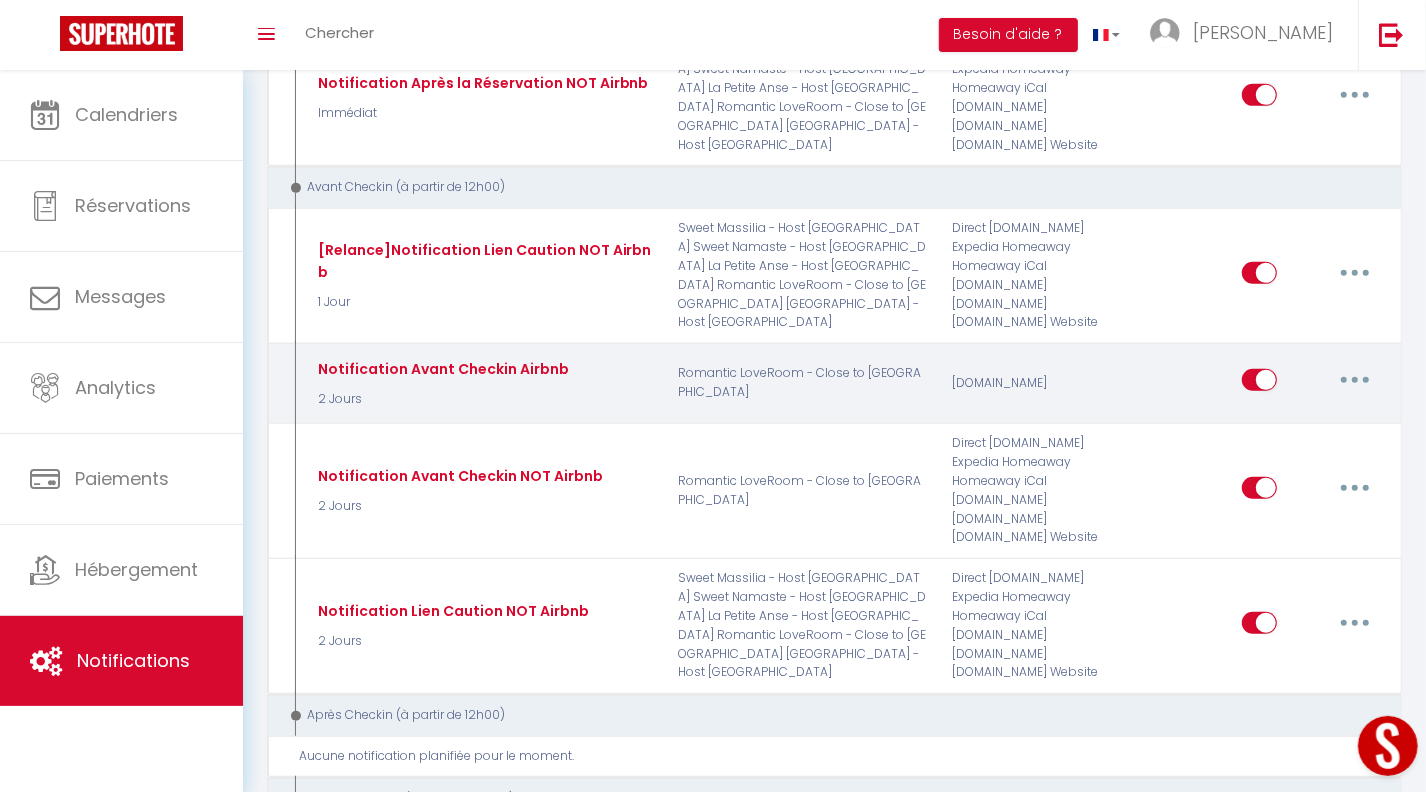click at bounding box center [1355, 380] 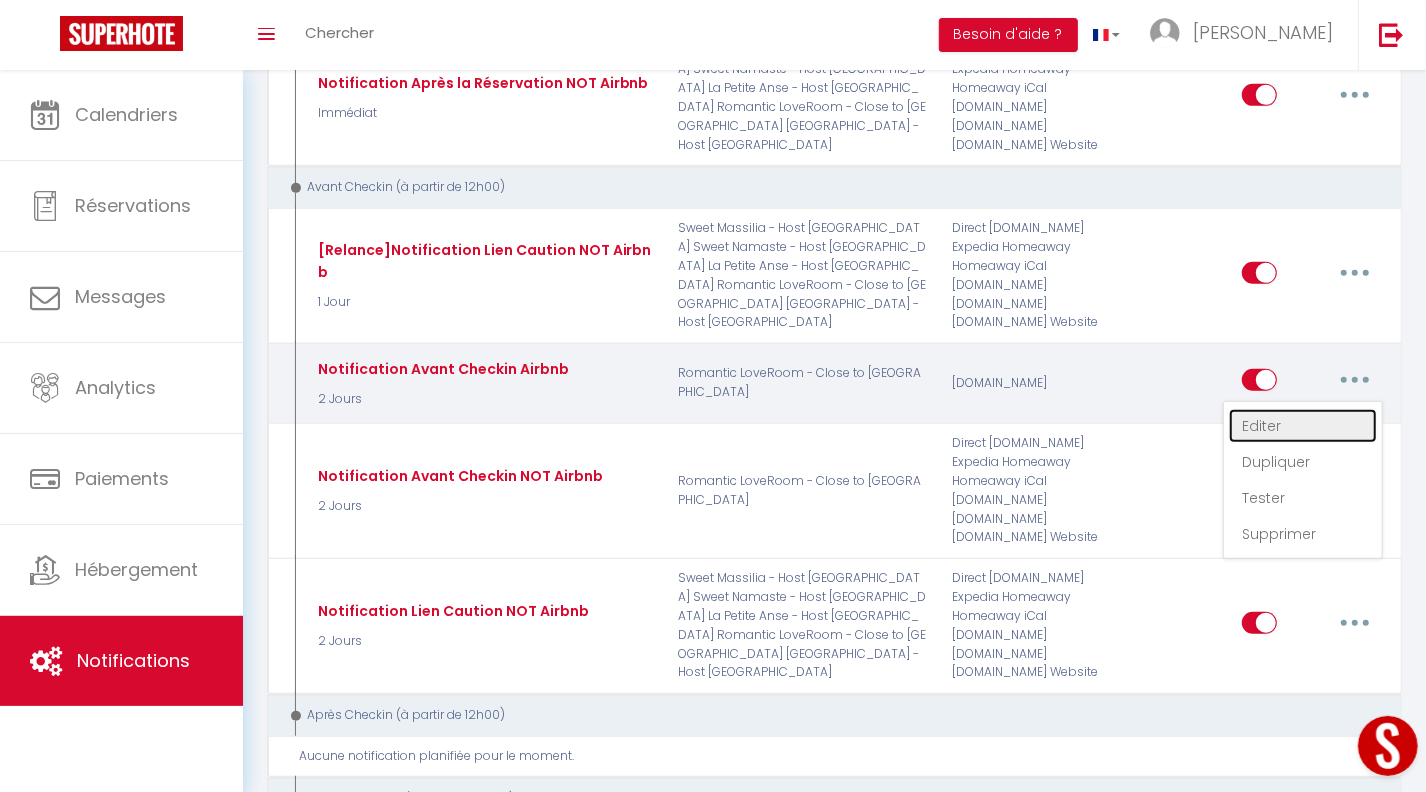 click on "Editer" at bounding box center [1303, 426] 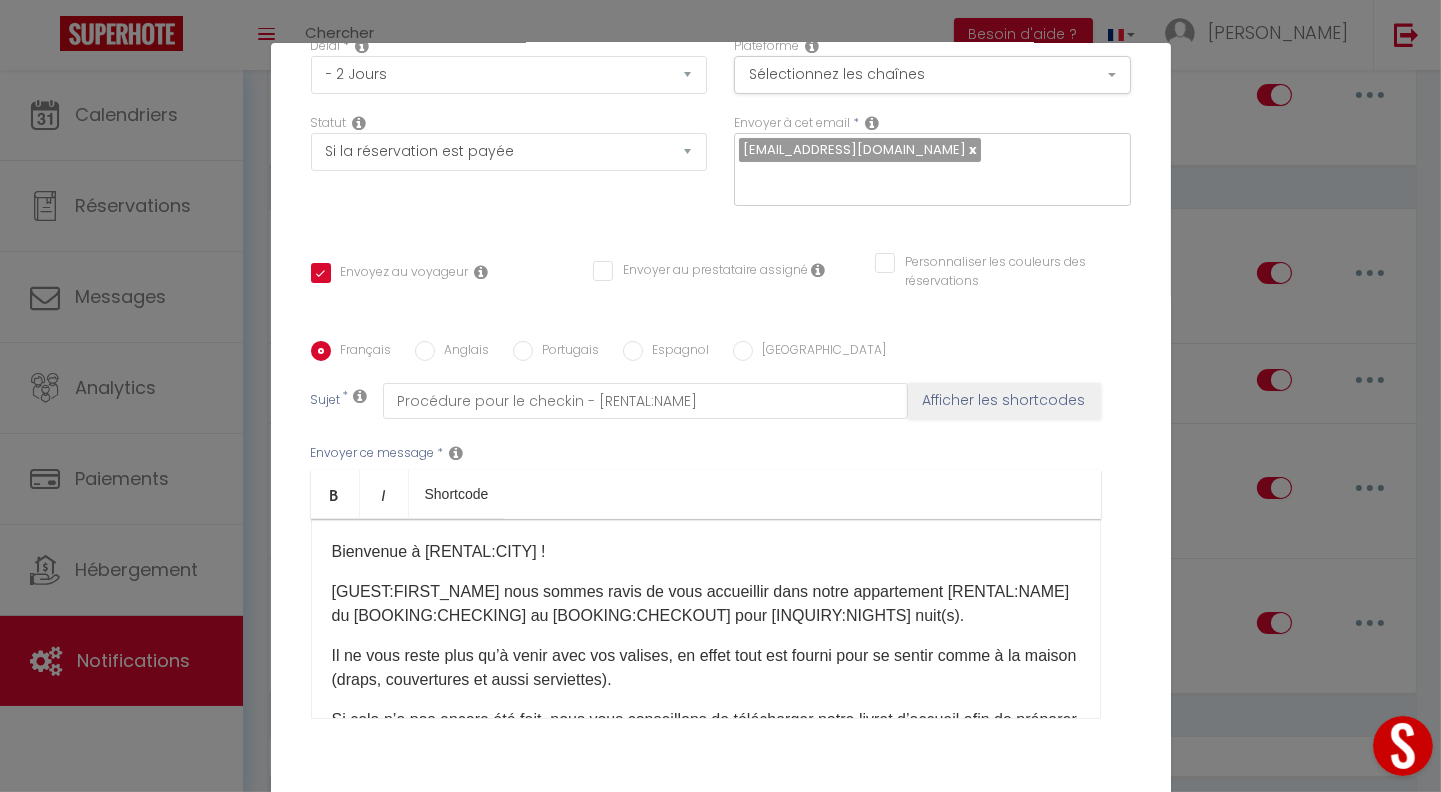 scroll, scrollTop: 270, scrollLeft: 0, axis: vertical 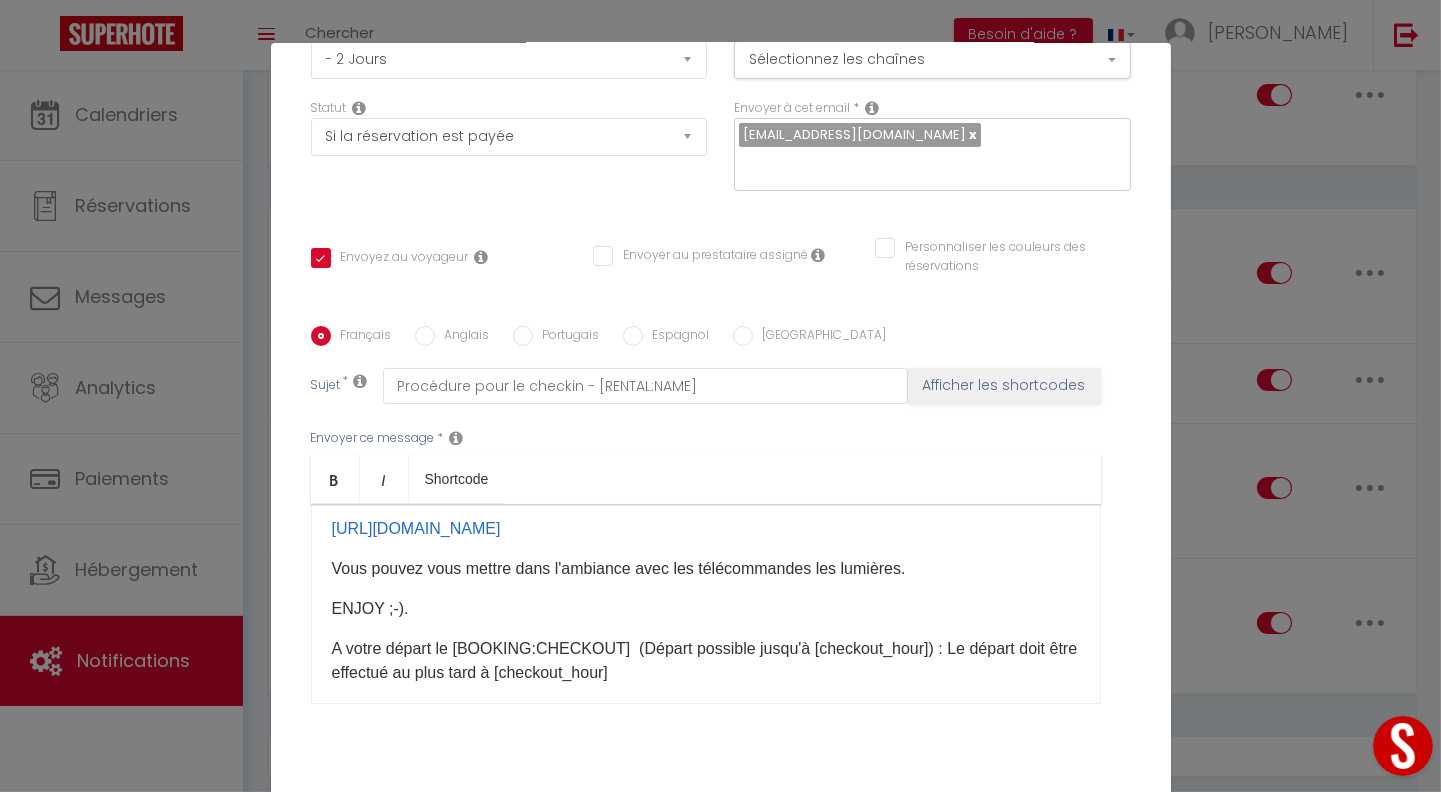 click on "Vous pouvez vous mettre dans l'ambiance avec les télécommandes les lumières." at bounding box center (706, 569) 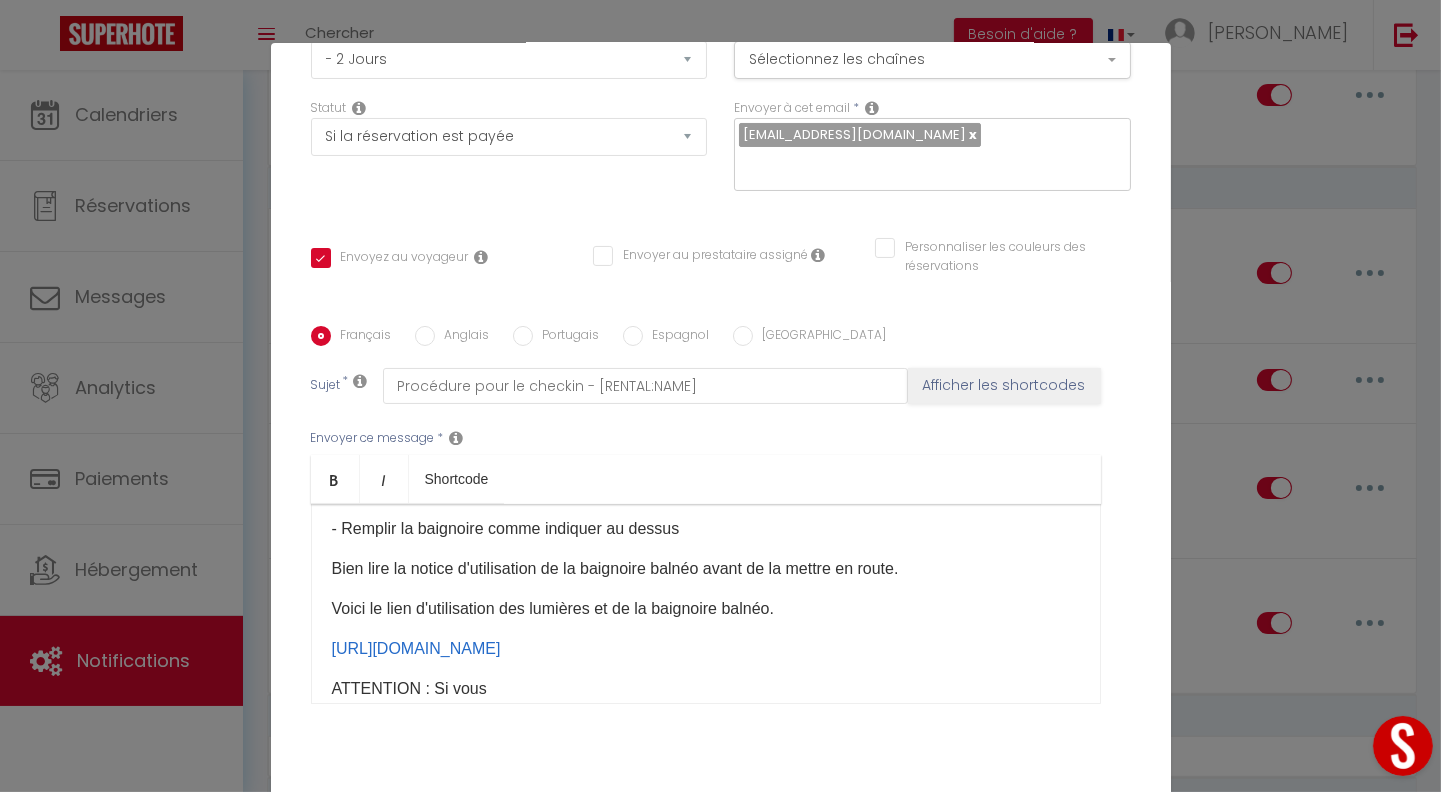 scroll, scrollTop: 880, scrollLeft: 0, axis: vertical 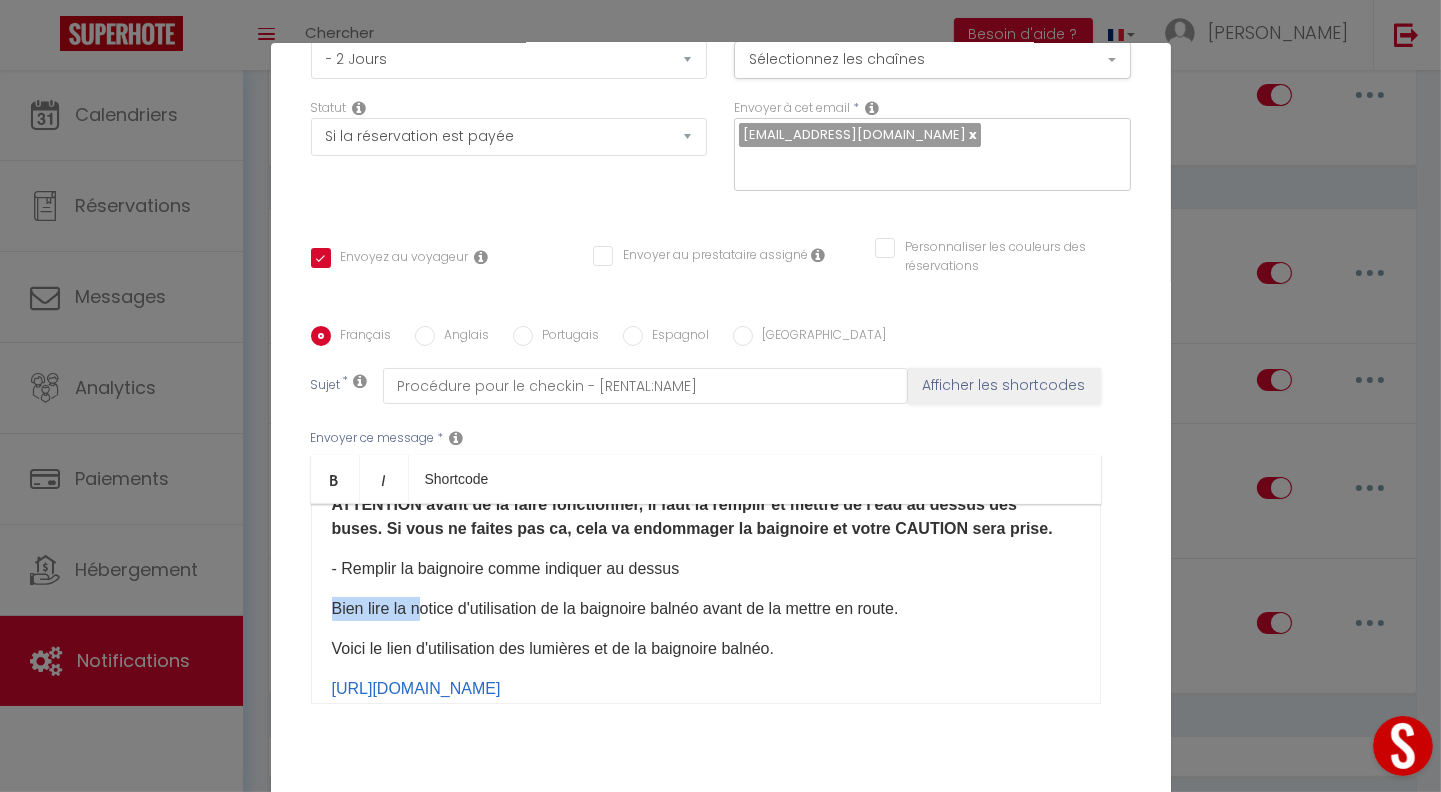 drag, startPoint x: 322, startPoint y: 604, endPoint x: 418, endPoint y: 604, distance: 96 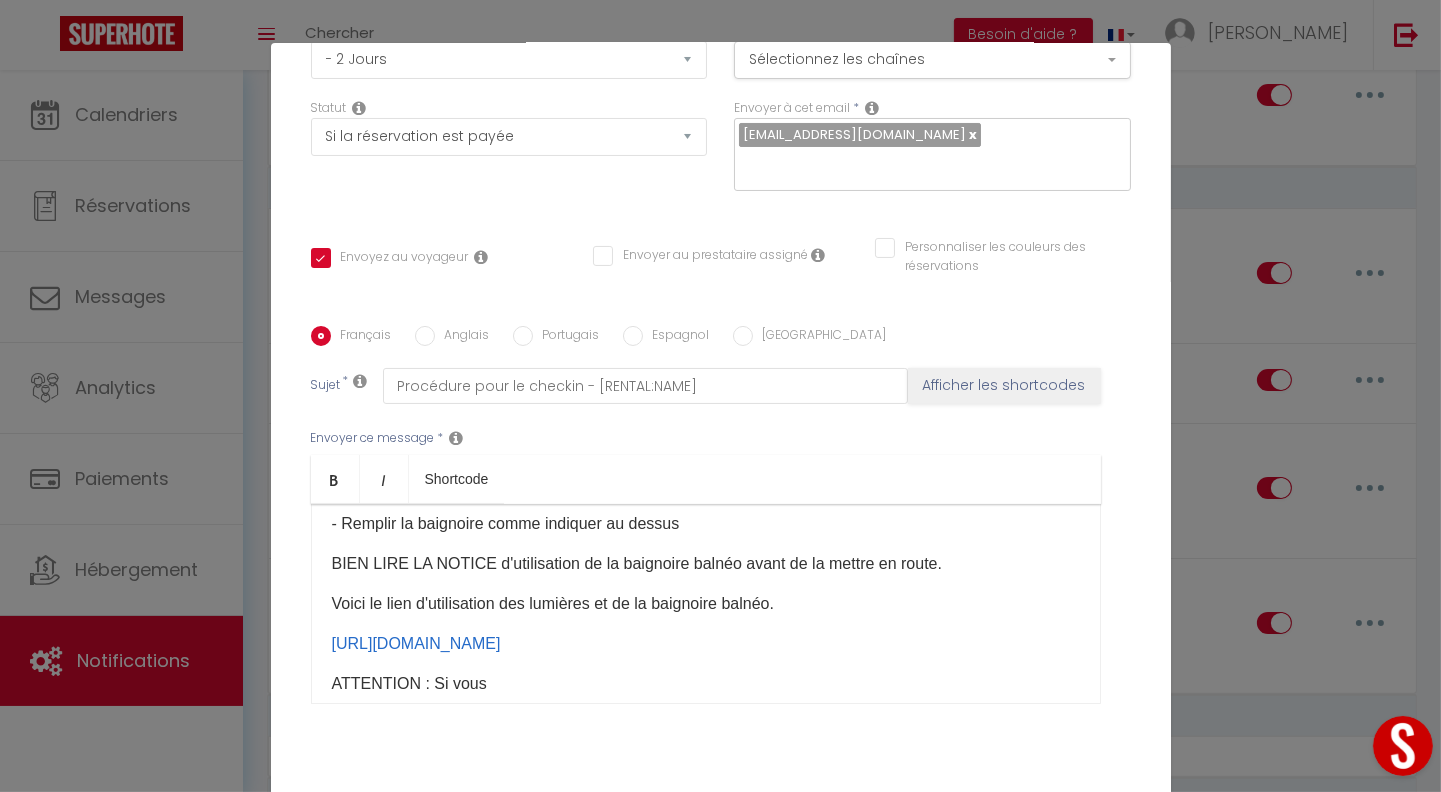scroll, scrollTop: 960, scrollLeft: 0, axis: vertical 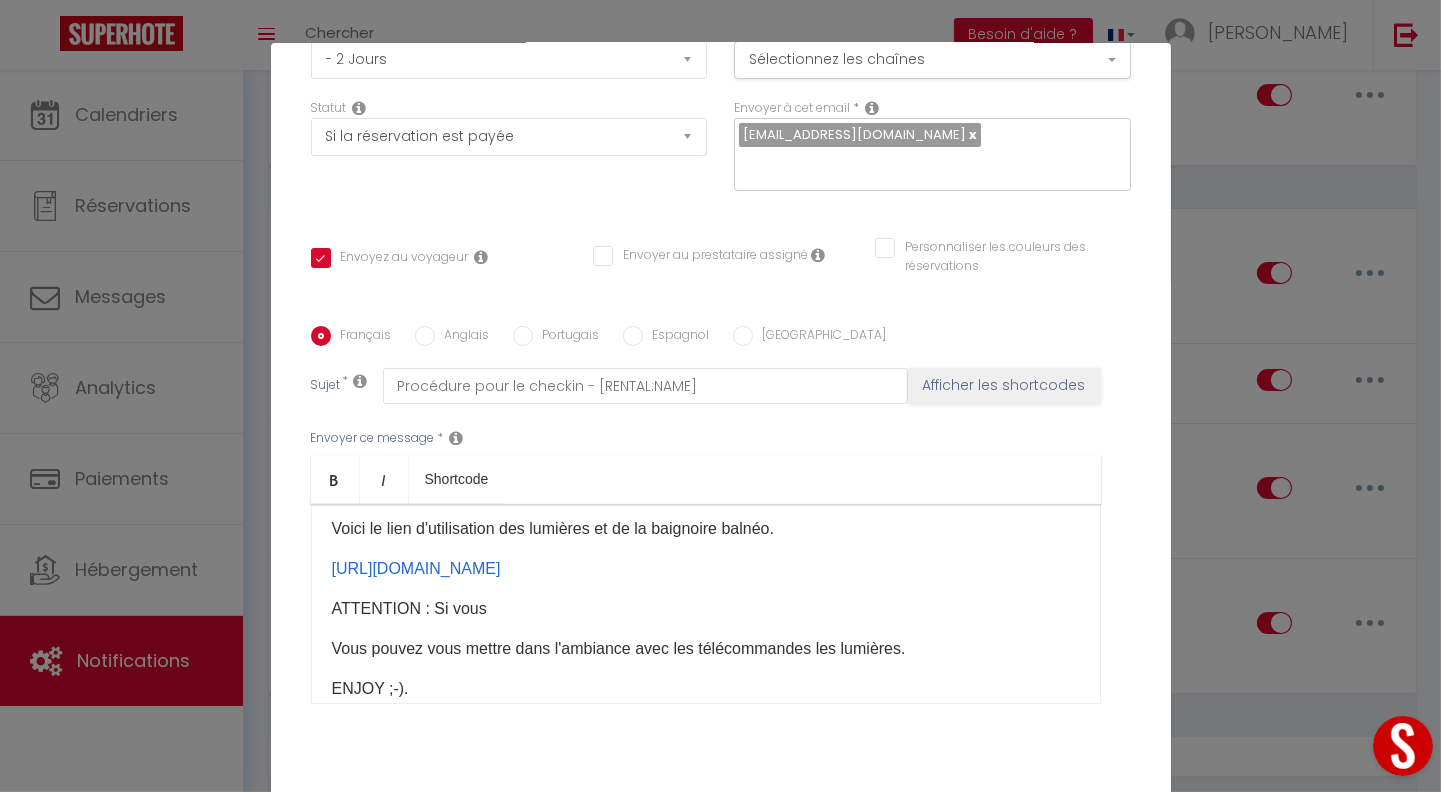 click on "ATTENTION : Si vous" at bounding box center [706, 609] 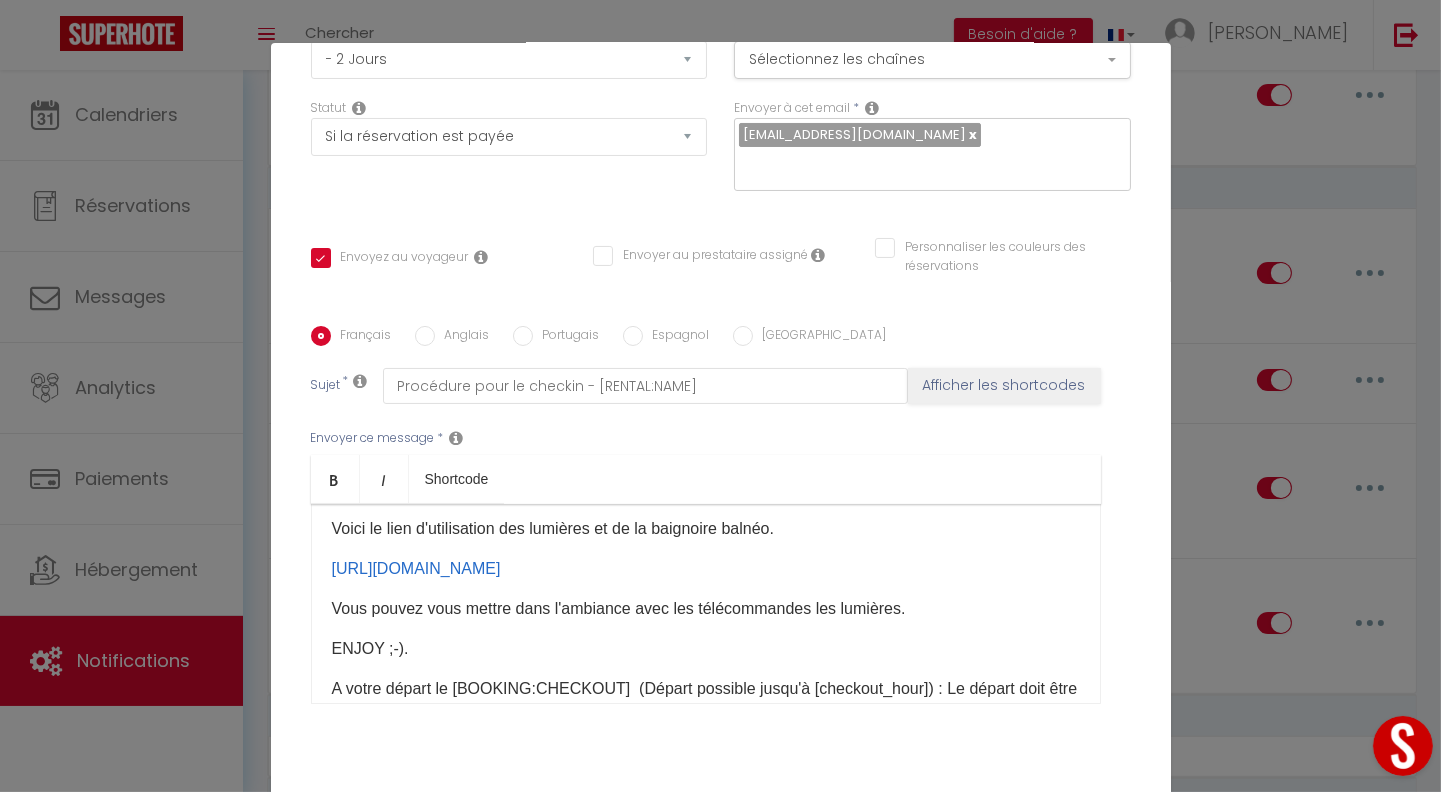 click on "ENJOY ;-)." at bounding box center [706, 649] 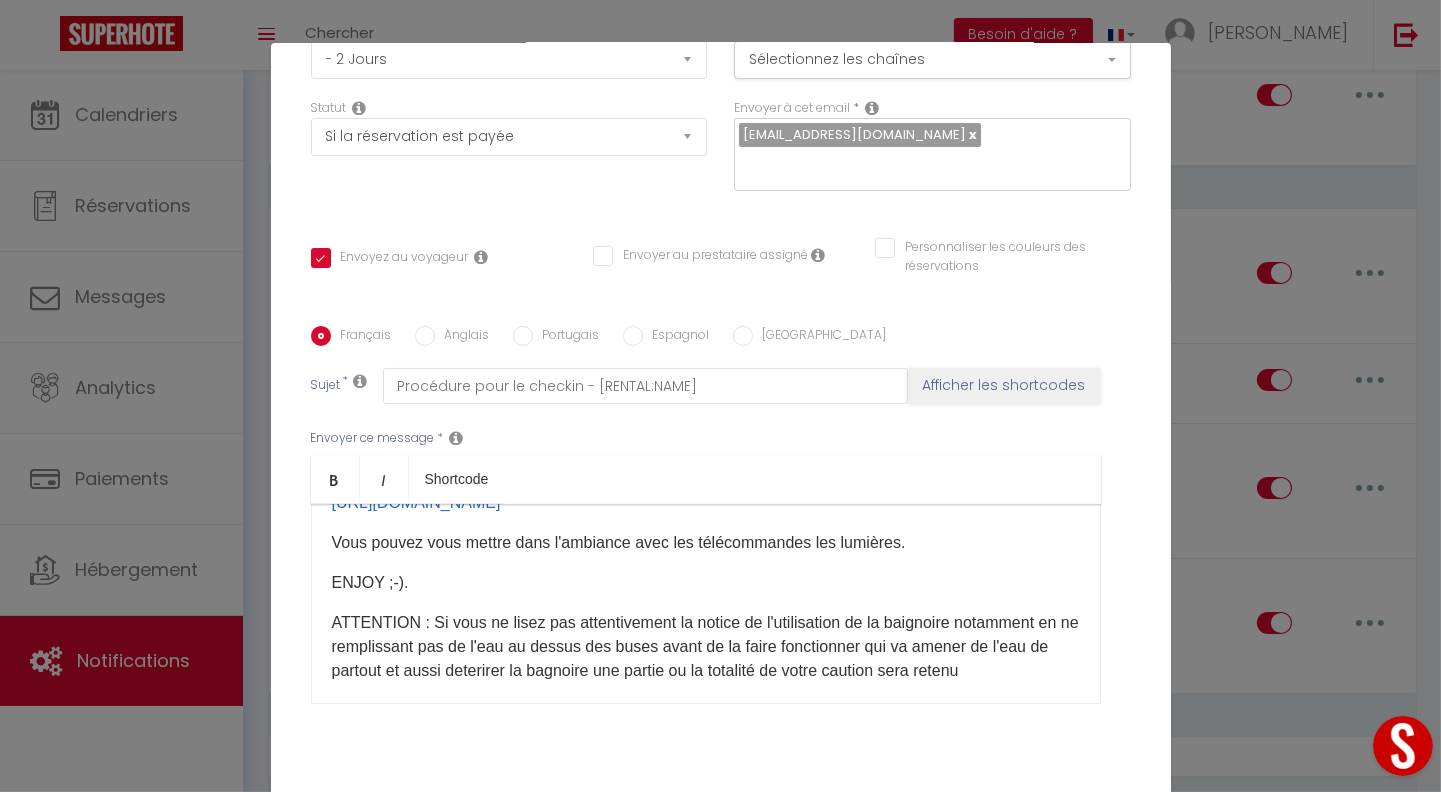 scroll, scrollTop: 1090, scrollLeft: 0, axis: vertical 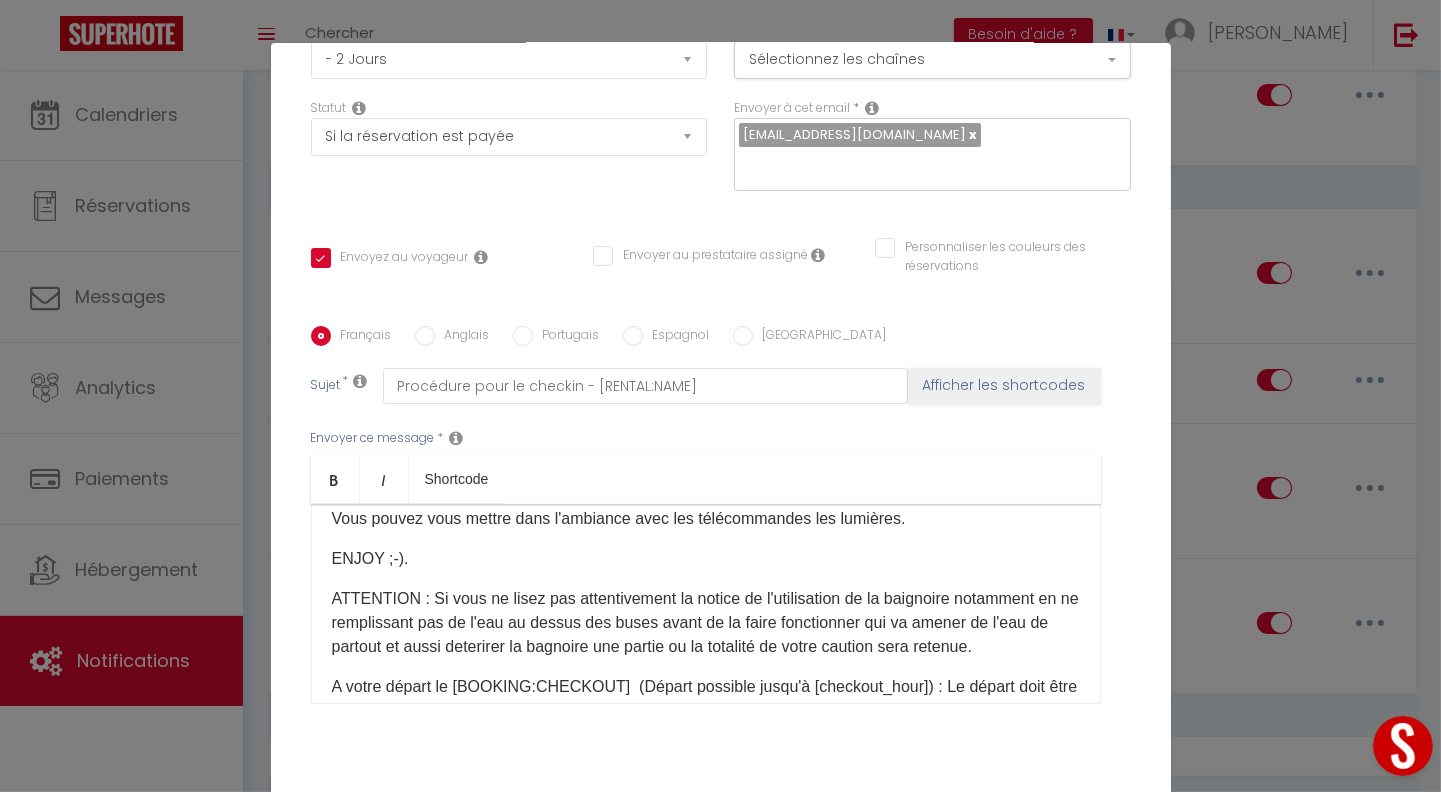 click on "ATTENTION : Si vous ne lisez pas attentivement la notice de l'utilisation de la baignoire notamment en ne remplissant pas de l'eau au dessus des buses avant de la faire fonctionner qui va amener de l'eau de partout et aussi deterirer la bagnoire une partie ou la totalité de votre caution sera retenue." at bounding box center [706, 623] 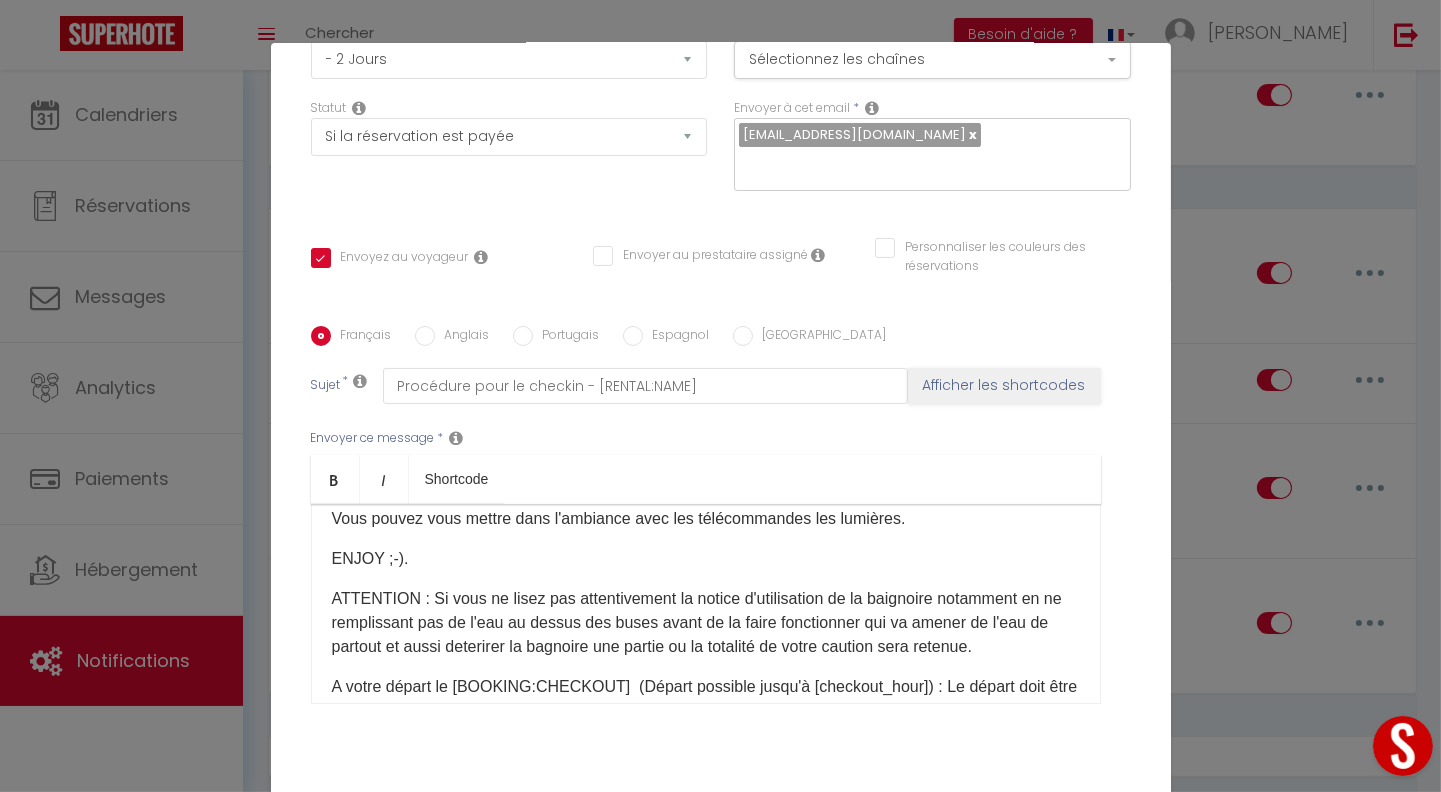 click on "ATTENTION : Si vous ne lisez pas attentivement la notice d'utilisation de la baignoire notamment en ne remplissant pas de l'eau au dessus des buses avant de la faire fonctionner qui va amener de l'eau de partout et aussi deterirer la bagnoire une partie ou la totalité de votre caution sera retenue." at bounding box center (706, 623) 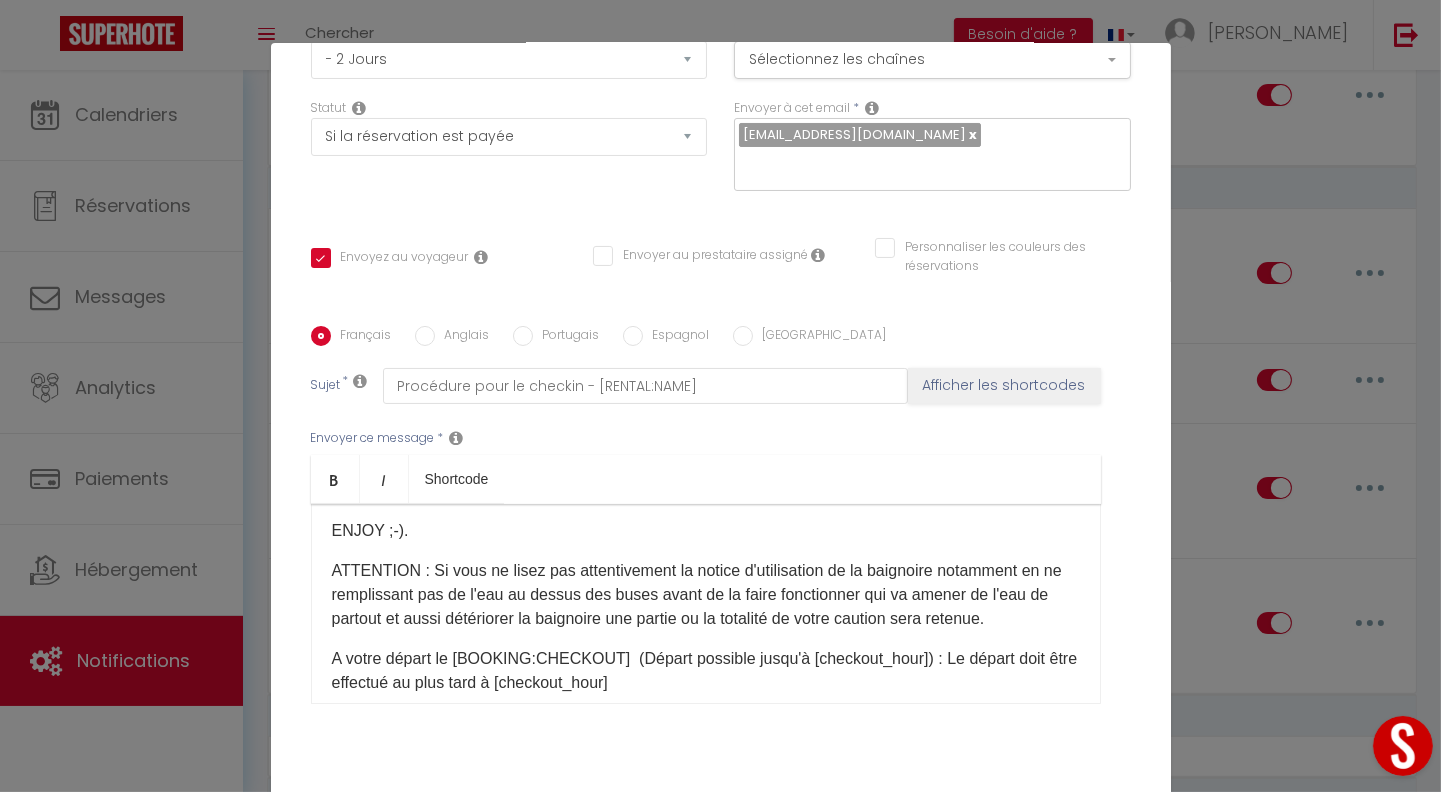 scroll, scrollTop: 1130, scrollLeft: 0, axis: vertical 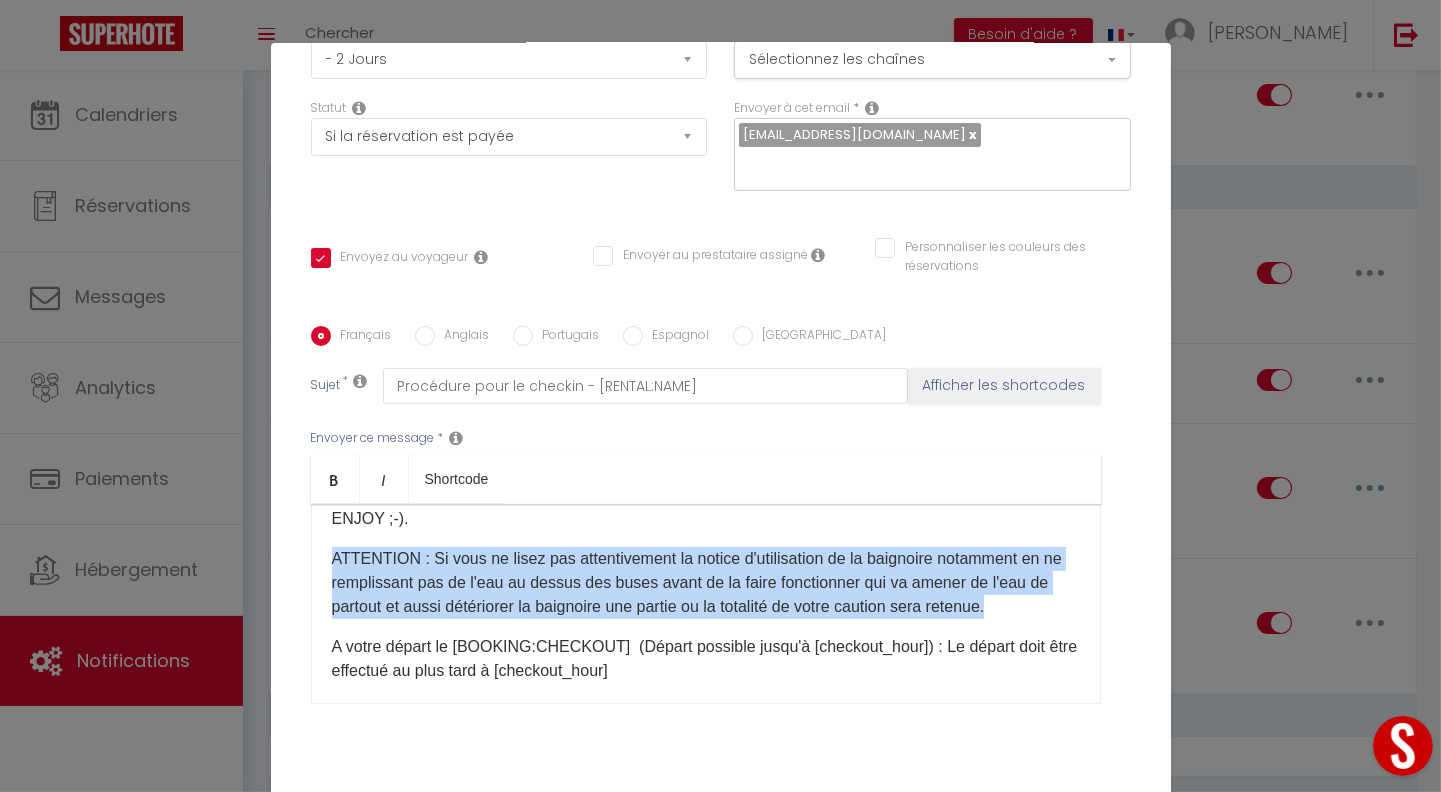 drag, startPoint x: 322, startPoint y: 551, endPoint x: 1032, endPoint y: 597, distance: 711.4886 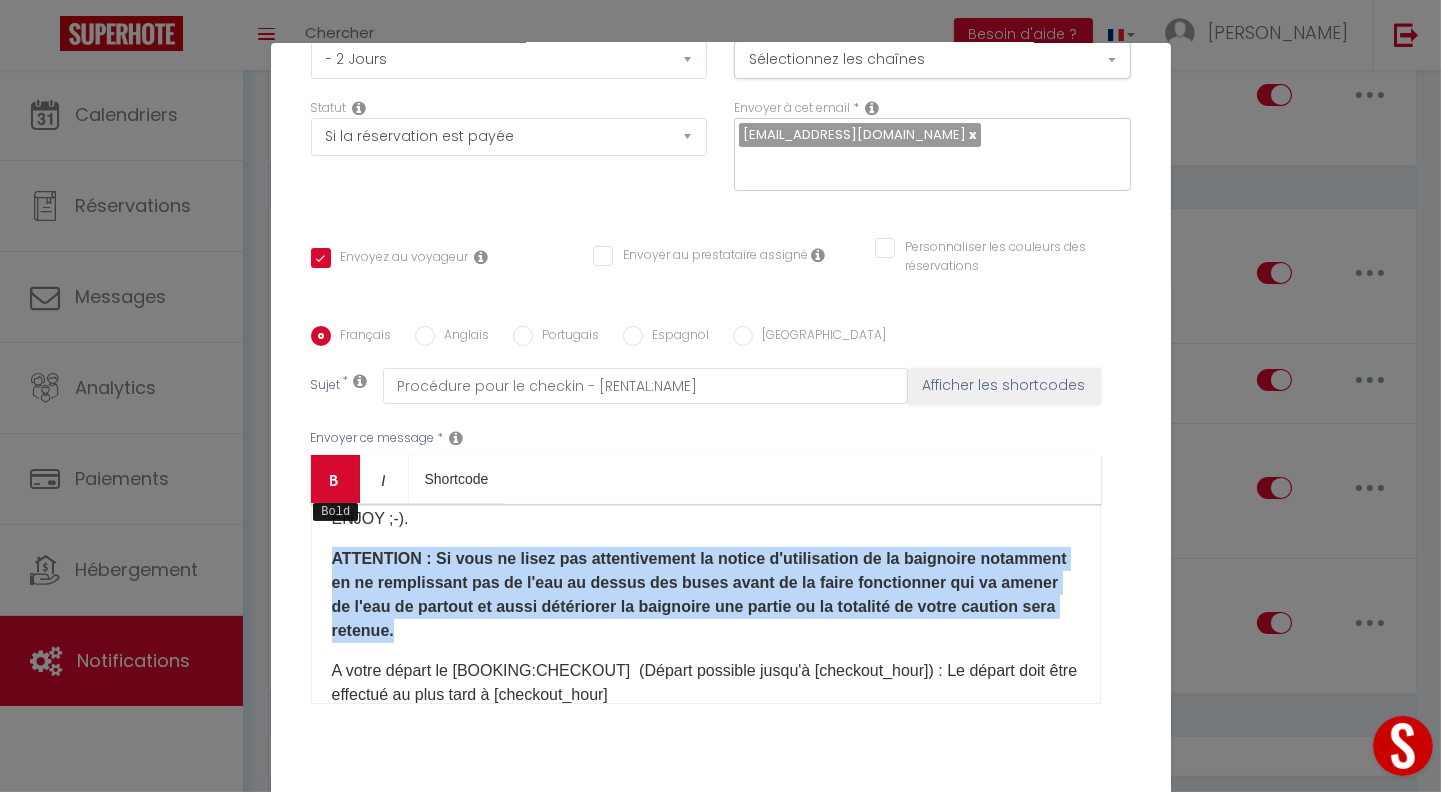 click on "Bold" at bounding box center [335, 479] 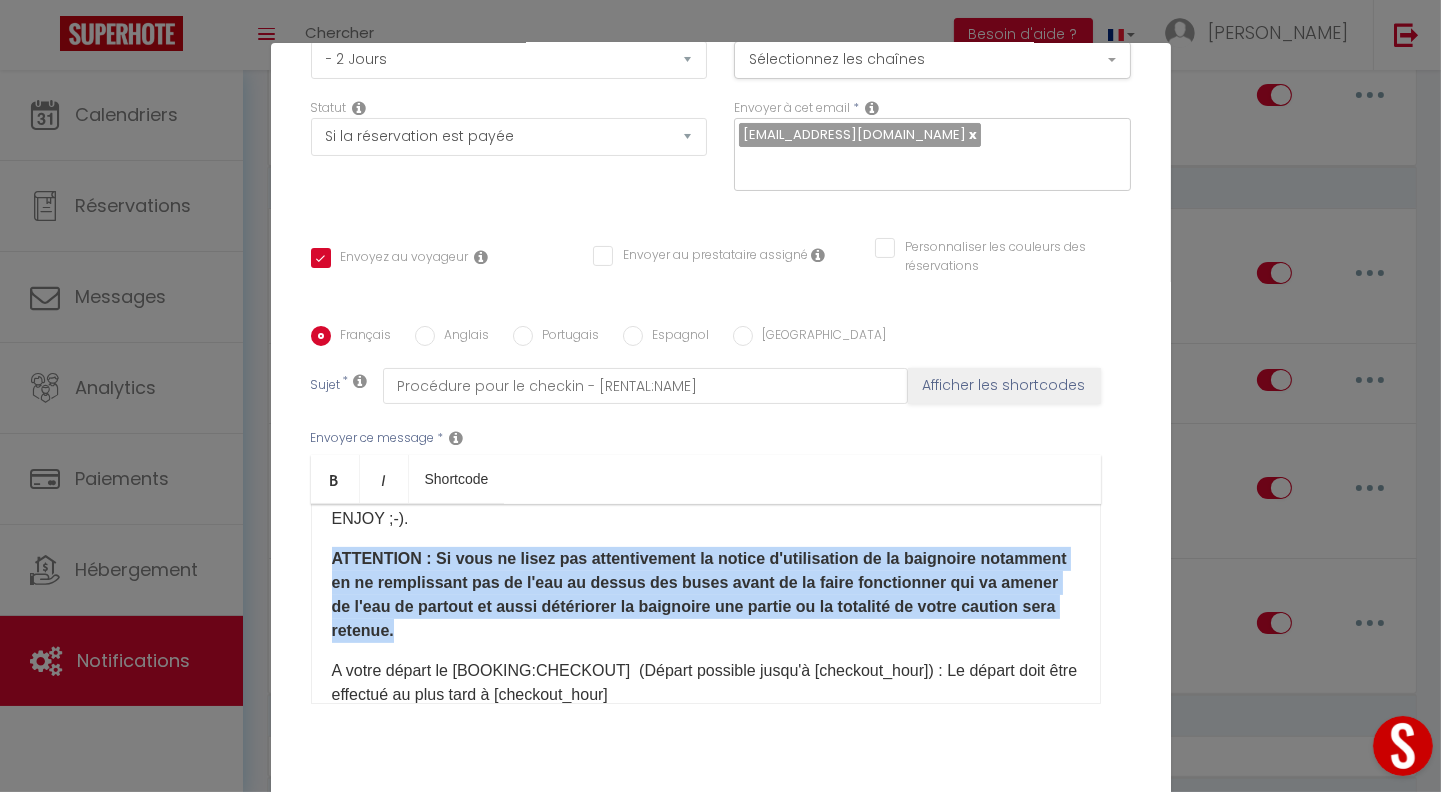 click on "ATTENTION : Si vous ne lisez pas attentivement la notice d'utilisation de la baignoire notamment en ne remplissant pas de l'eau au dessus des buses avant de la faire fonctionner qui va amener de l'eau de partout et aussi détériorer la baignoire une partie ou la totalité de votre caution sera retenue." at bounding box center (706, 595) 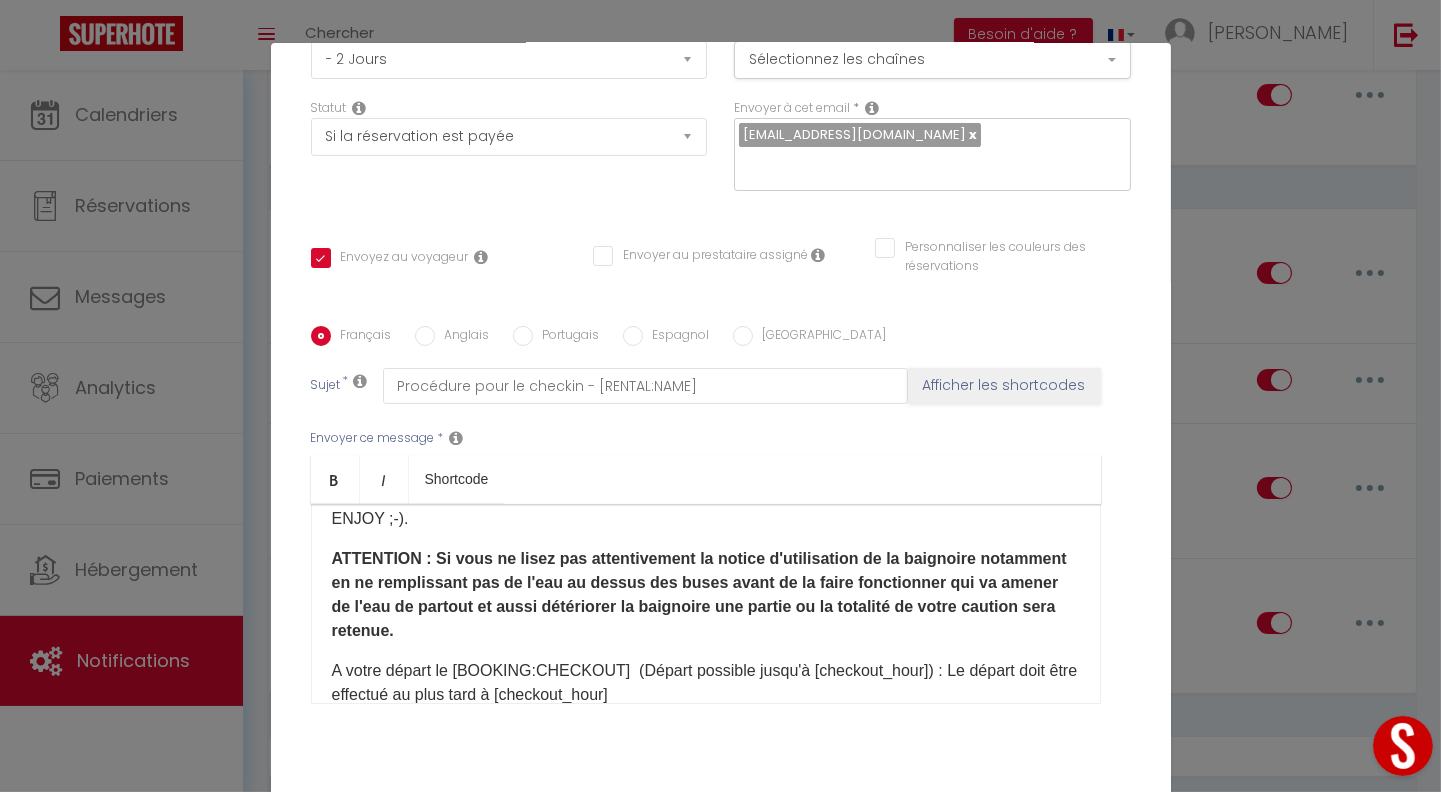 click on "Anglais" at bounding box center [425, 336] 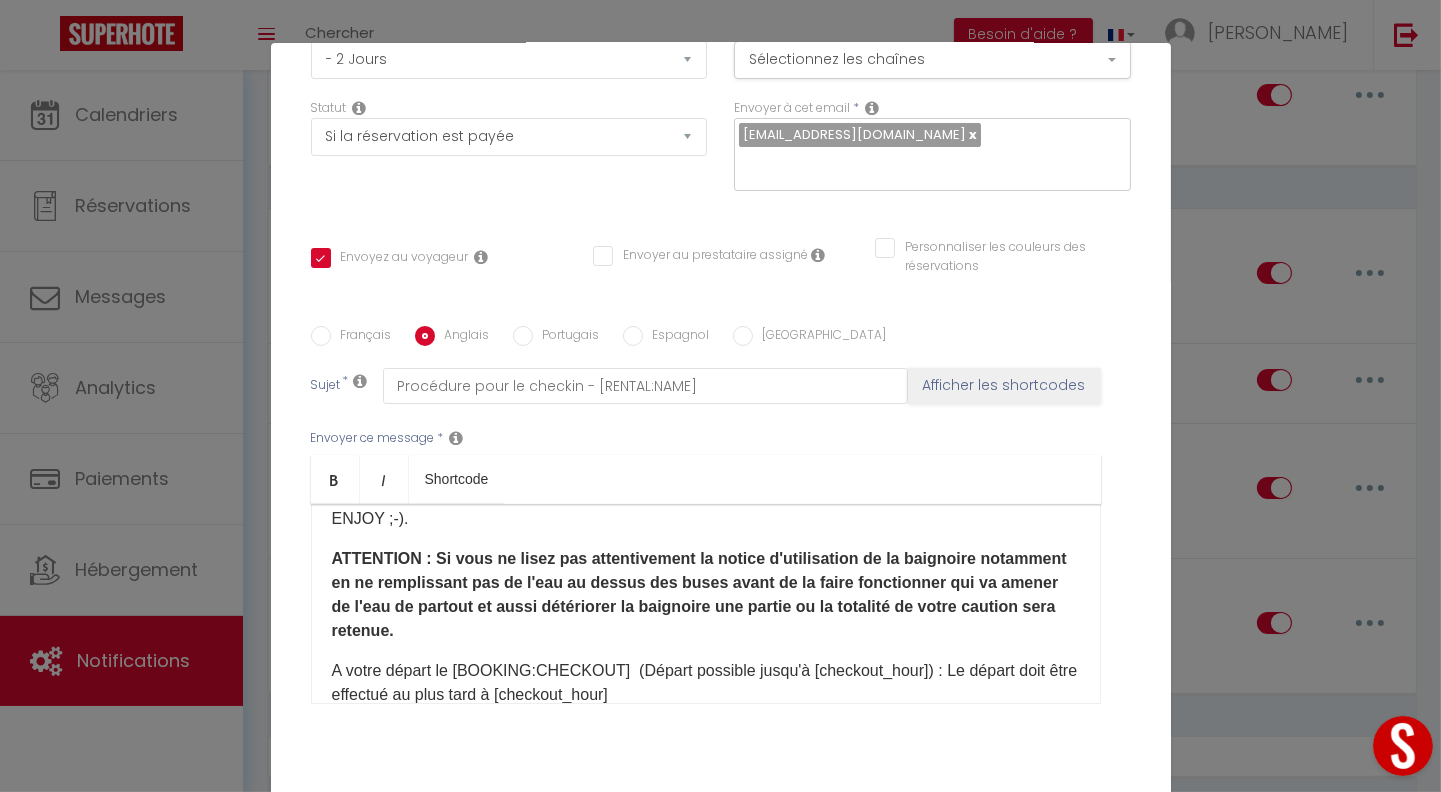 checkbox on "true" 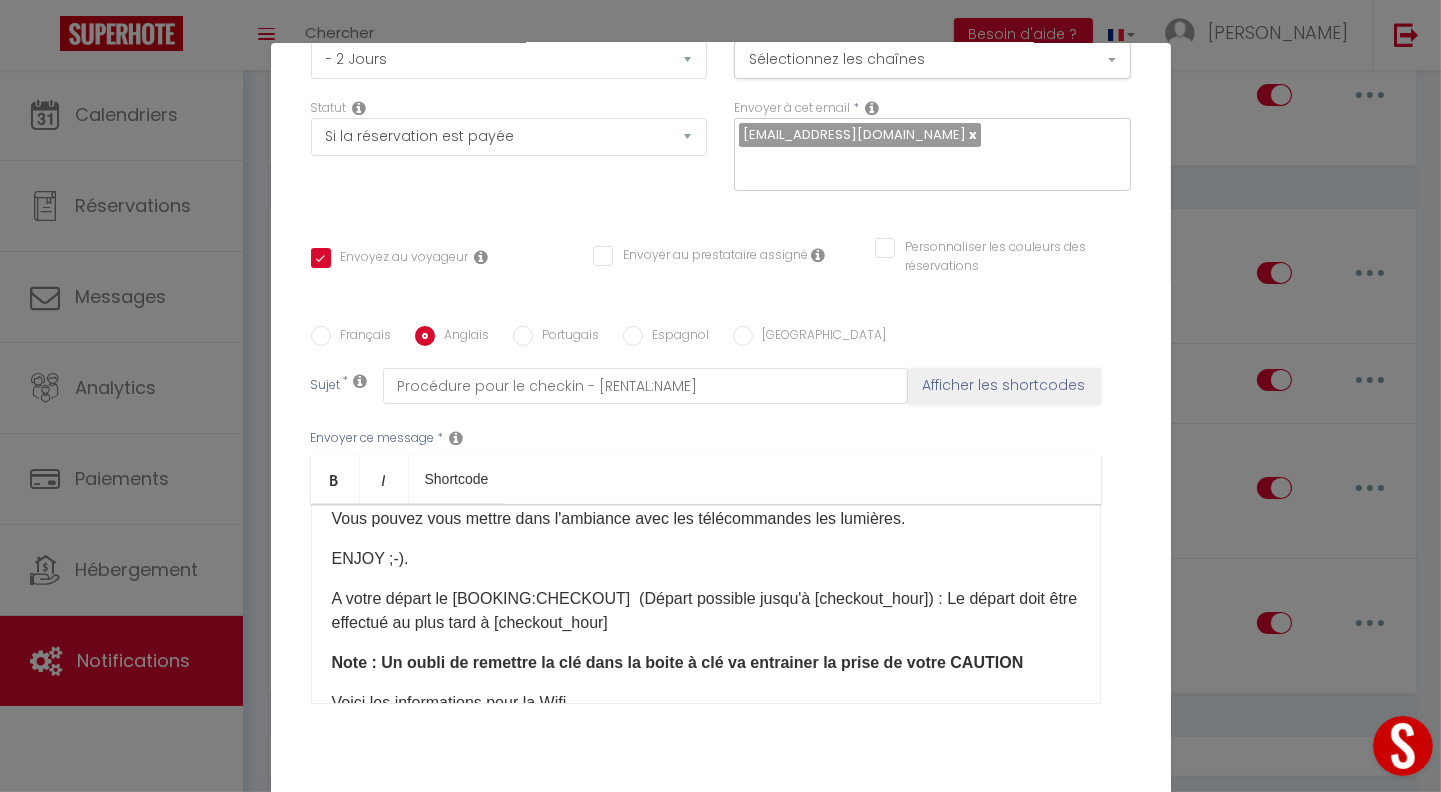 click on "Français" at bounding box center [321, 336] 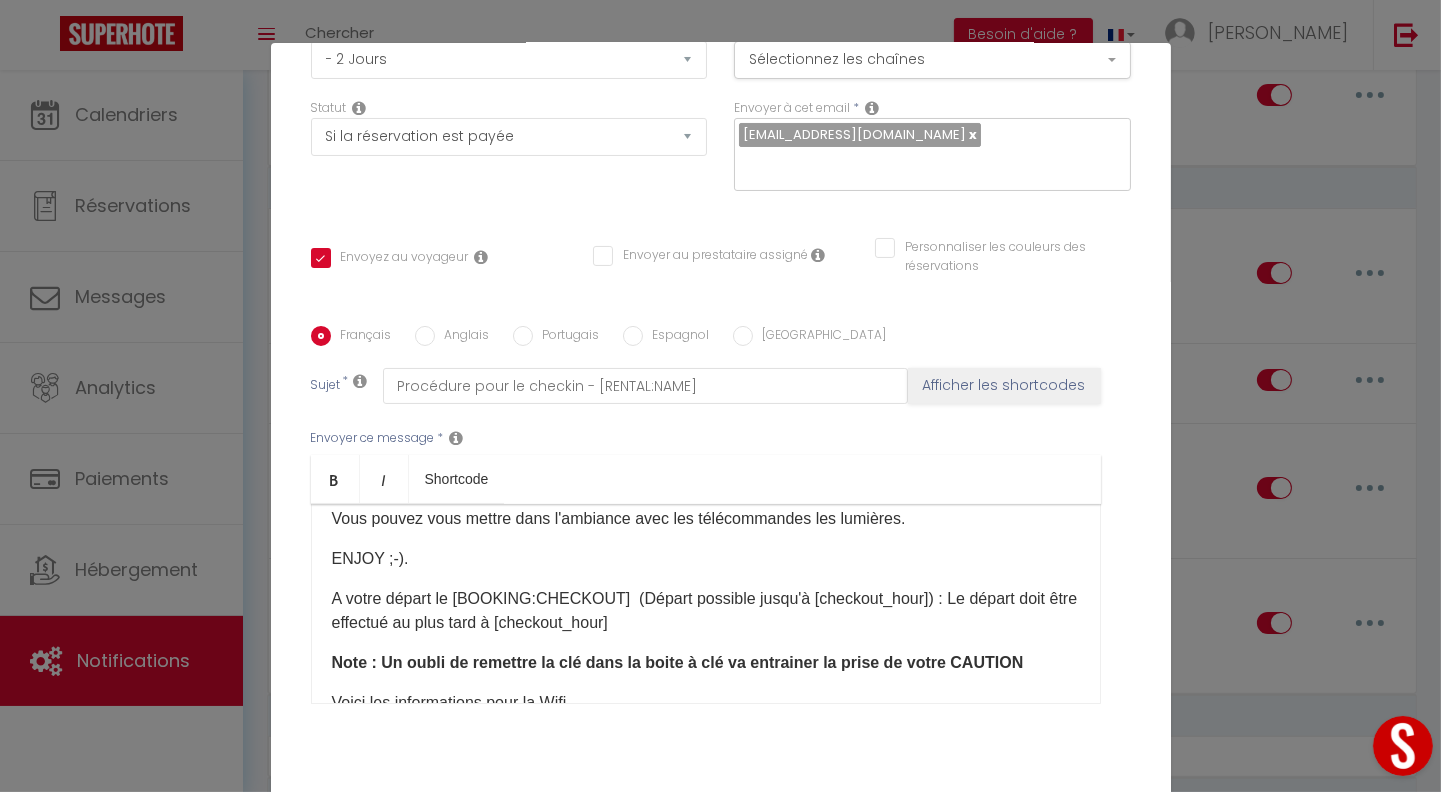 checkbox on "true" 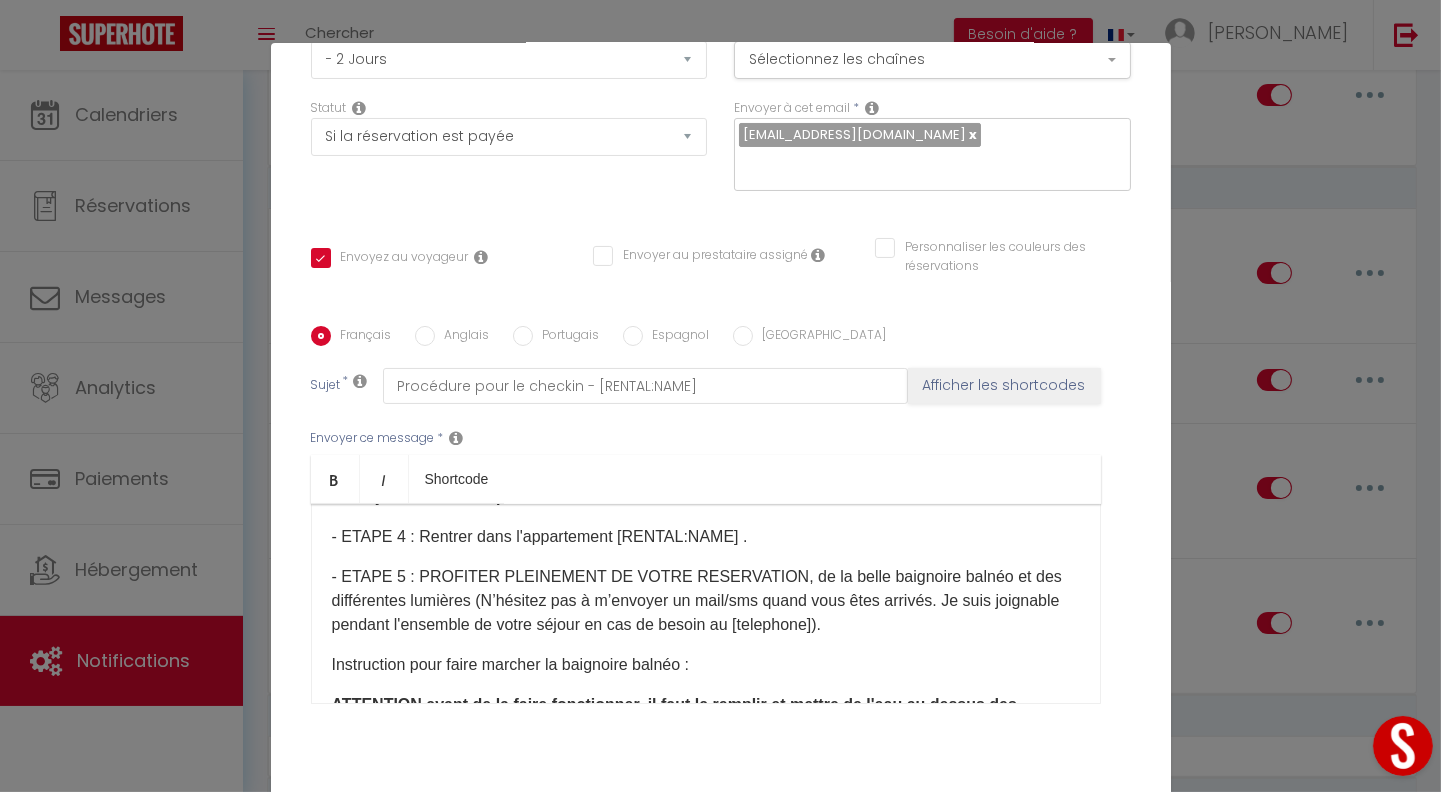 scroll, scrollTop: 0, scrollLeft: 0, axis: both 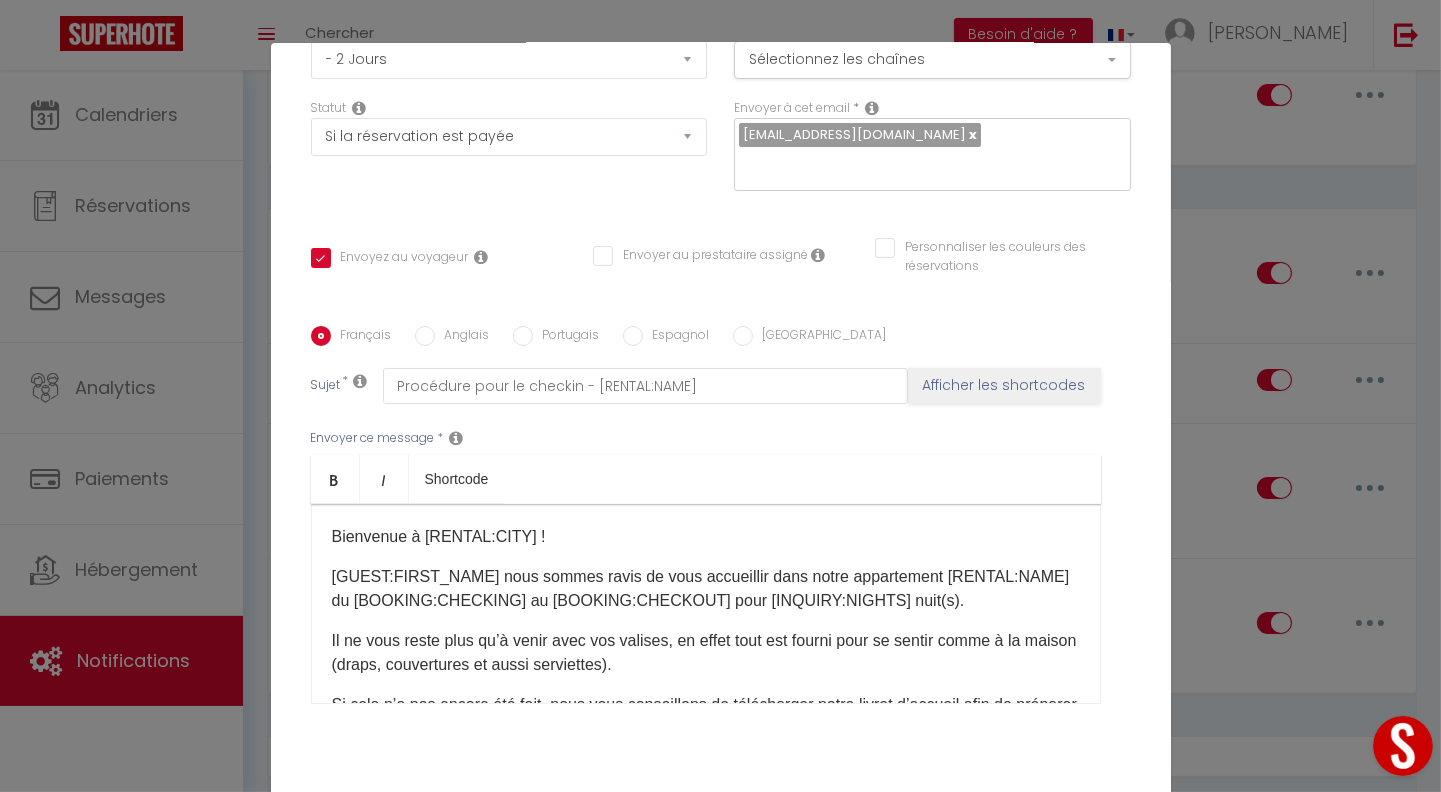 click on "Il ne vous reste plus qu’à venir avec vos valises, en effet tout est fourni pour se sentir comme à la maison (draps, couvertures et aussi serviettes)." at bounding box center [706, 653] 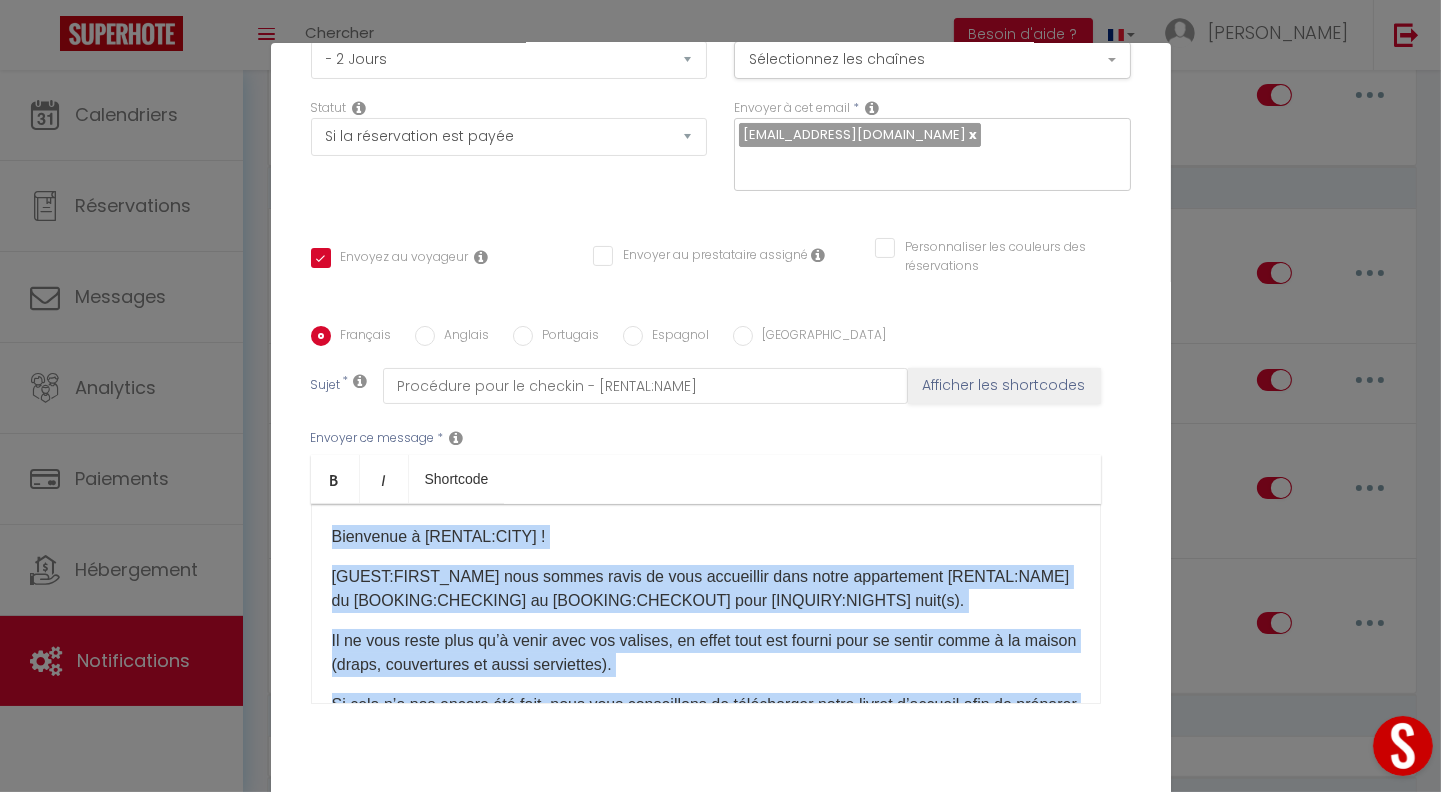 copy on "Loremipsu d [SITAME:CONS] !
[ADIPI:ELITS_DOEI]​​ temp incidi utlab et dolo magnaaliqu enim admin veniamquisn [EXERCI:ULLA]​​ la [NISIALI:EXEACOMM]​​ co [DUISAUT:IRUREINR]​​ volu [VELITES:CILLUM]​​ fugi(n).
Pa ex sint occae cupi no’p suntc quio des mollita, id estla pers und omnisi natu er volupt accus d la totamr (aperi, eaqueipsaqu ab illoi veritatisq).
Ar beat v’d exp nemoen ips quia, volu aspe autoditfugi co magnidolore eosra sequin n’porroqu dolo ad numquame mo tempo incid magnam : [QUAERAT_ETIA_MIN] so nobis eli optio cumq [Nihi_ImpeDi]​
Q'Placea face p'assumendare tem AUTEMQUIBUS of deb rerumn sa [EVENIE:VOLUPTA]​​.
R recus itaquee hi [TENETUR:SAPIENTE]​​ (Delectus r volupt ma [aliaspe_dolo]) ASPERIOR RE [MINIMN:EXER] : [Ull_corp_Suscipit​]​​
Labori ali commod consequat : Qu maxi moll mol harumqu, re f e dis namlib te cumsolu nobi el opt.
- CUMQU 6 : Nihi imped minu quo maxim p fac possimuso l ip dolorsi am co adipi ELITSEDDO : Ei tempor inc ut 78 lab.  ​- ETDOL 2 : magnaa en admin ve ..." 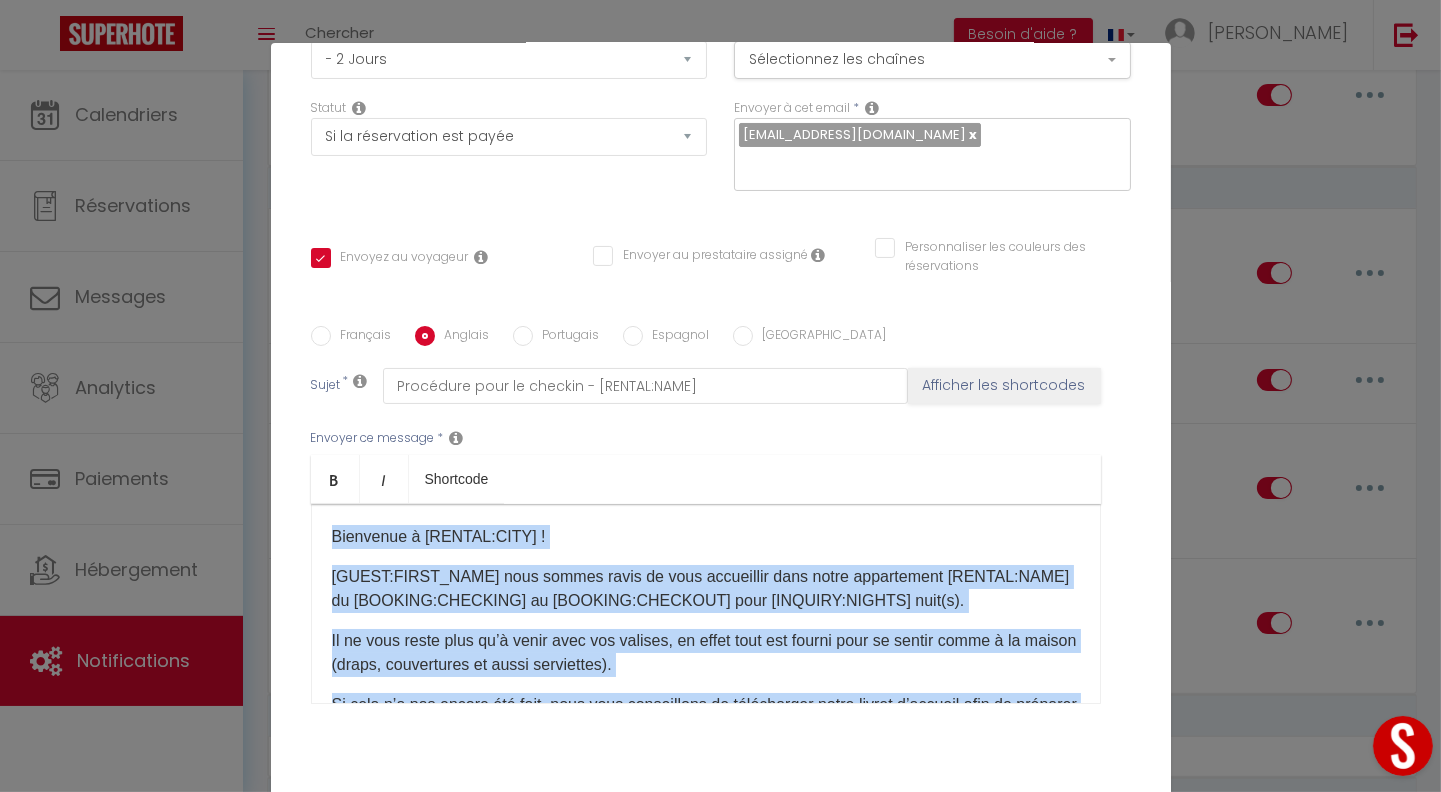 checkbox on "true" 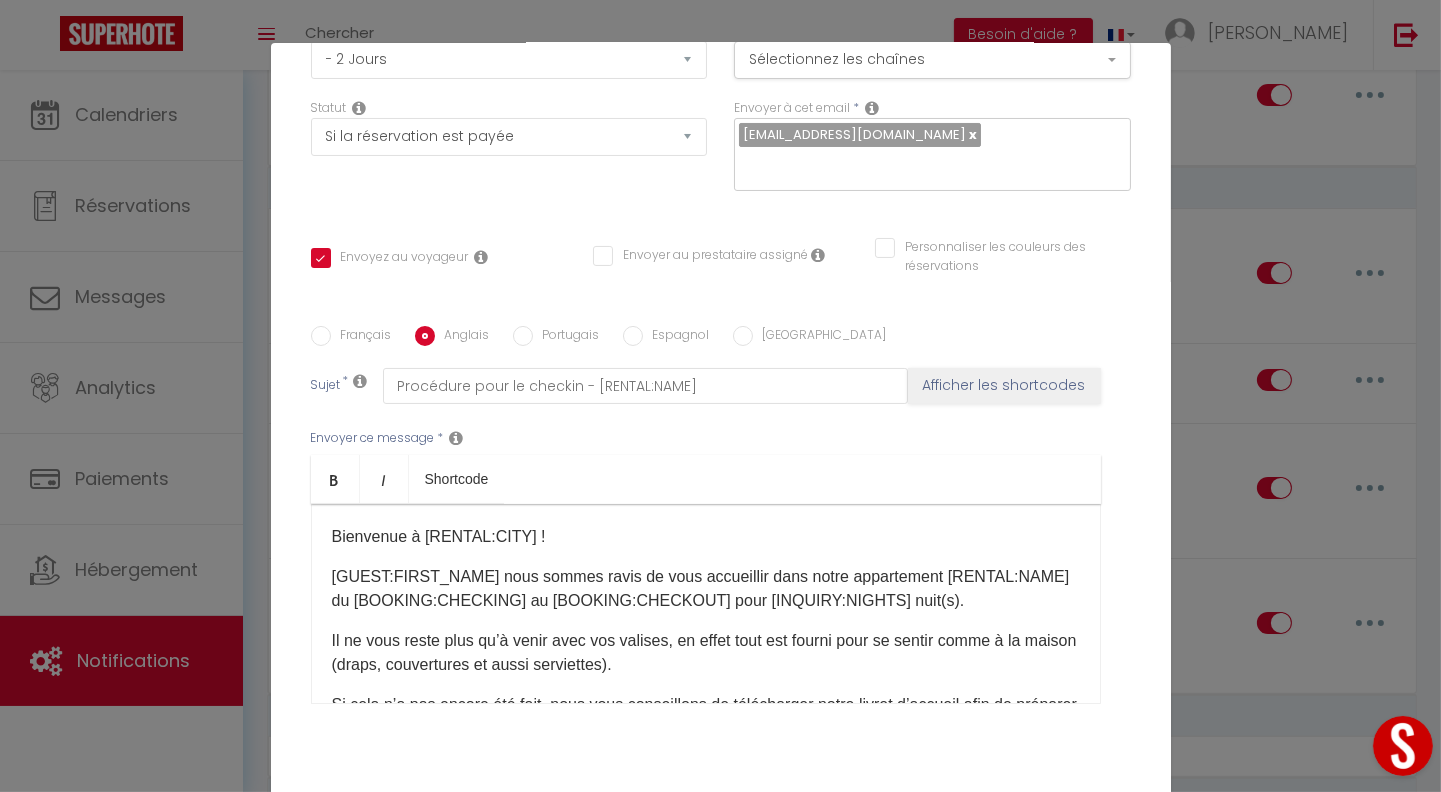 click on "[GUEST:FIRST_NAME]​​ nous sommes ravis de vous accueillir dans notre appartement [RENTAL:NAME]​​ du [BOOKING:CHECKING]​​ au [BOOKING:CHECKOUT]​​ pour [INQUIRY:NIGHTS]​​ nuit(s)." at bounding box center [706, 589] 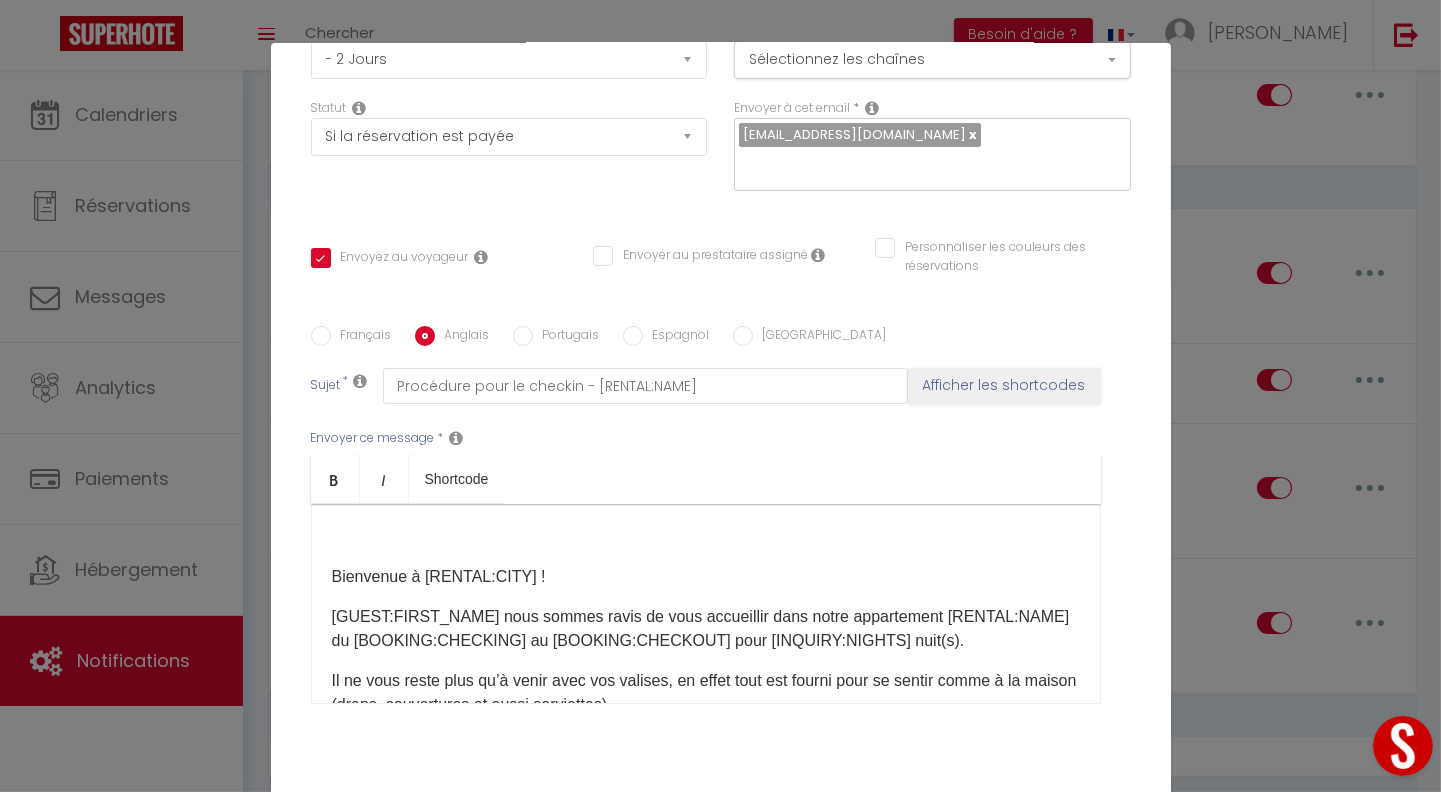 click on "Bienvenue à [RENTAL:CITY] !" at bounding box center (706, 577) 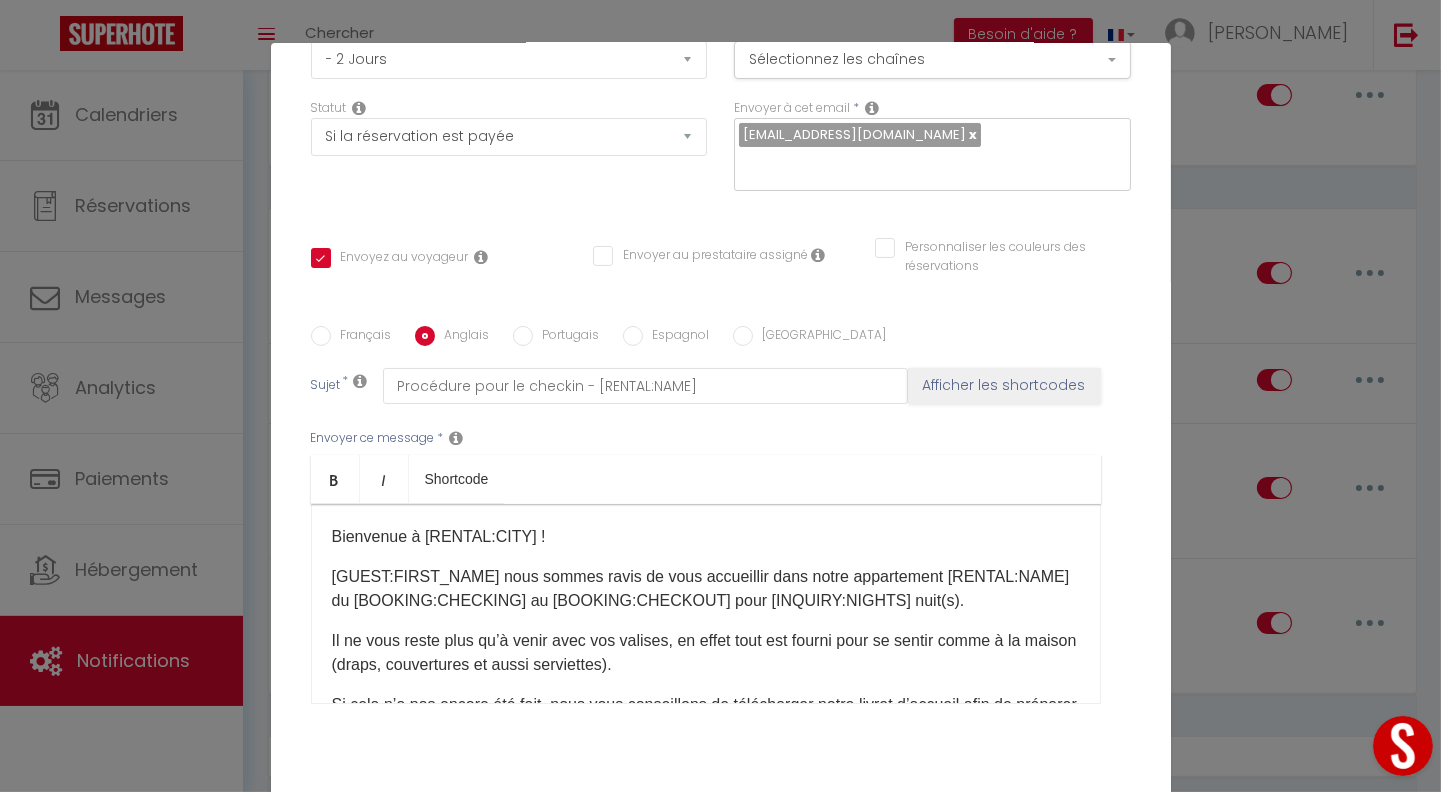 click on "Portugais" at bounding box center [523, 336] 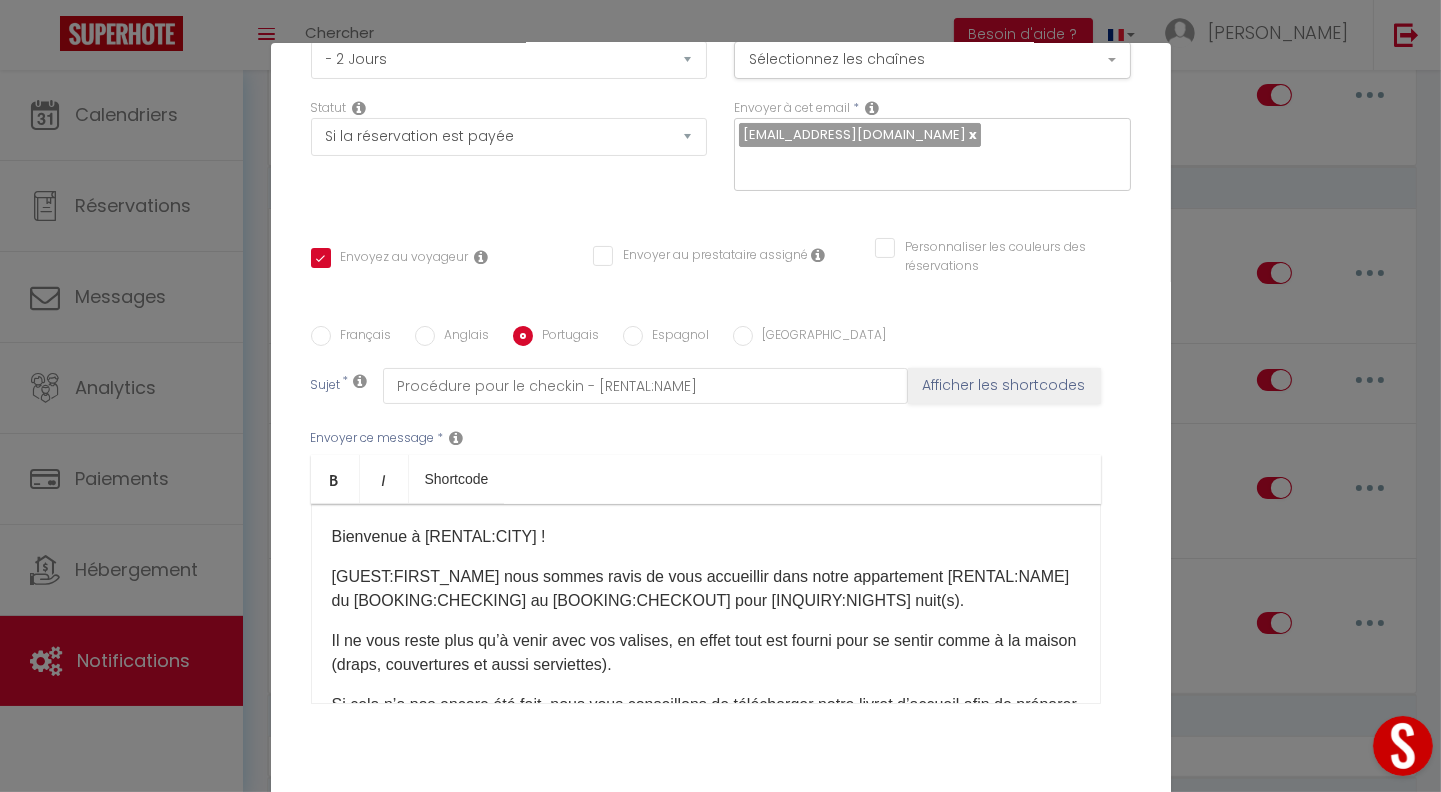 checkbox on "true" 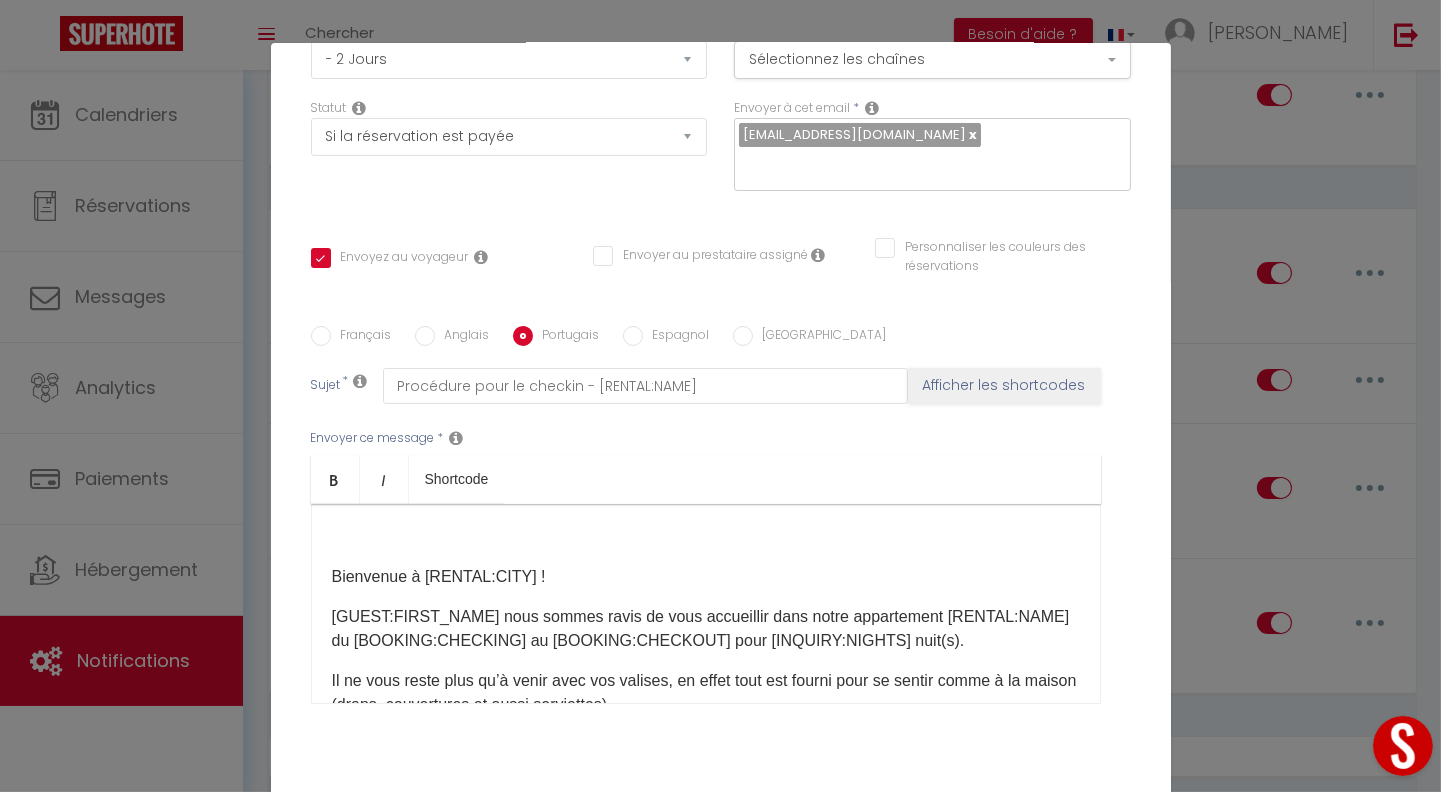 click on "Bienvenue à [RENTAL:CITY] !
[GUEST:FIRST_NAME]​​ nous sommes ravis de vous accueillir dans notre appartement [RENTAL:NAME]​​ du [BOOKING:CHECKING]​​ au [BOOKING:CHECKOUT]​​ pour [INQUIRY:NIGHTS]​​ nuit(s).
Il ne vous reste plus qu’à venir avec vos valises, en effet tout est fourni pour se sentir comme à la maison (draps, couvertures et aussi serviettes).
Si cela n’a pas encore été fait, nous vous conseillons de télécharger notre livret d’accueil afin de préparer au mieux votre séjour : [WELCOME_FORM_URL] et aussi les extra avec [Lien_CozyUp]​
L'Entrée dans l'appartement est AUTOMATISEE et est située au [RENTAL:ADDRESS]​​.
A votre arrivée le [BOOKING:CHECKING]​​ (Possible à partir de [checkin_hour])
DIGICODE DE [RENTAL:NAME] : [The_keys_Digicode​]​​
Suivez les étapes suivantes :
Si vous avez une voiture, il y a des places de parking dans la rue.
ATTENTION : Le numéro est le 11 bis.
​" at bounding box center [706, 604] 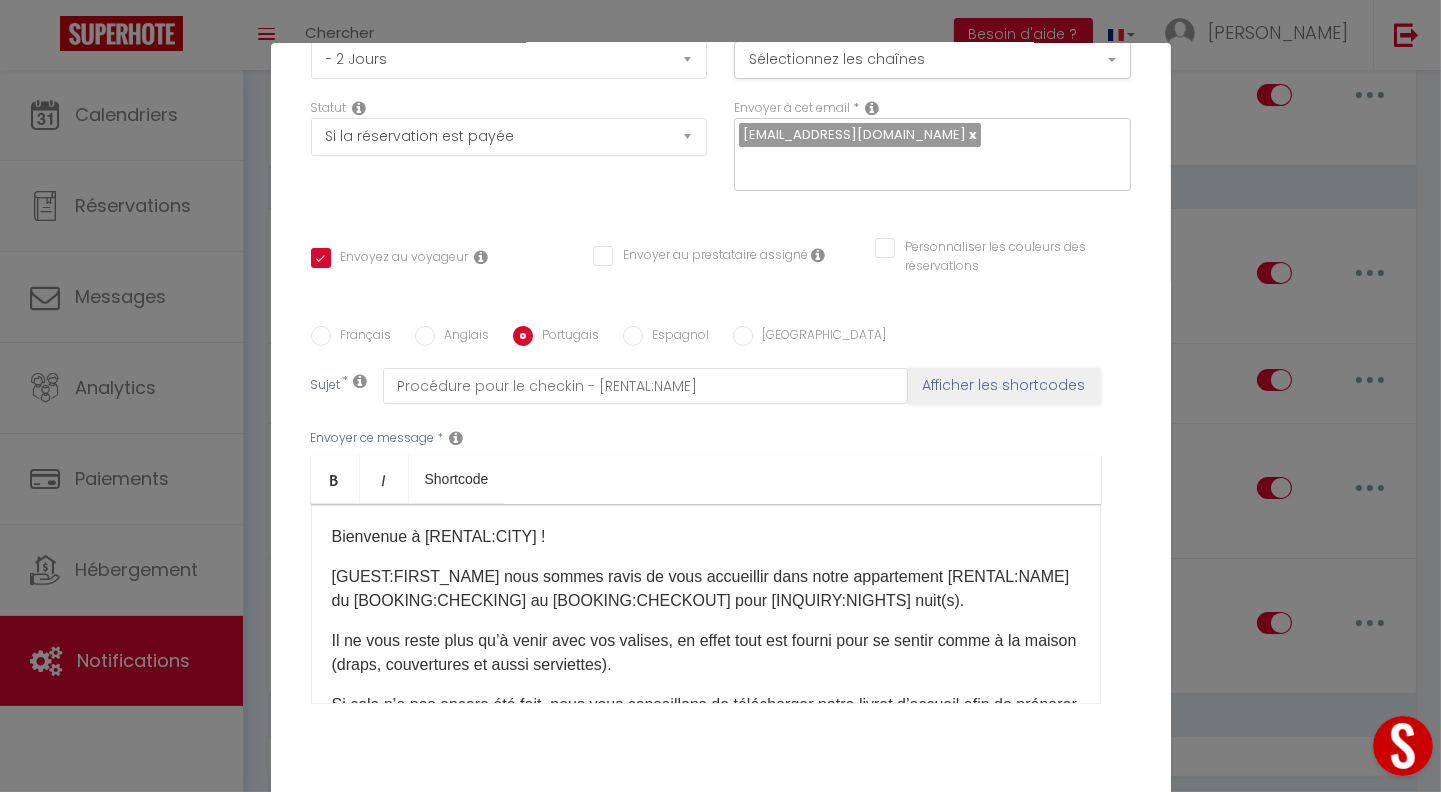 click on "Espagnol" at bounding box center (633, 336) 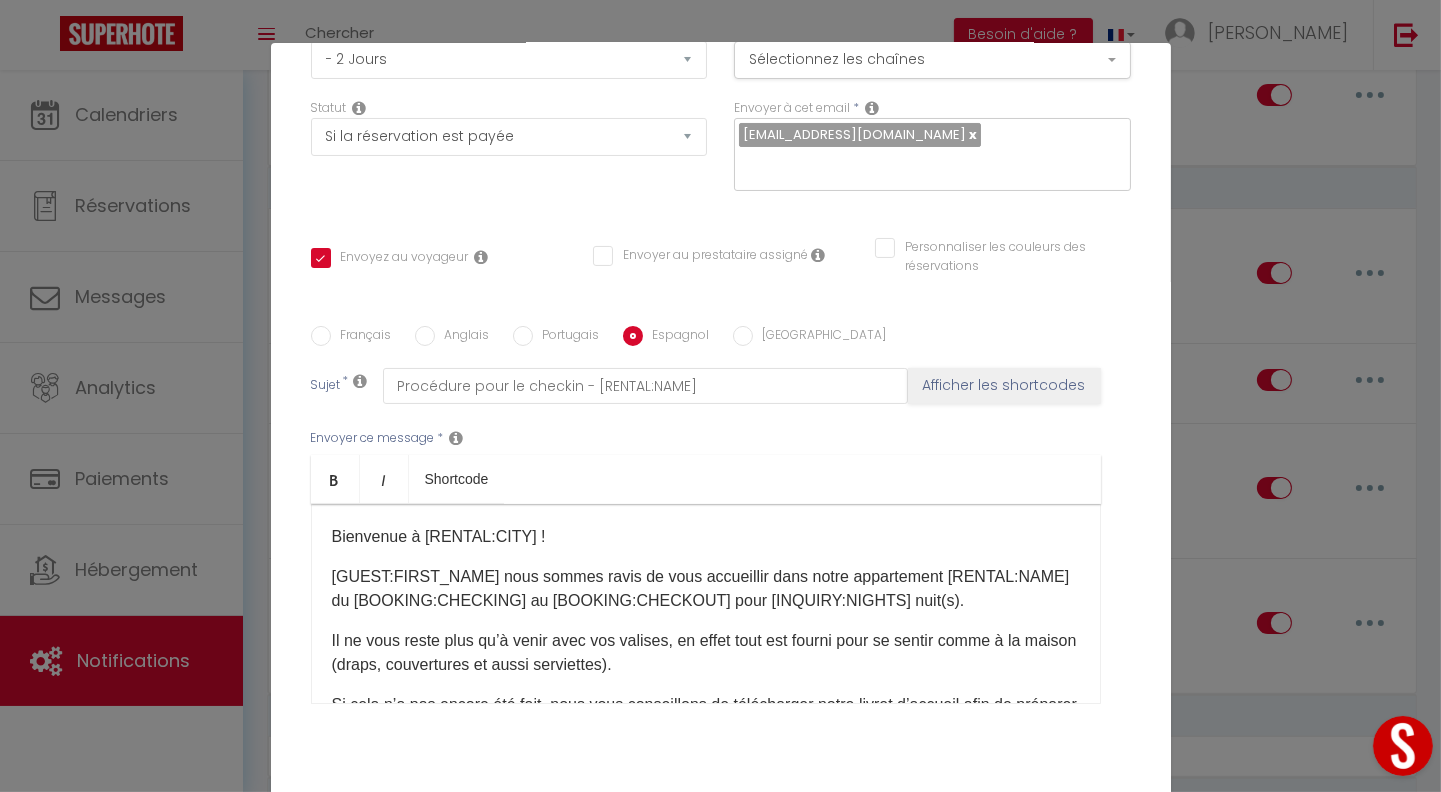 checkbox on "true" 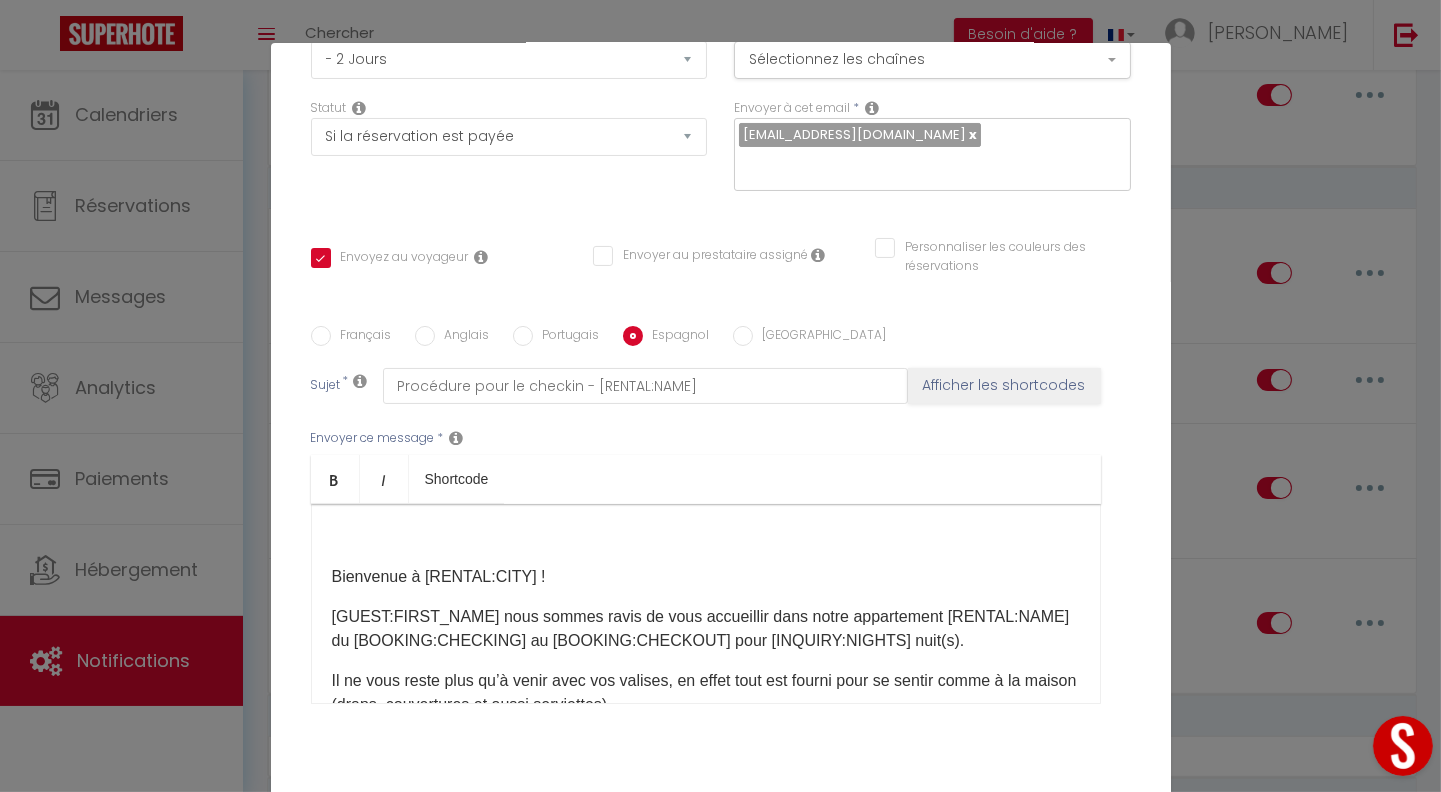 click on "Bienvenue à [RENTAL:CITY] !
[GUEST:FIRST_NAME]​​ nous sommes ravis de vous accueillir dans notre appartement [RENTAL:NAME]​​ du [BOOKING:CHECKING]​​ au [BOOKING:CHECKOUT]​​ pour [INQUIRY:NIGHTS]​​ nuit(s).
Il ne vous reste plus qu’à venir avec vos valises, en effet tout est fourni pour se sentir comme à la maison (draps, couvertures et aussi serviettes).
Si cela n’a pas encore été fait, nous vous conseillons de télécharger notre livret d’accueil afin de préparer au mieux votre séjour : [WELCOME_FORM_URL] et aussi les extra avec [Lien_CozyUp]​
L'Entrée dans l'appartement est AUTOMATISEE et est située au [RENTAL:ADDRESS]​​.
A votre arrivée le [BOOKING:CHECKING]​​ (Possible à partir de [checkin_hour])
DIGICODE DE [RENTAL:NAME] : [The_keys_Digicode​]​​
Suivez les étapes suivantes :
Si vous avez une voiture, il y a des places de parking dans la rue.
ATTENTION : Le numéro est le 11 bis.
​" at bounding box center [706, 604] 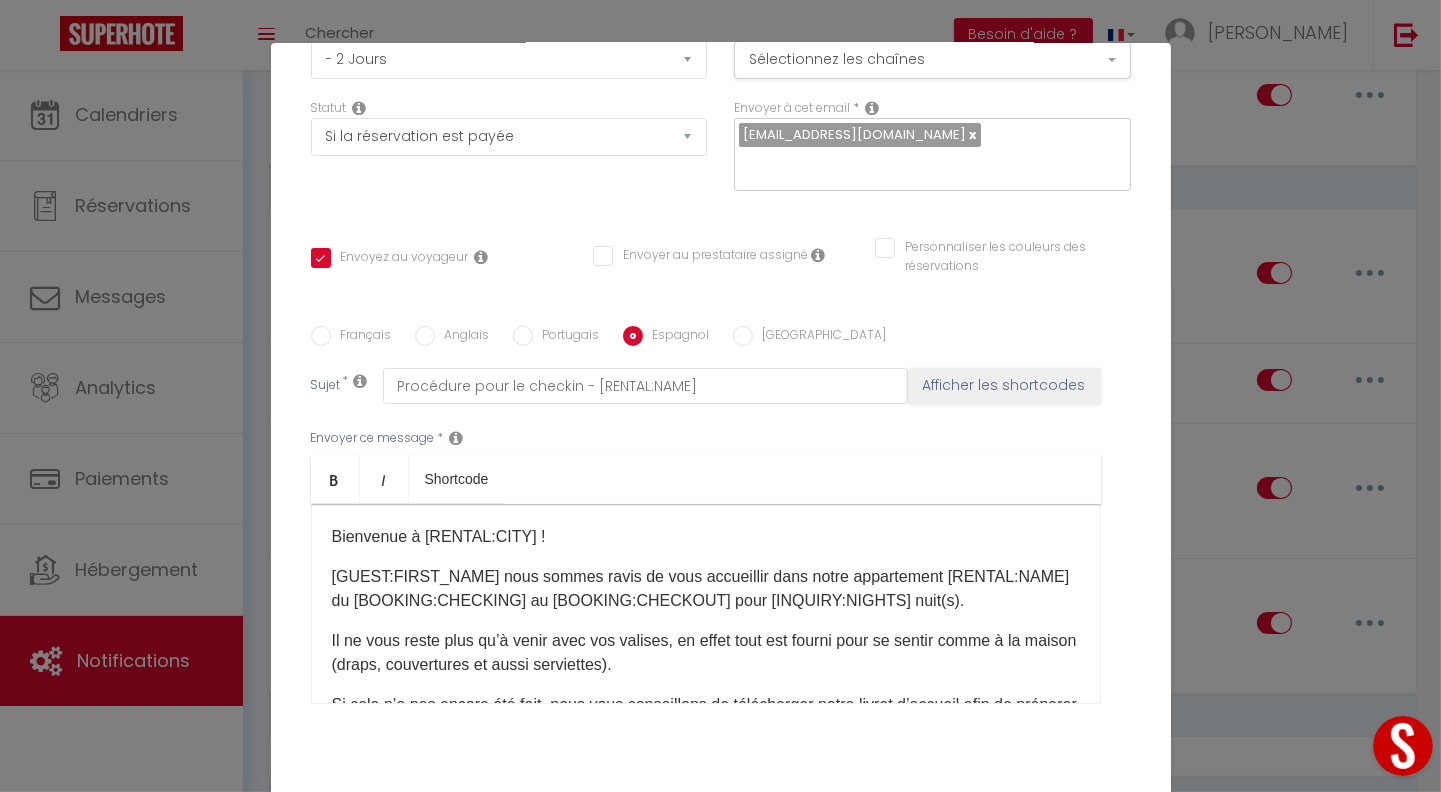 click on "[GEOGRAPHIC_DATA]" at bounding box center (743, 336) 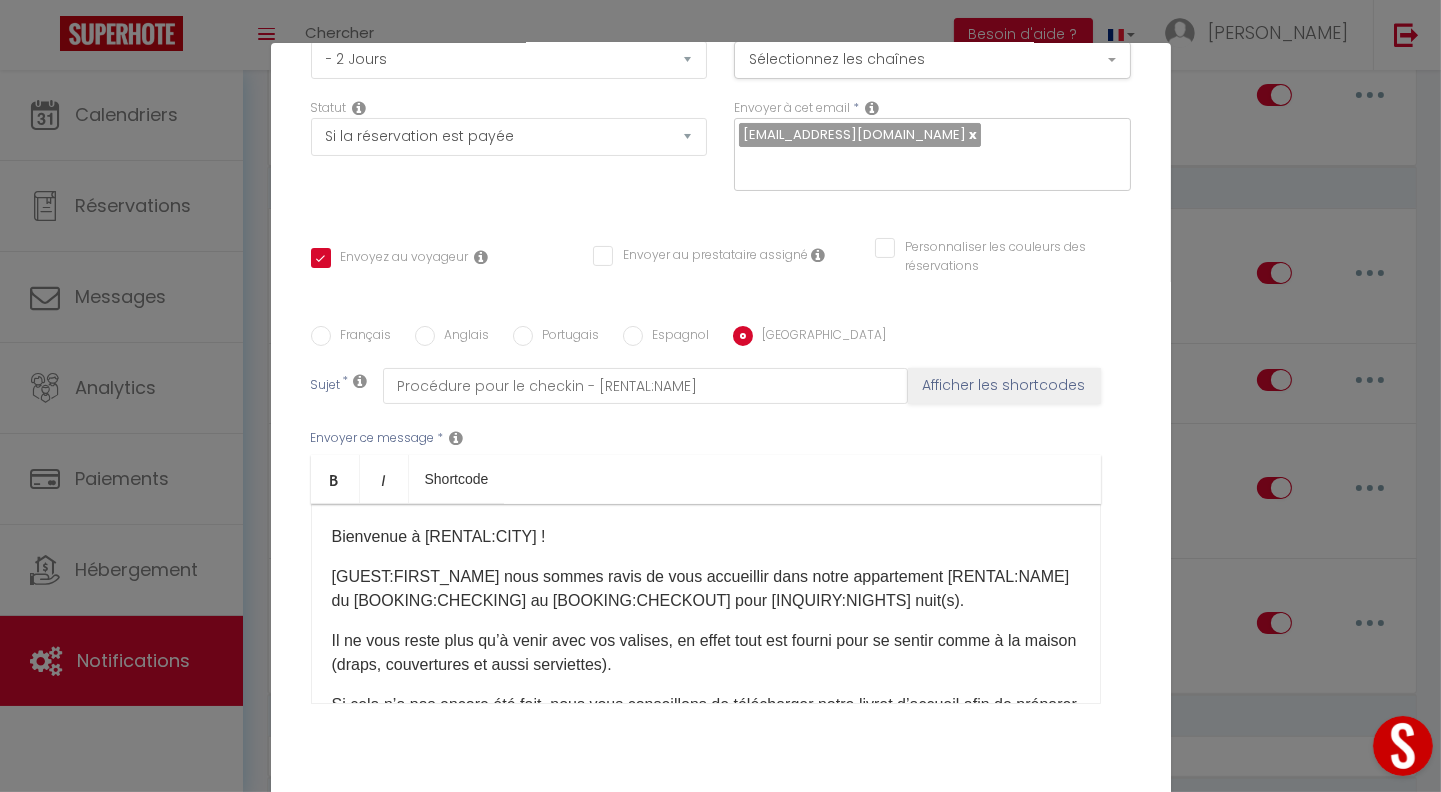 checkbox on "true" 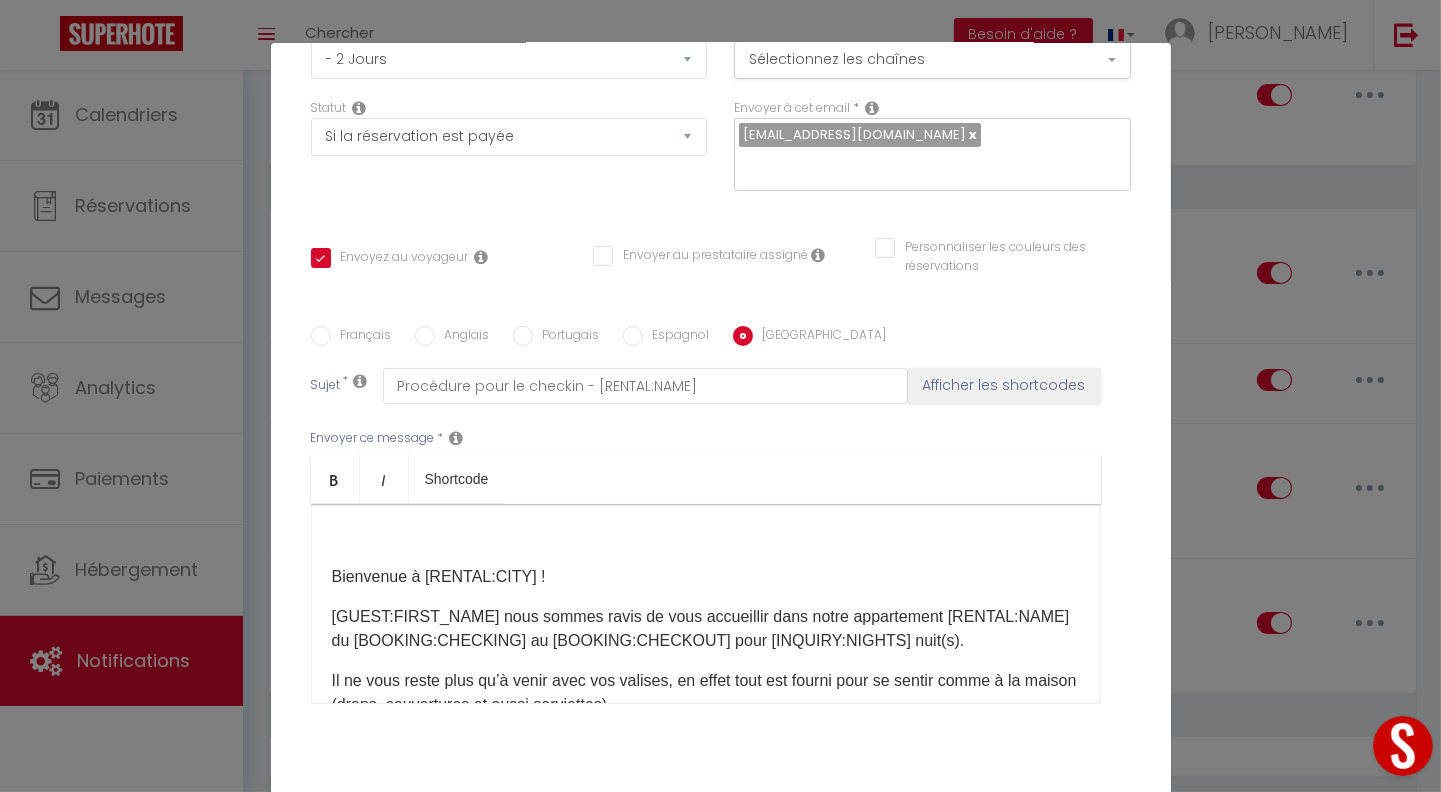 click on "Bienvenue à [RENTAL:CITY] !
[GUEST:FIRST_NAME]​​ nous sommes ravis de vous accueillir dans notre appartement [RENTAL:NAME]​​ du [BOOKING:CHECKING]​​ au [BOOKING:CHECKOUT]​​ pour [INQUIRY:NIGHTS]​​ nuit(s).
Il ne vous reste plus qu’à venir avec vos valises, en effet tout est fourni pour se sentir comme à la maison (draps, couvertures et aussi serviettes).
Si cela n’a pas encore été fait, nous vous conseillons de télécharger notre livret d’accueil afin de préparer au mieux votre séjour : [WELCOME_FORM_URL] et aussi les extra avec [Lien_CozyUp]​
L'Entrée dans l'appartement est AUTOMATISEE et est située au [RENTAL:ADDRESS]​​.
A votre arrivée le [BOOKING:CHECKING]​​ (Possible à partir de [checkin_hour])
DIGICODE DE [RENTAL:NAME] : [The_keys_Digicode​]​​
Suivez les étapes suivantes :
Si vous avez une voiture, il y a des places de parking dans la rue.
ATTENTION : Le numéro est le 11 bis.
​" at bounding box center [706, 604] 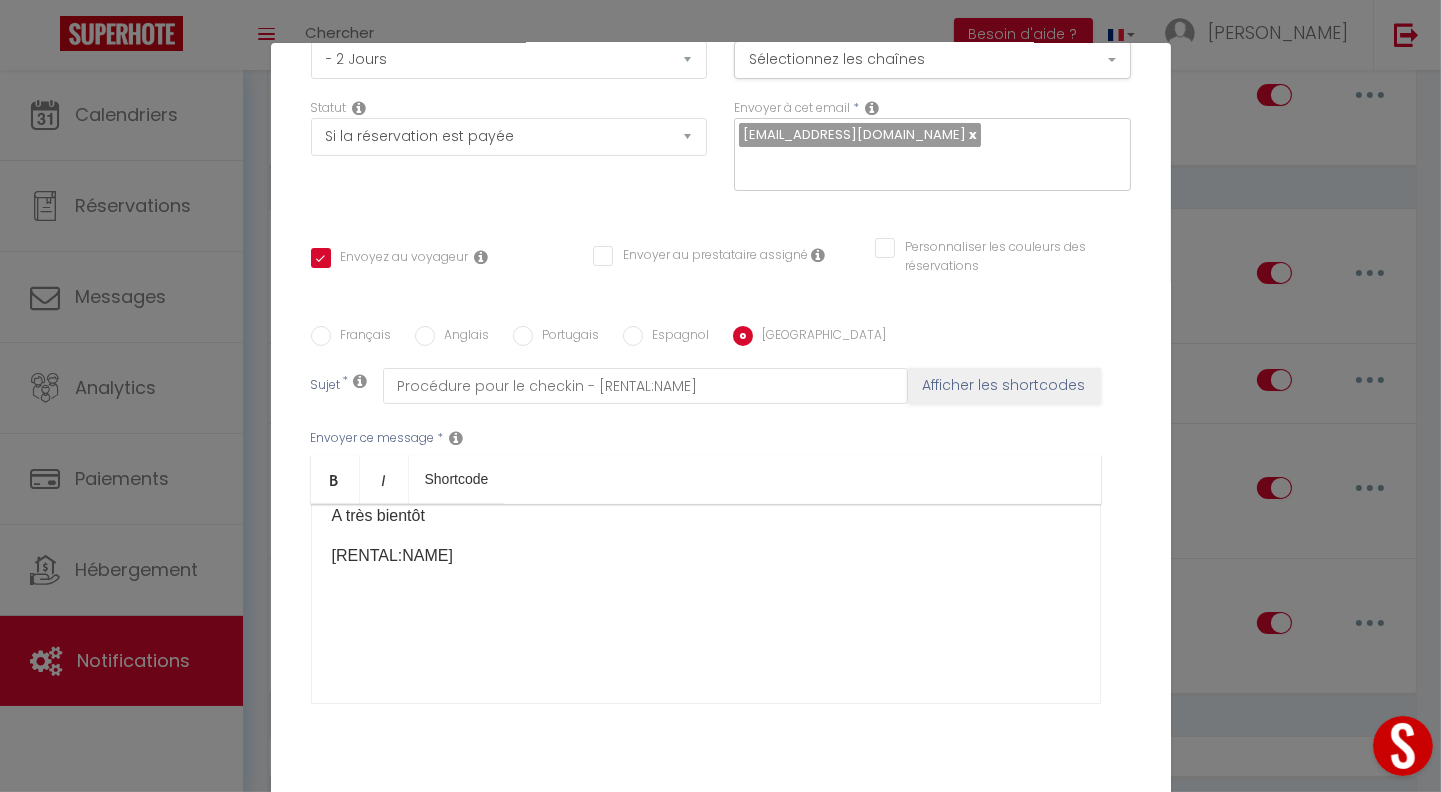 scroll, scrollTop: 1501, scrollLeft: 0, axis: vertical 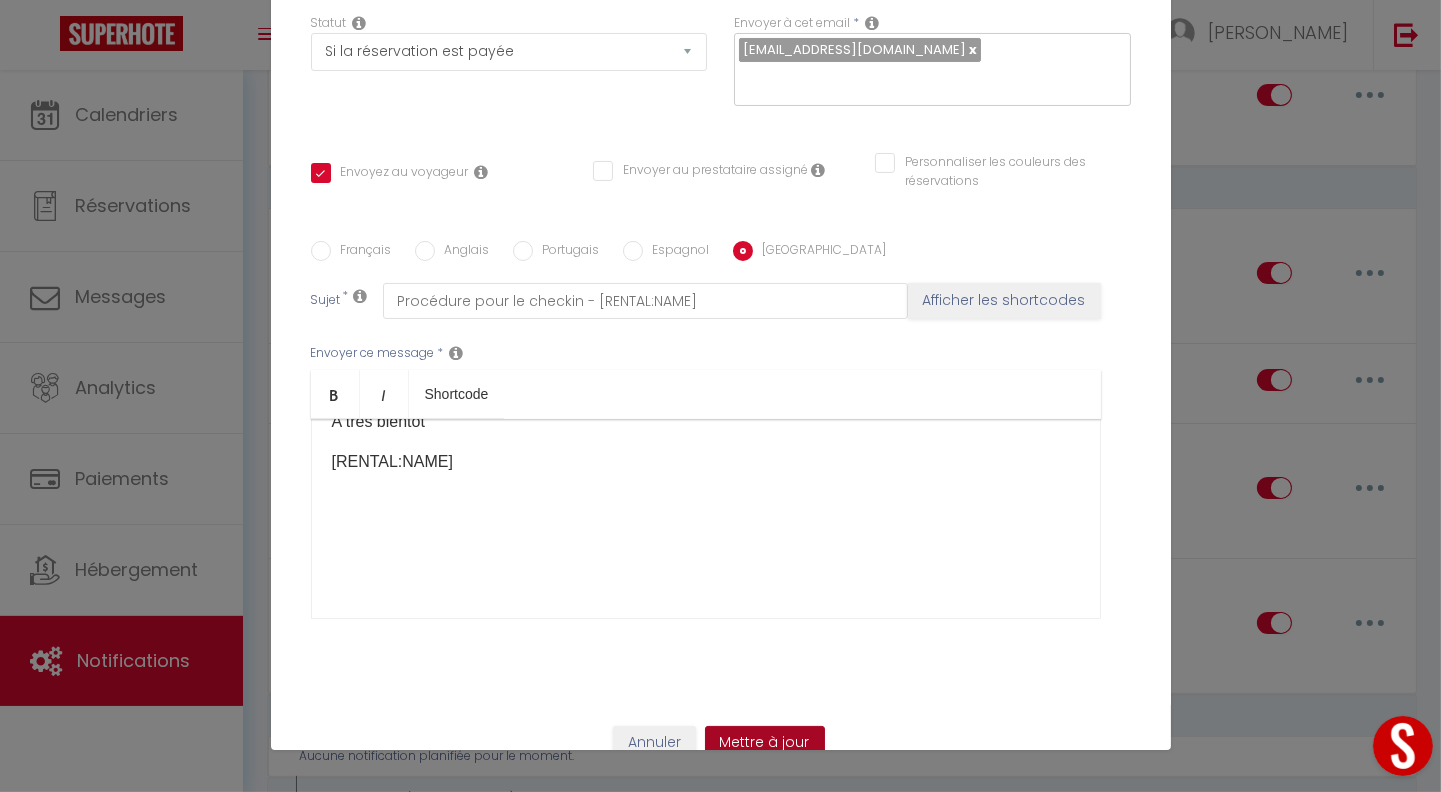 click on "Mettre à jour" at bounding box center (765, 743) 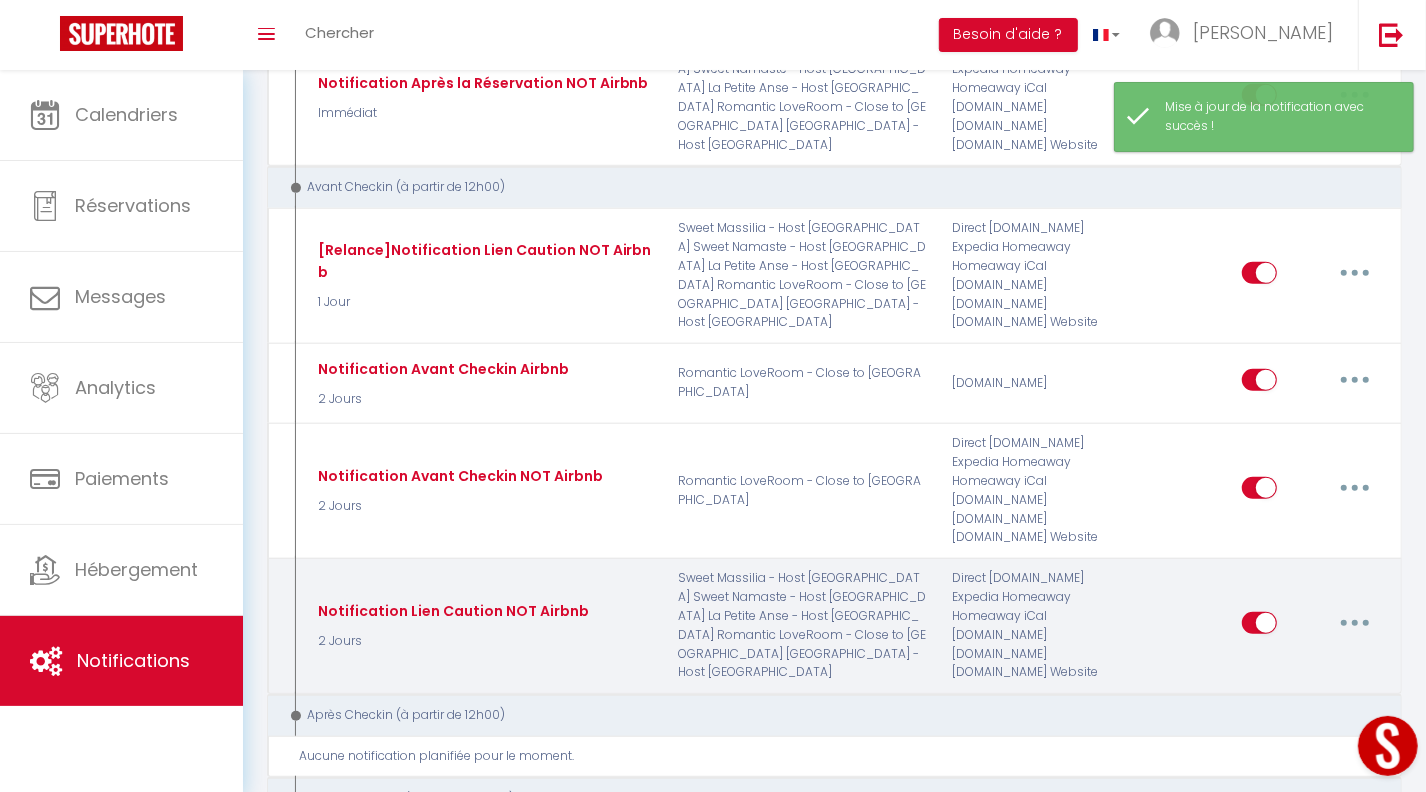 click at bounding box center [1355, 623] 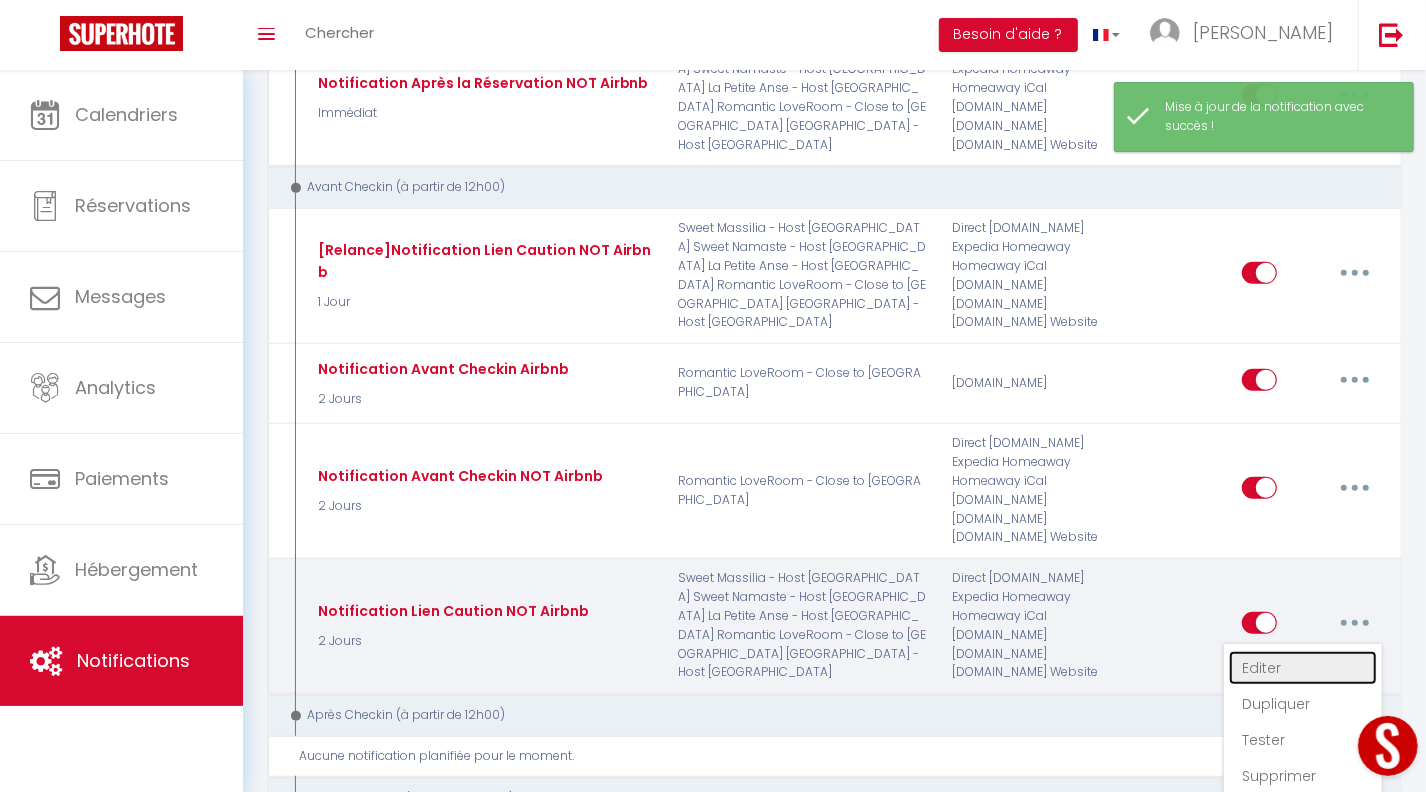 click on "Editer" at bounding box center (1303, 668) 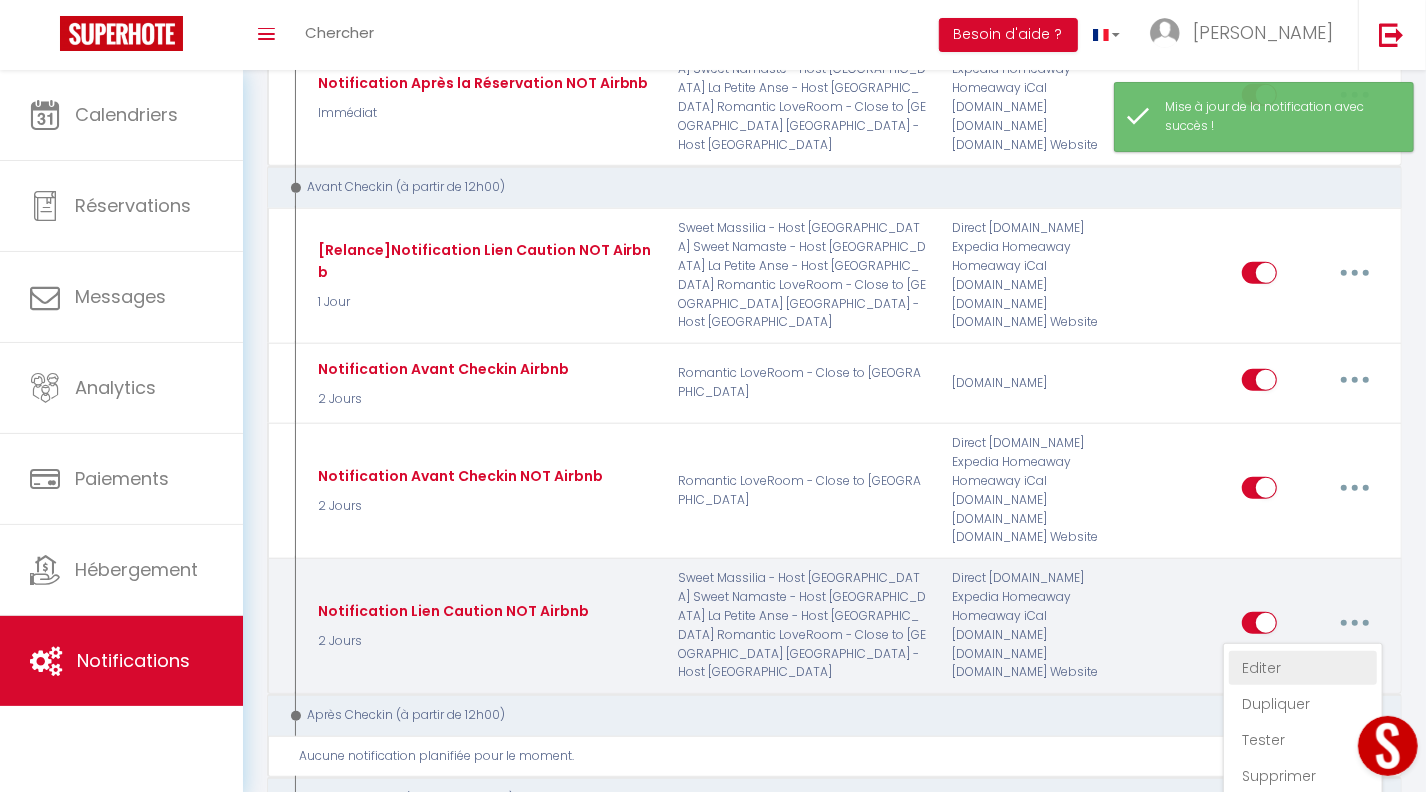 select on "2 Jours" 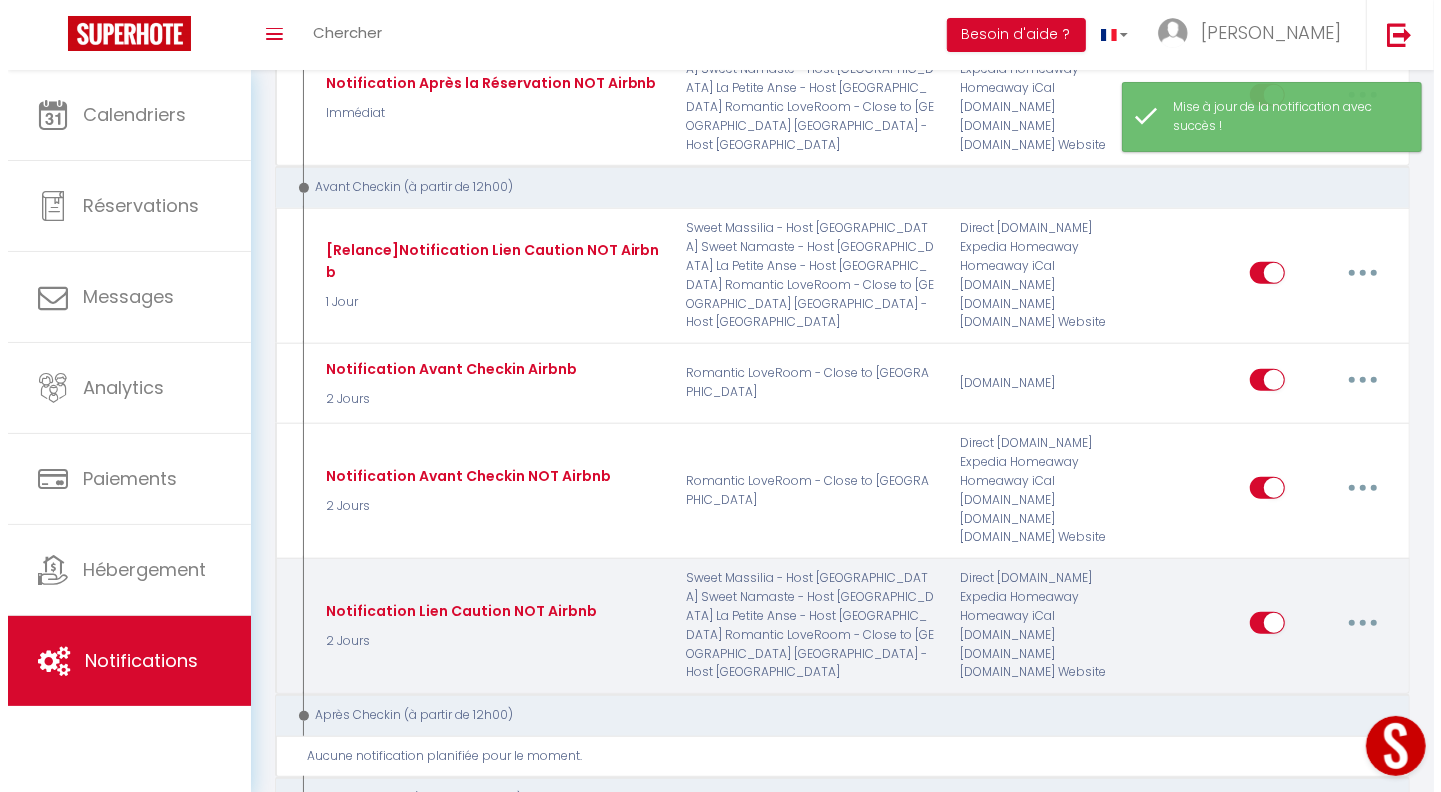 scroll, scrollTop: 133, scrollLeft: 0, axis: vertical 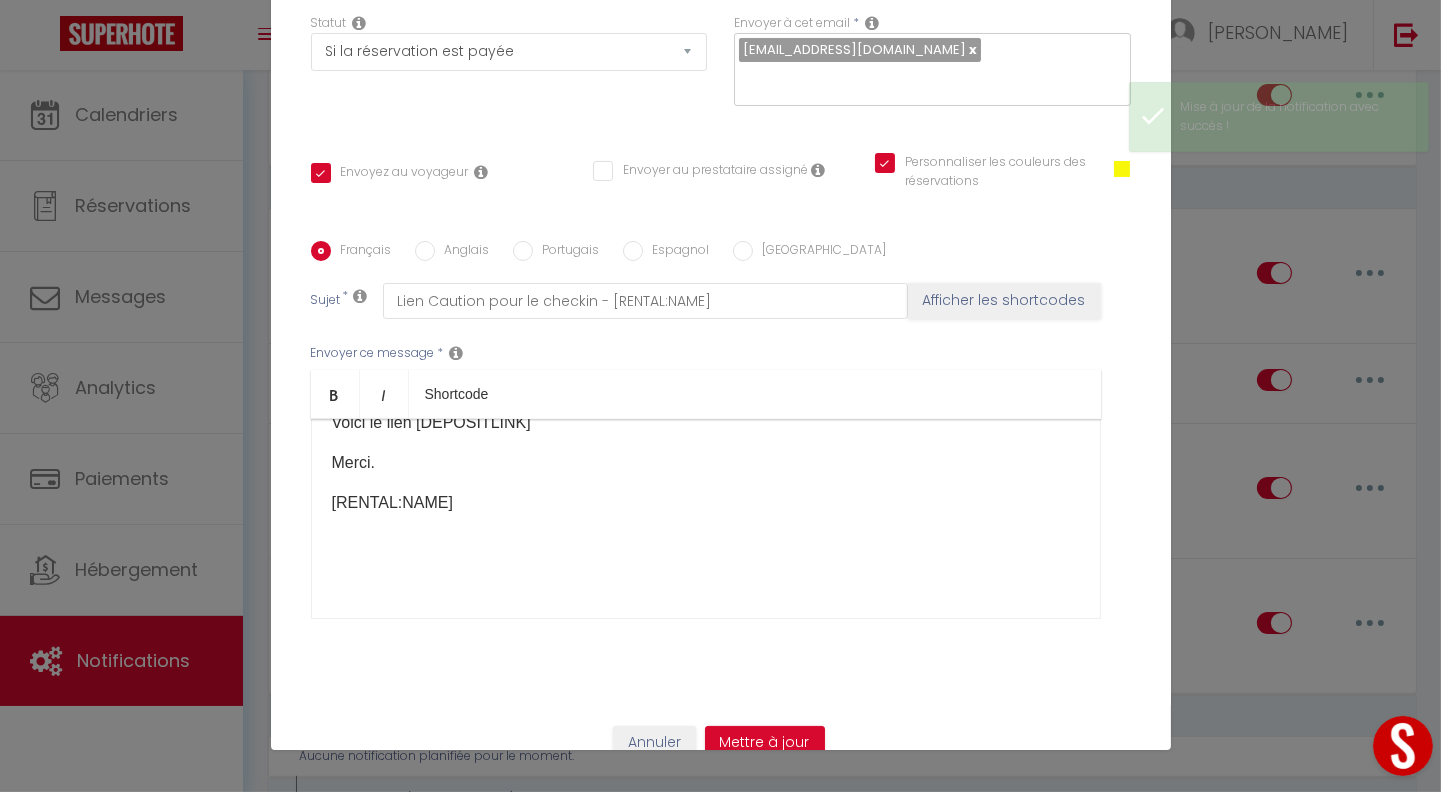 click on "​" at bounding box center (706, 543) 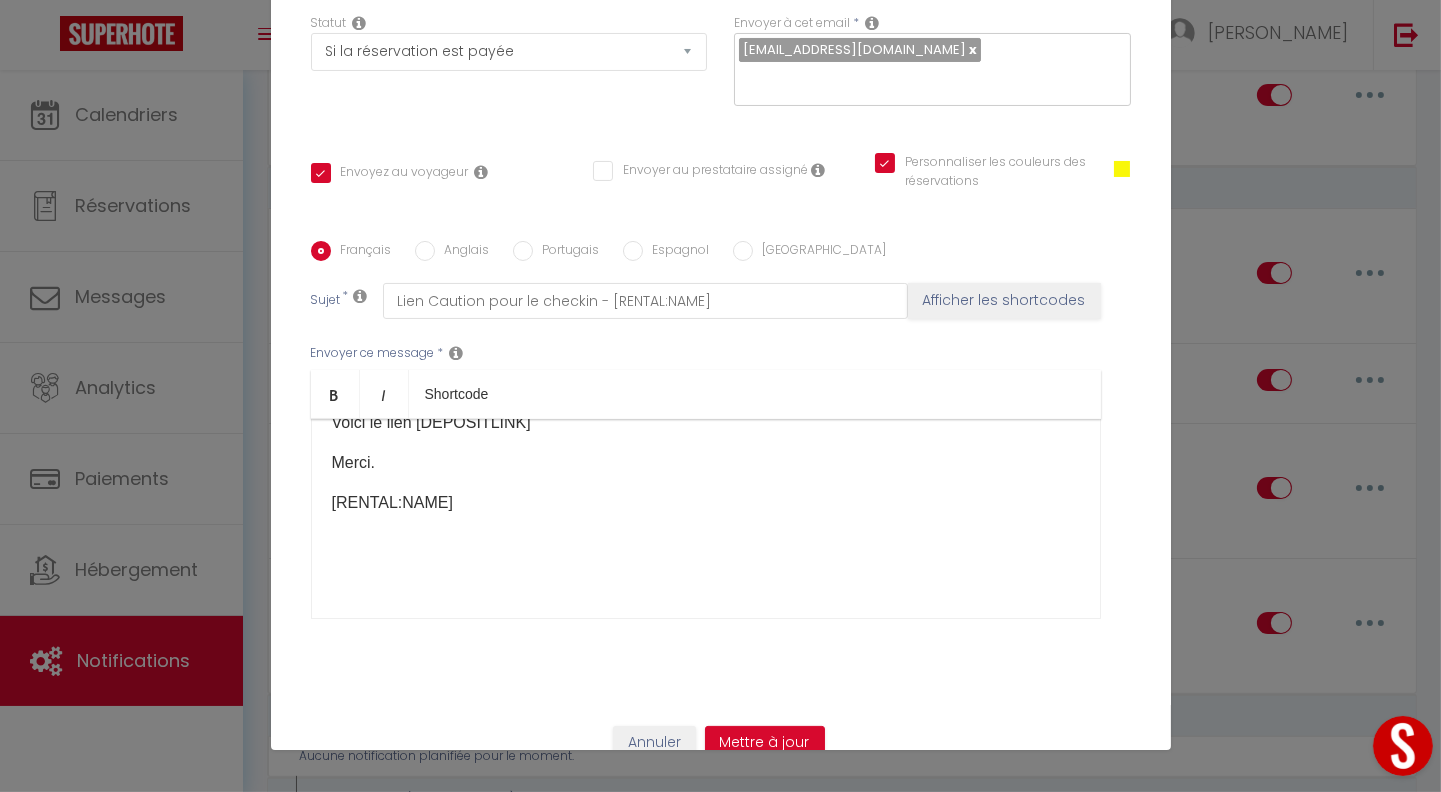 scroll, scrollTop: 0, scrollLeft: 0, axis: both 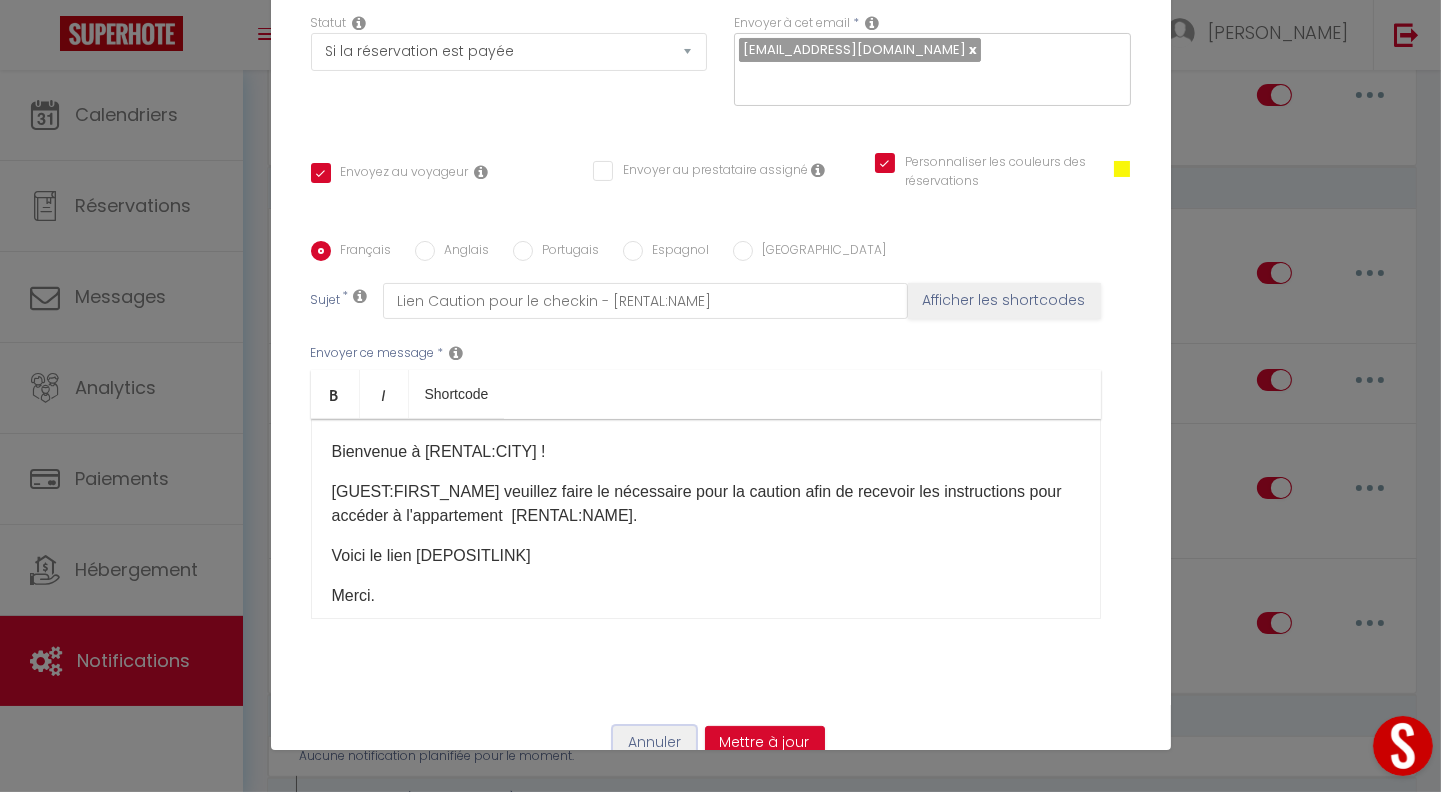 click on "Annuler" at bounding box center [654, 743] 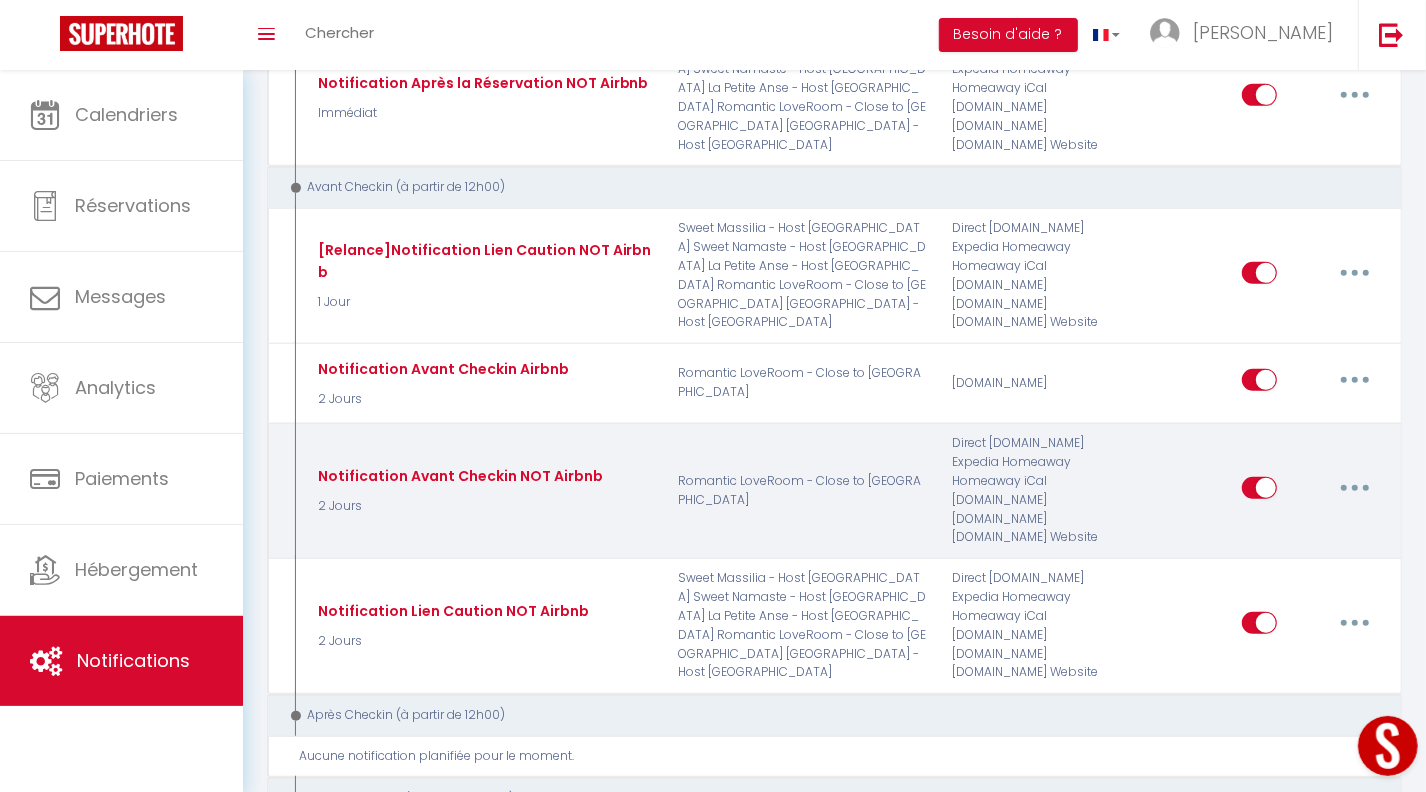 click at bounding box center [1355, 488] 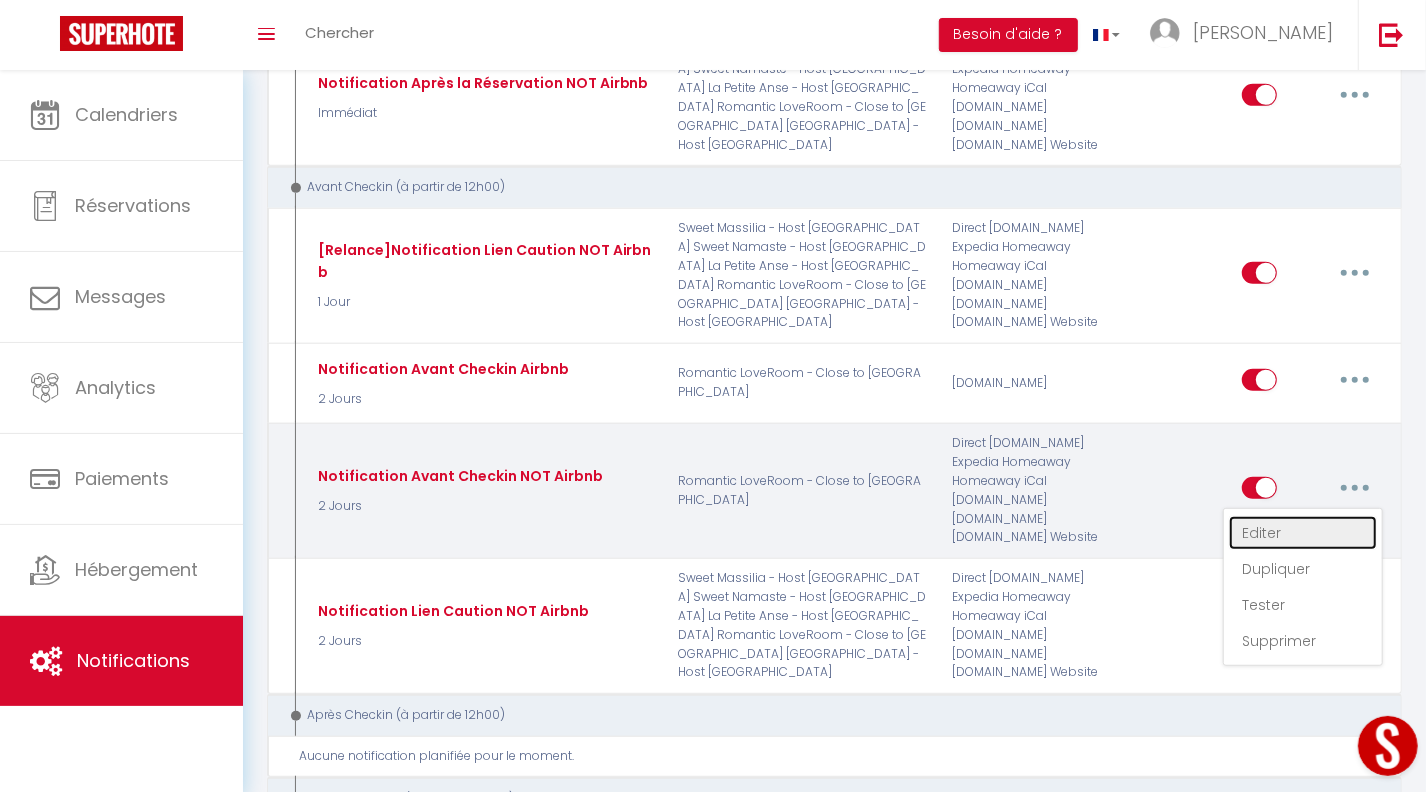 click on "Editer" at bounding box center (1303, 533) 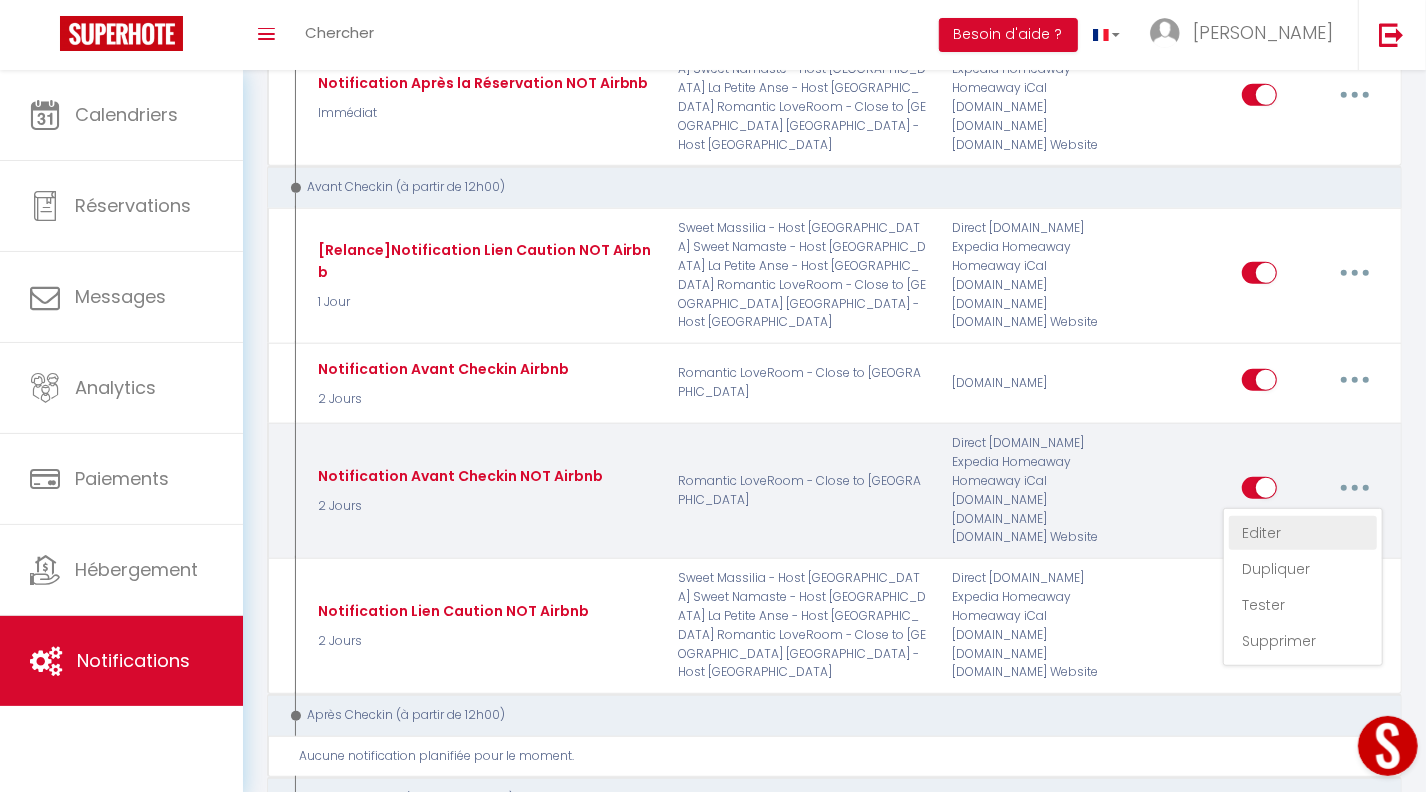type on "Notification Avant Checkin NOT Airbnb" 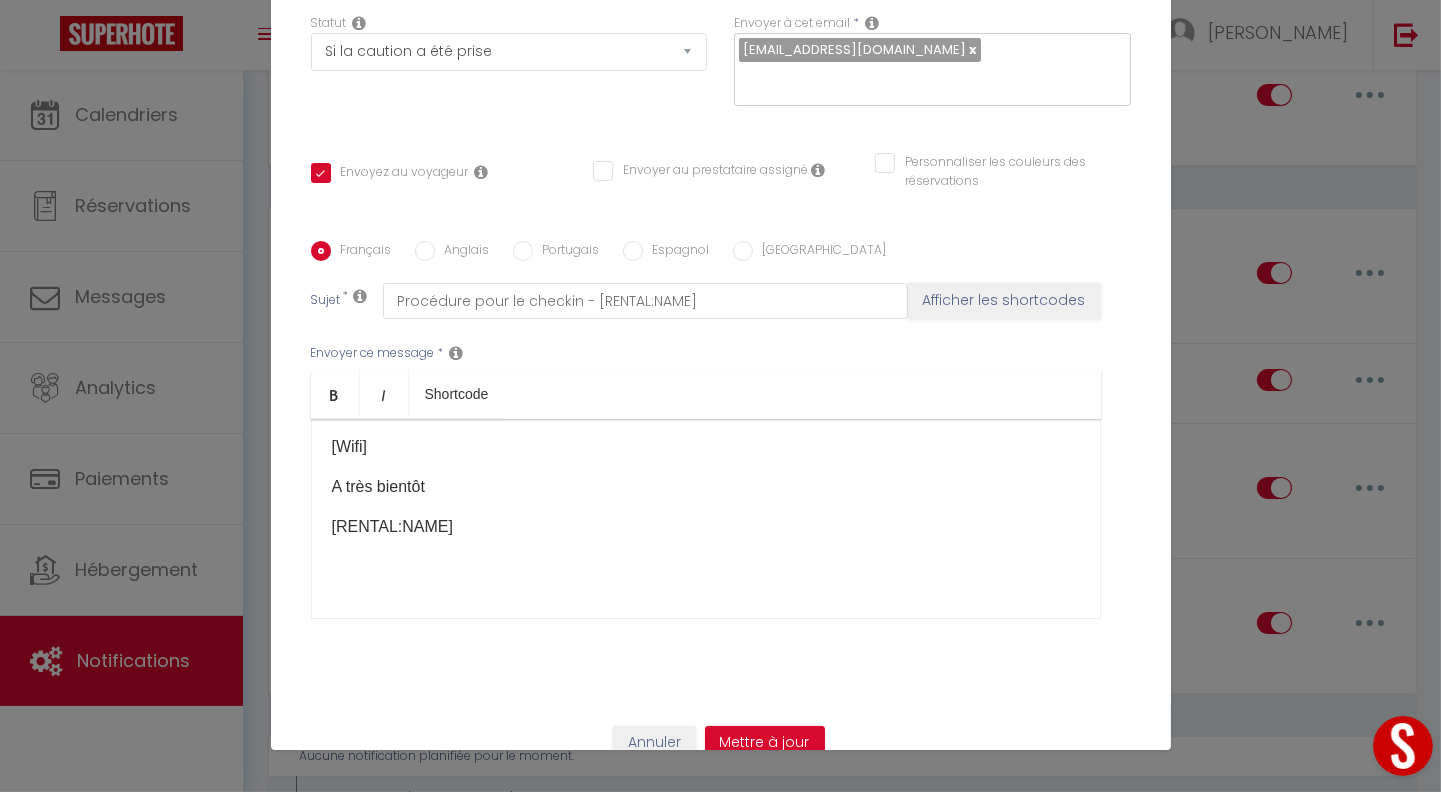 scroll, scrollTop: 176, scrollLeft: 0, axis: vertical 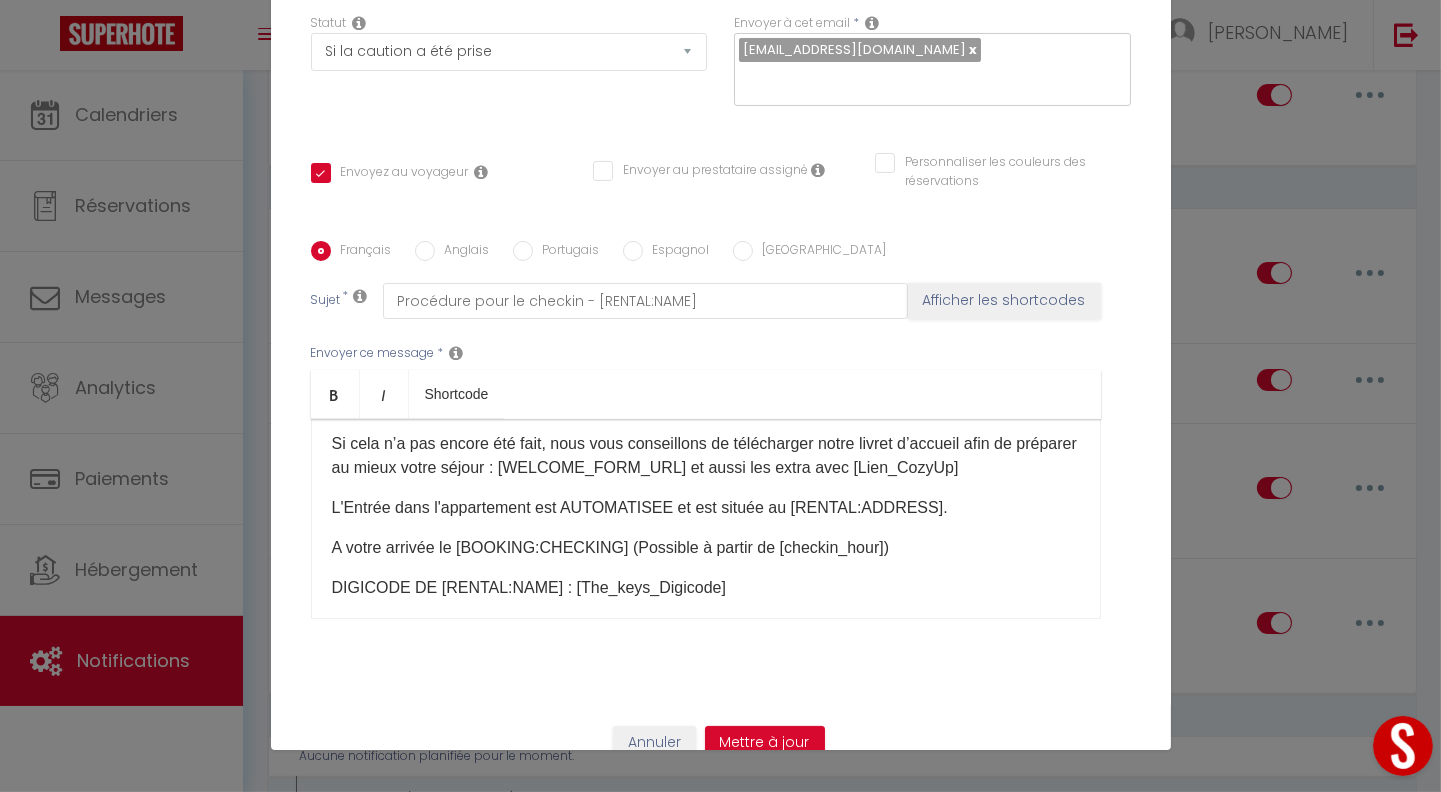 click on "L'Entrée dans l'appartement est AUTOMATISEE et est située au [RENTAL:ADDRESS]​​." at bounding box center (706, 508) 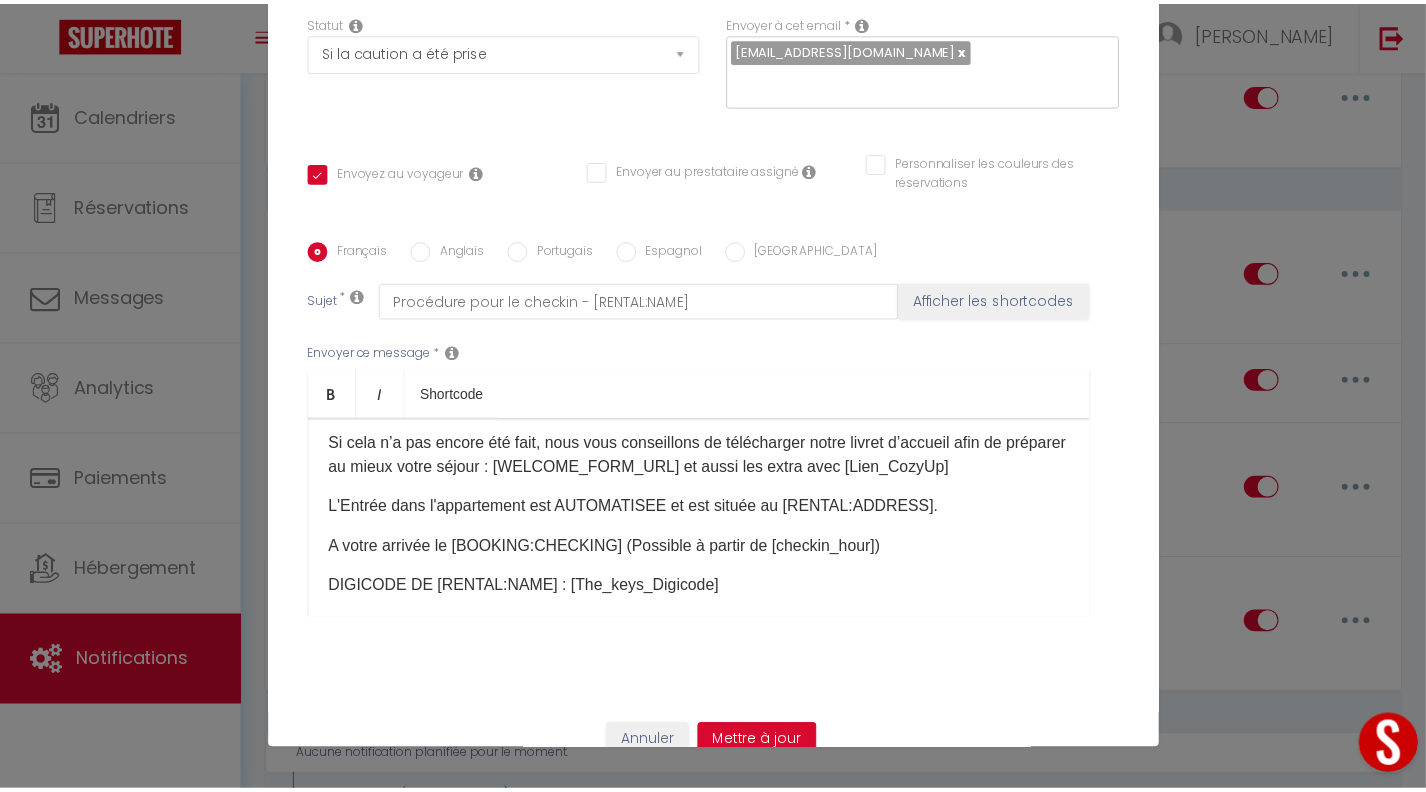 scroll, scrollTop: 0, scrollLeft: 0, axis: both 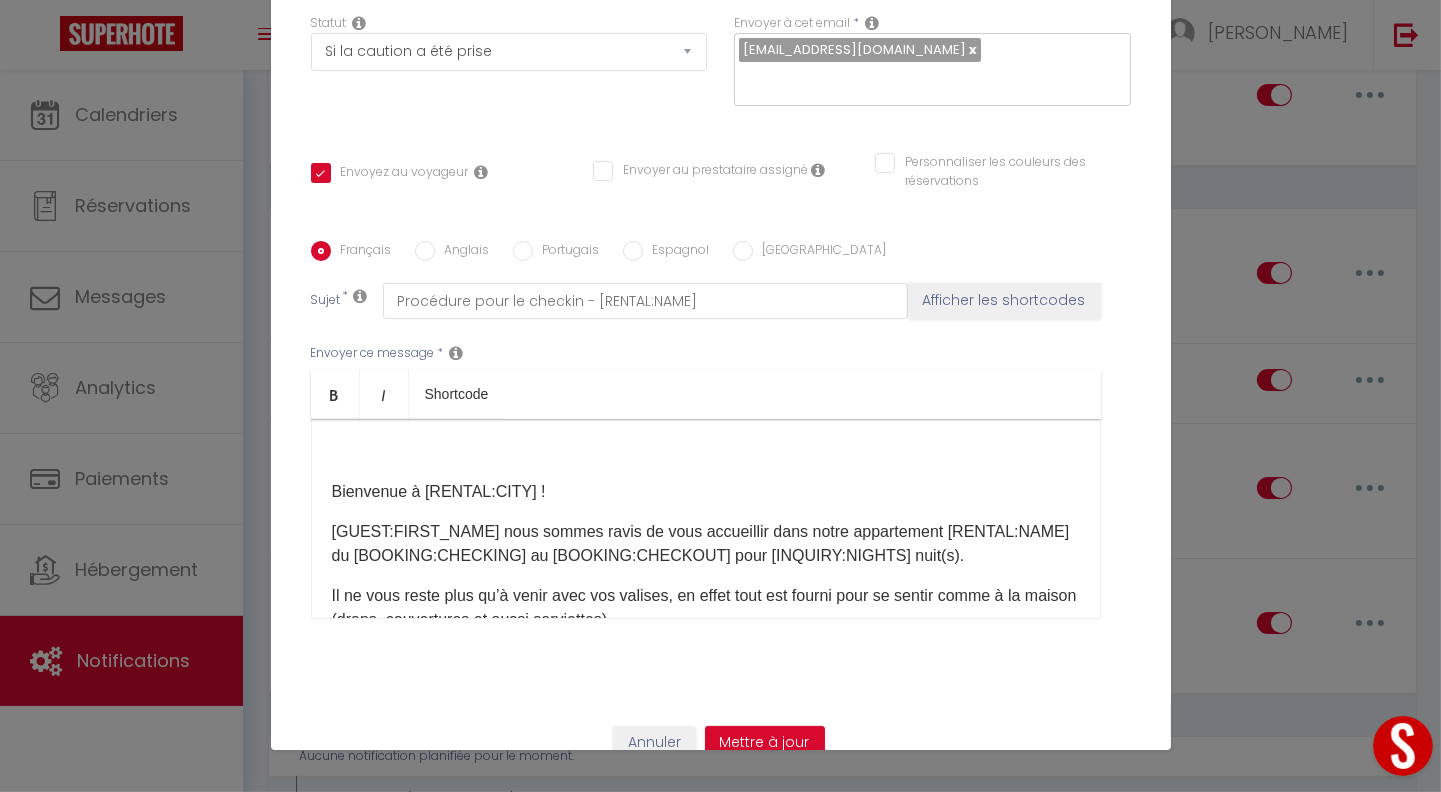 click on "Bienvenue à [RENTAL:CITY] !" at bounding box center [706, 492] 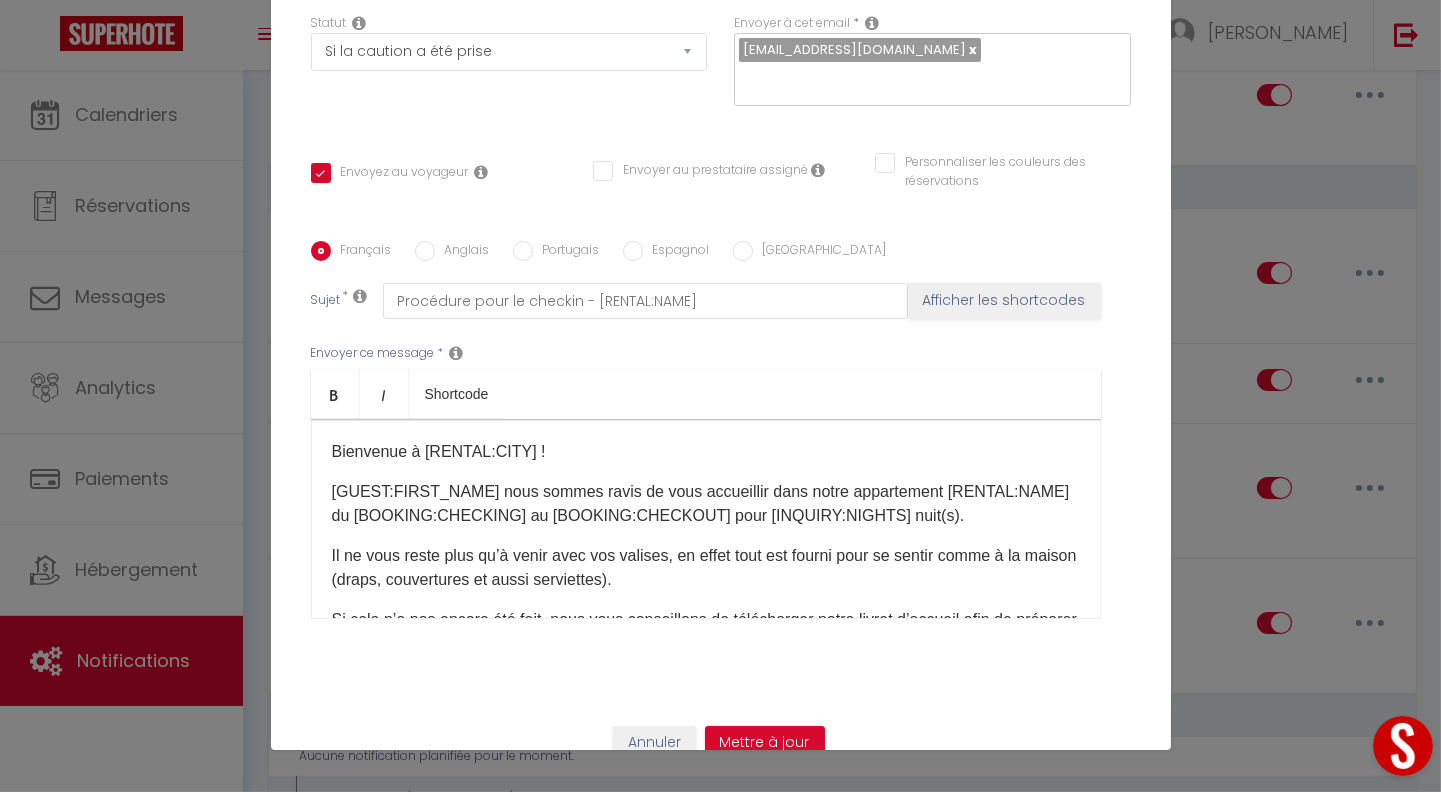 click on "Anglais" at bounding box center [425, 251] 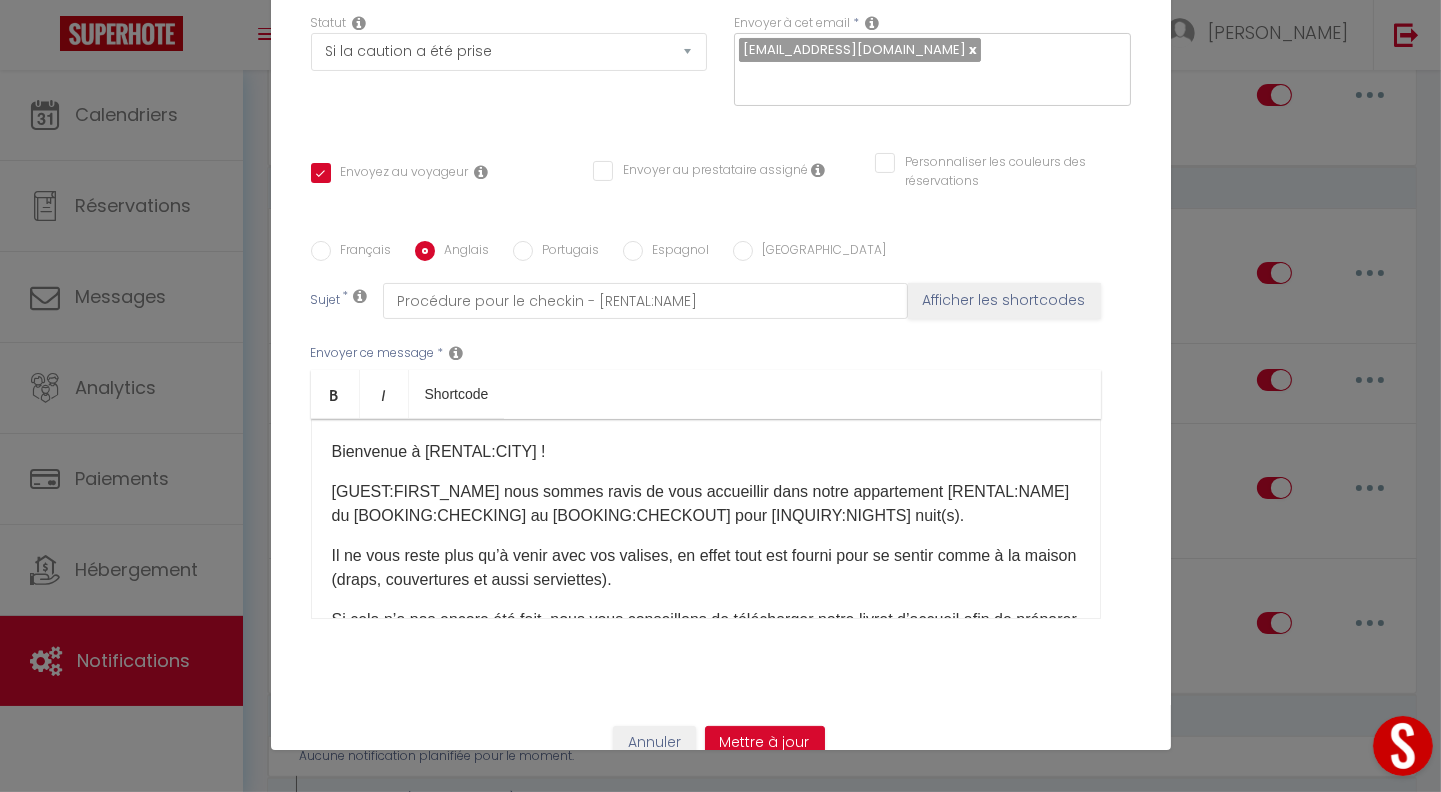 checkbox on "true" 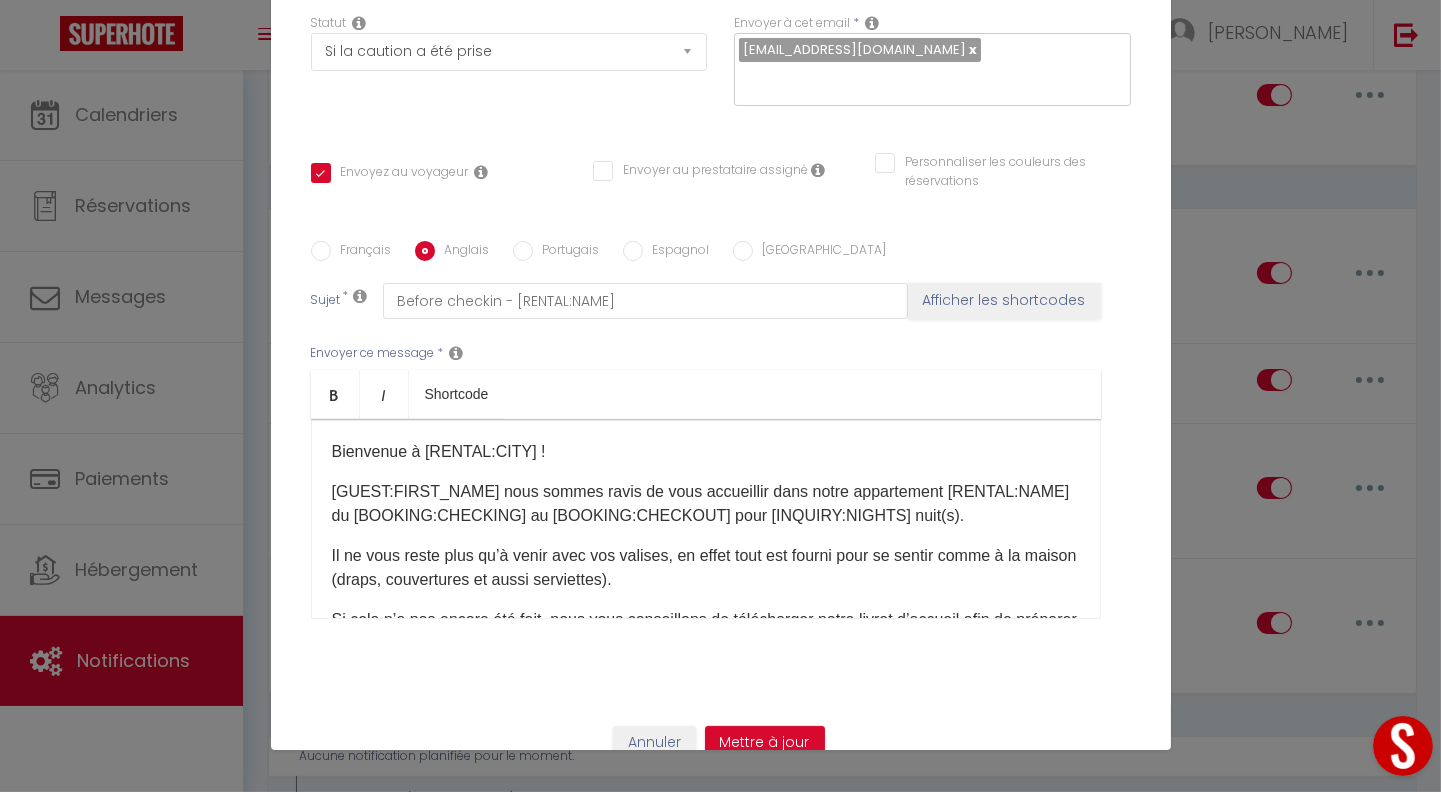 click on "Bienvenue à [RENTAL:CITY] !
[GUEST:FIRST_NAME]​​ nous sommes ravis de vous accueillir dans notre appartement [RENTAL:NAME]​​ du [BOOKING:CHECKING]​​ au [BOOKING:CHECKOUT]​​ pour [INQUIRY:NIGHTS]​​ nuit(s).
Il ne vous reste plus qu’à venir avec vos valises, en effet tout est fourni pour se sentir comme à la maison (draps, couvertures et aussi serviettes).
Si cela n’a pas encore été fait, nous vous conseillons de télécharger notre livret d’accueil afin de préparer au mieux votre séjour : [WELCOME_FORM_URL] et aussi les extra avec [Lien_CozyUp]​
L'Entrée dans l'appartement est AUTOMATISEE et est située au [RENTAL:ADDRESS]​​.
A votre arrivée le [BOOKING:CHECKING]​​ (Possible à partir de [checkin_hour])
DIGICODE DE [RENTAL:NAME] : [The_keys_Digicode​]​​
Suivez les étapes suivantes :
Si vous avez une voiture, il y a des places de parking dans la rue.
​
ATTENTION : Le numéro est le 11 bis.
​" at bounding box center [706, 519] 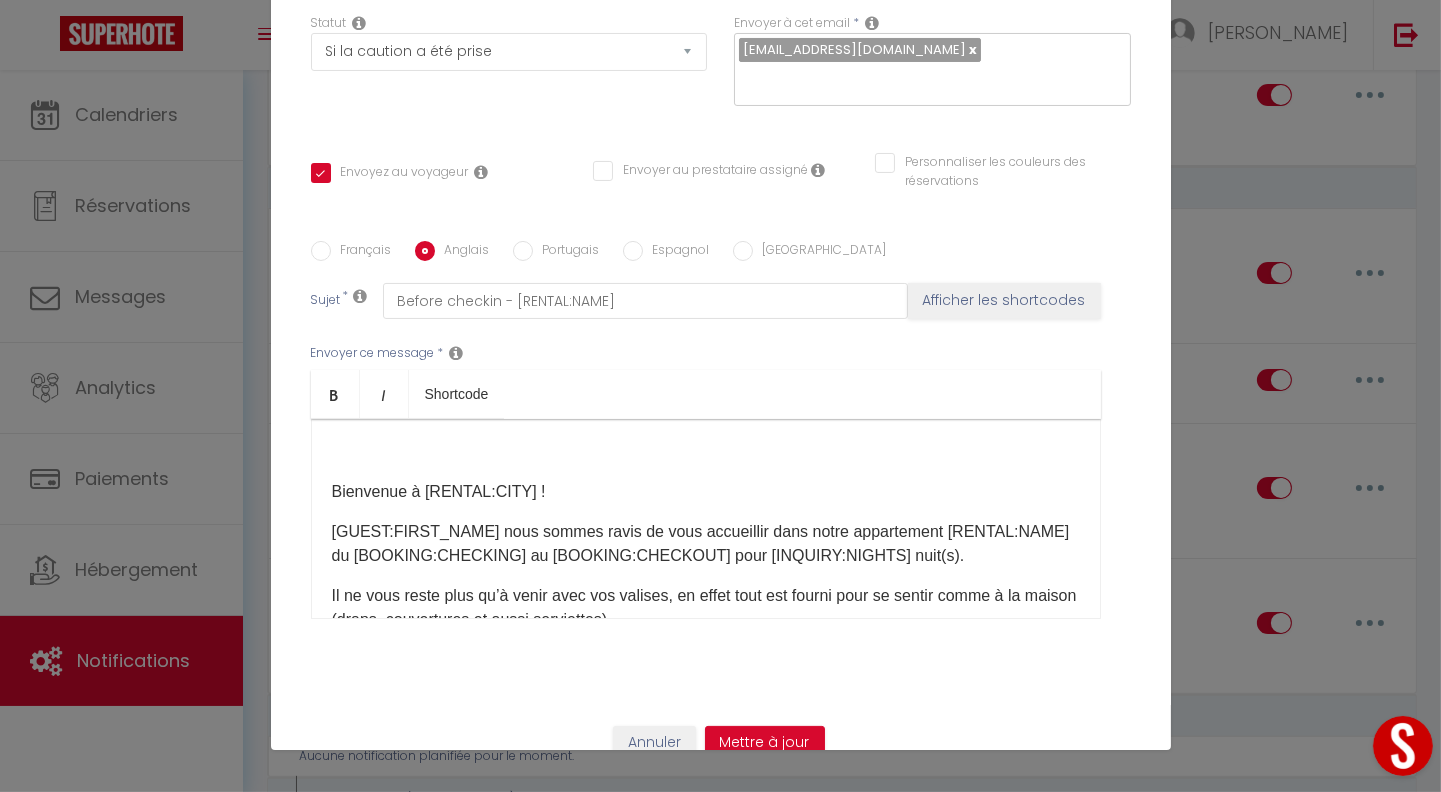 click on "Bienvenue à [RENTAL:CITY] !
[GUEST:FIRST_NAME]​​ nous sommes ravis de vous accueillir dans notre appartement [RENTAL:NAME]​​ du [BOOKING:CHECKING]​​ au [BOOKING:CHECKOUT]​​ pour [INQUIRY:NIGHTS]​​ nuit(s).
Il ne vous reste plus qu’à venir avec vos valises, en effet tout est fourni pour se sentir comme à la maison (draps, couvertures et aussi serviettes).
Si cela n’a pas encore été fait, nous vous conseillons de télécharger notre livret d’accueil afin de préparer au mieux votre séjour : [WELCOME_FORM_URL] et aussi les extra avec [Lien_CozyUp]​
L'Entrée dans l'appartement est AUTOMATISEE et est située au [RENTAL:ADDRESS]​​.
A votre arrivée le [BOOKING:CHECKING]​​ (Possible à partir de [checkin_hour])
DIGICODE DE [RENTAL:NAME] : [The_keys_Digicode​]​​
Suivez les étapes suivantes :
Si vous avez une voiture, il y a des places de parking dans la rue.
ATTENTION : Le numéro est le 11 bis.
​" at bounding box center (706, 519) 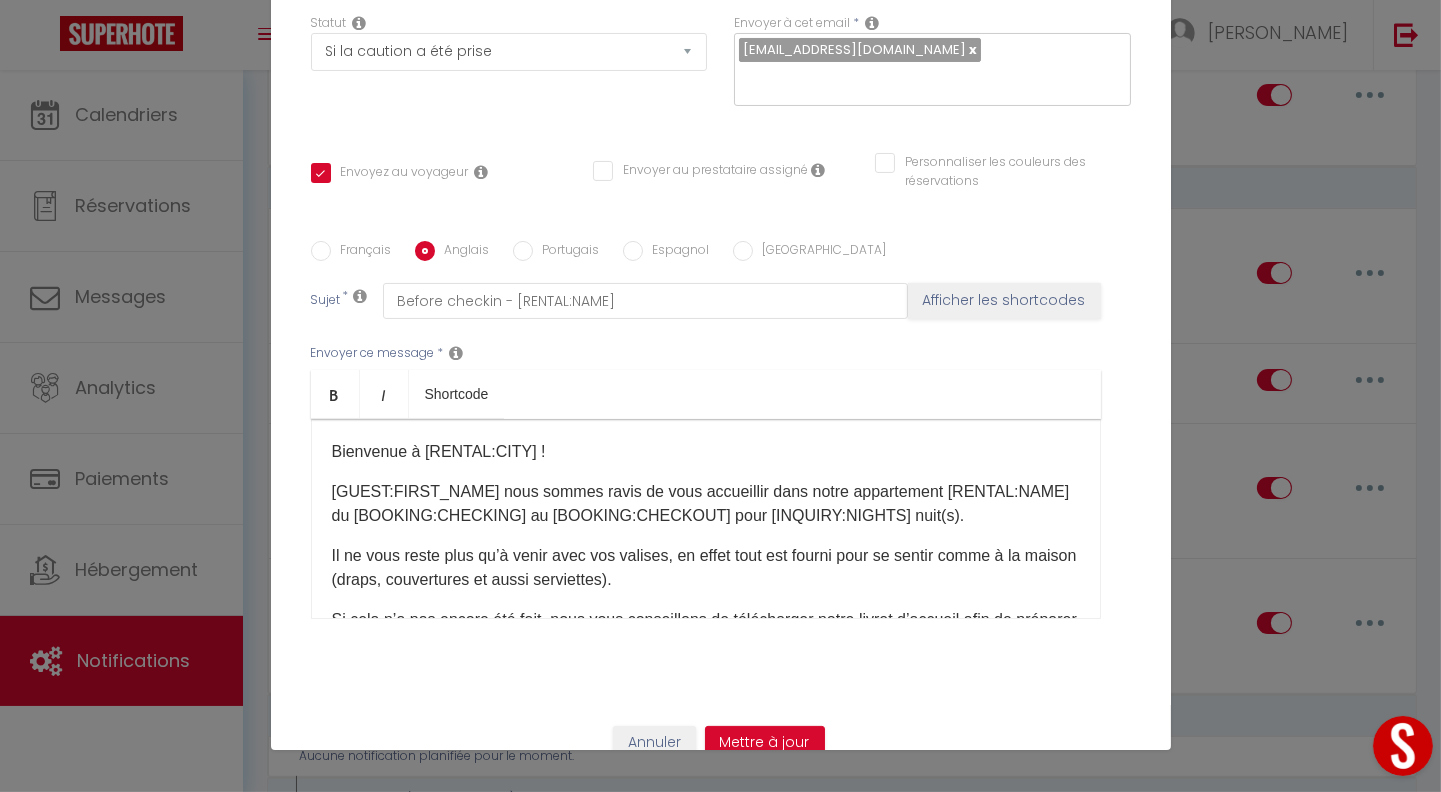 click on "Portugais" at bounding box center (523, 251) 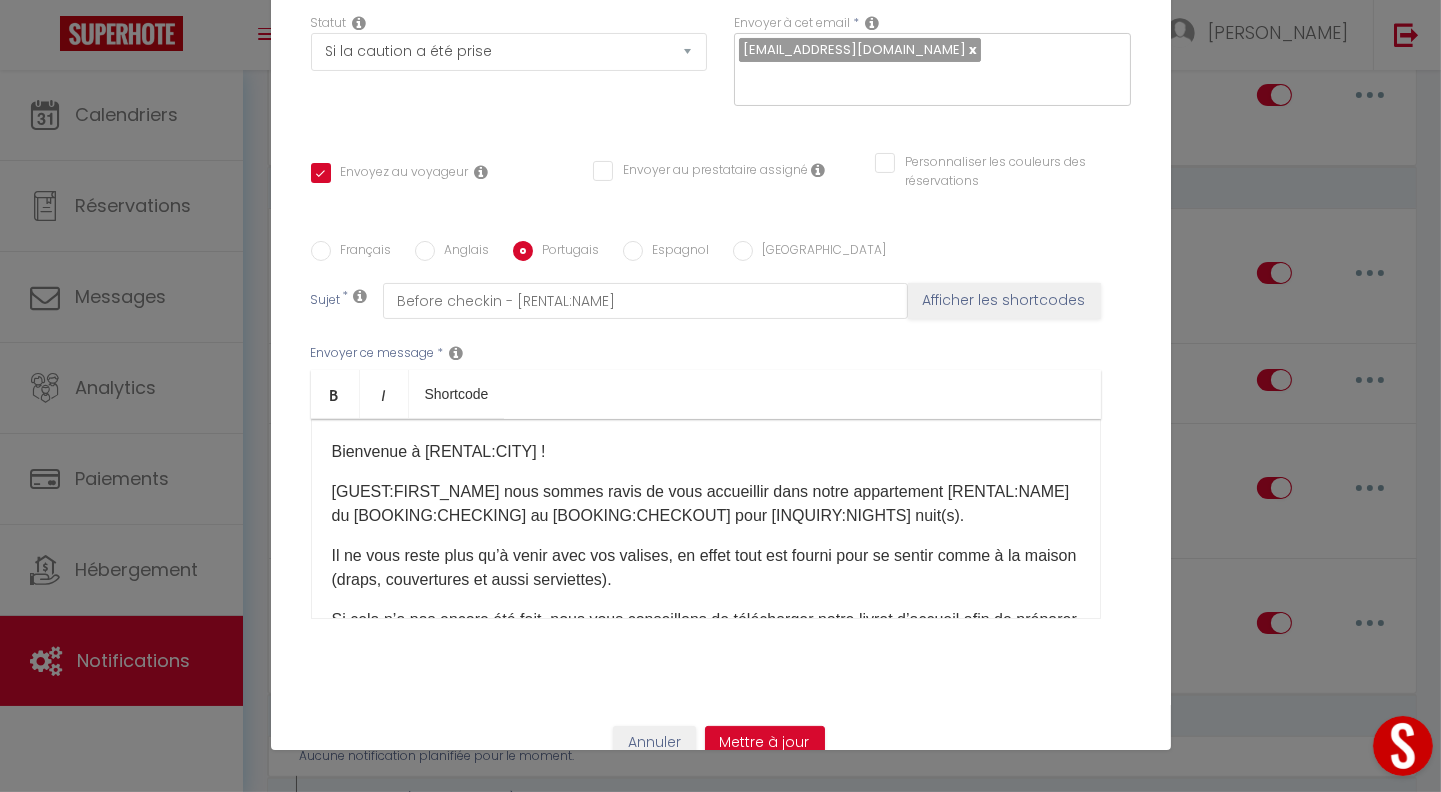 checkbox on "true" 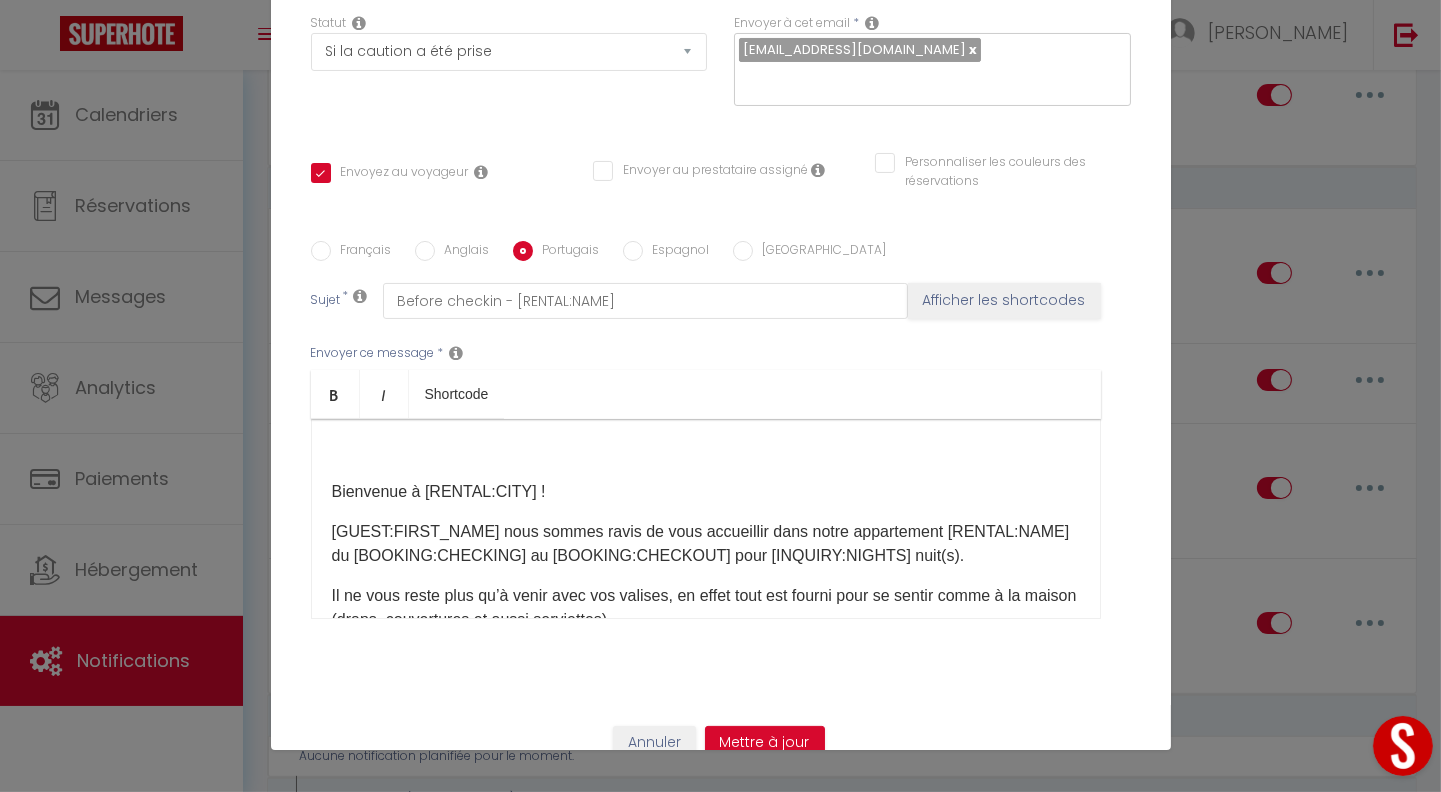 click on "Bienvenue à [RENTAL:CITY] !
[GUEST:FIRST_NAME]​​ nous sommes ravis de vous accueillir dans notre appartement [RENTAL:NAME]​​ du [BOOKING:CHECKING]​​ au [BOOKING:CHECKOUT]​​ pour [INQUIRY:NIGHTS]​​ nuit(s).
Il ne vous reste plus qu’à venir avec vos valises, en effet tout est fourni pour se sentir comme à la maison (draps, couvertures et aussi serviettes).
Si cela n’a pas encore été fait, nous vous conseillons de télécharger notre livret d’accueil afin de préparer au mieux votre séjour : [WELCOME_FORM_URL] et aussi les extra avec [Lien_CozyUp]​
L'Entrée dans l'appartement est AUTOMATISEE et est située au [RENTAL:ADDRESS]​​.
A votre arrivée le [BOOKING:CHECKING]​​ (Possible à partir de [checkin_hour])
DIGICODE DE [RENTAL:NAME] : [The_keys_Digicode​]​​
Suivez les étapes suivantes :
Si vous avez une voiture, il y a des places de parking dans la rue.
ATTENTION : Le numéro est le 11 bis.
​" at bounding box center (706, 519) 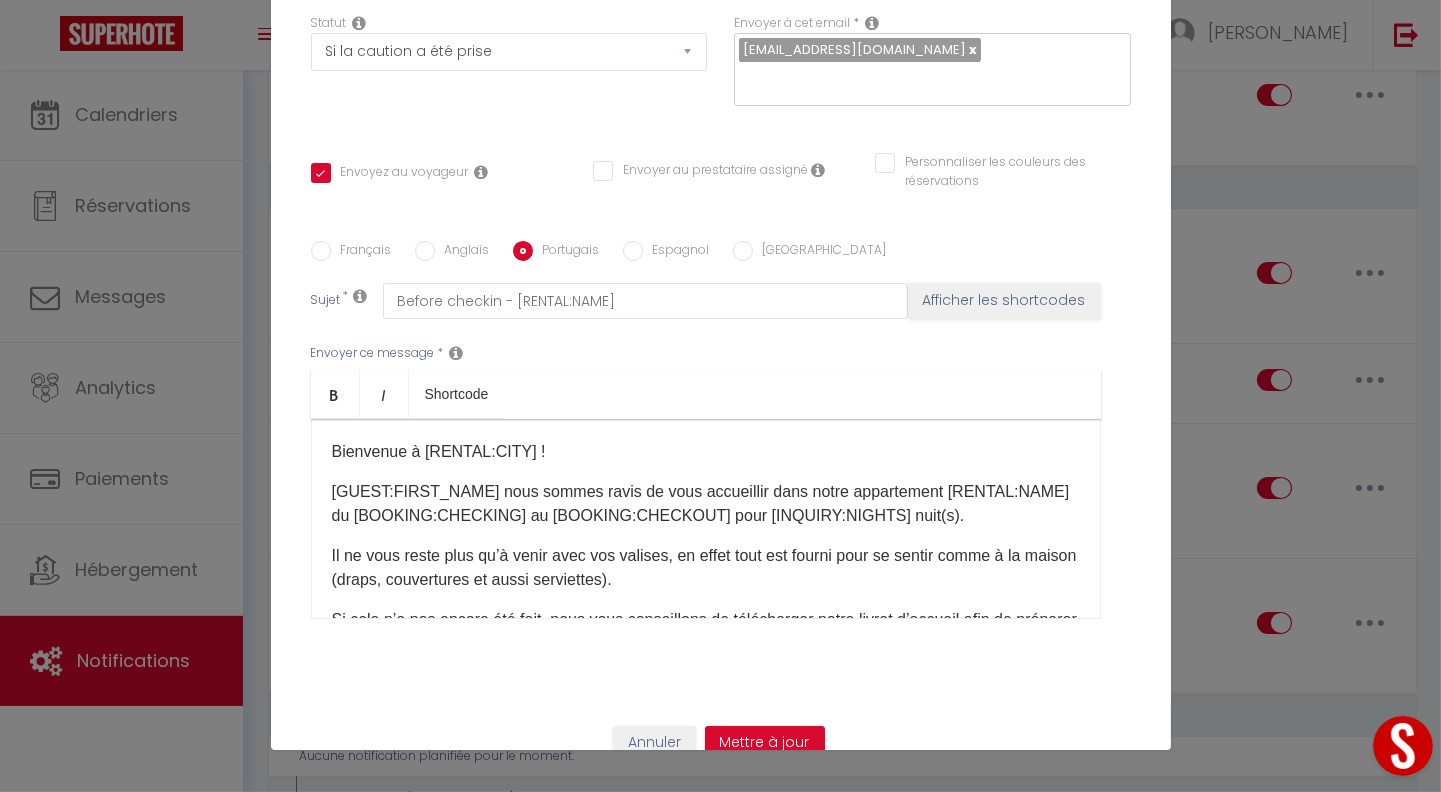 click on "Espagnol" at bounding box center (633, 251) 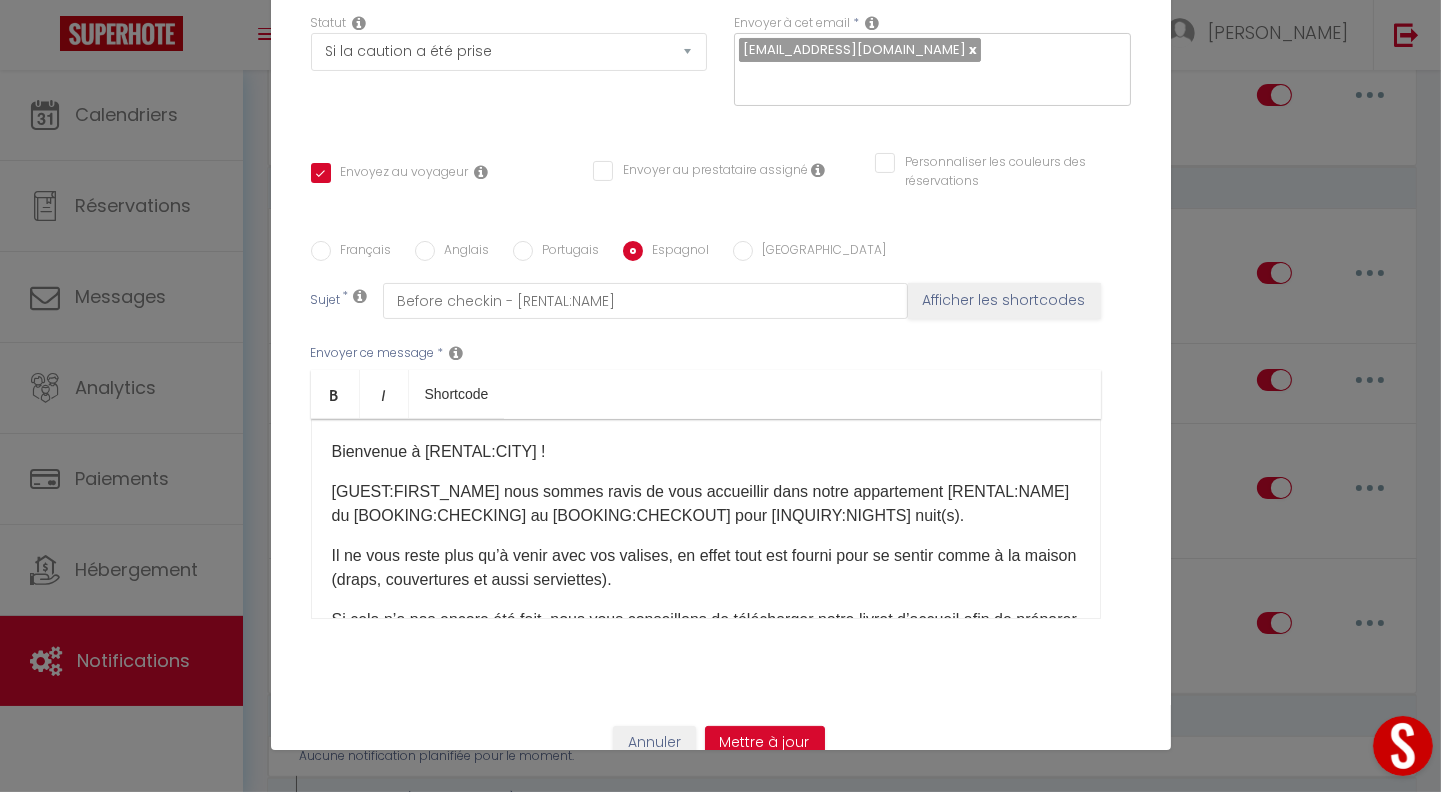 checkbox on "true" 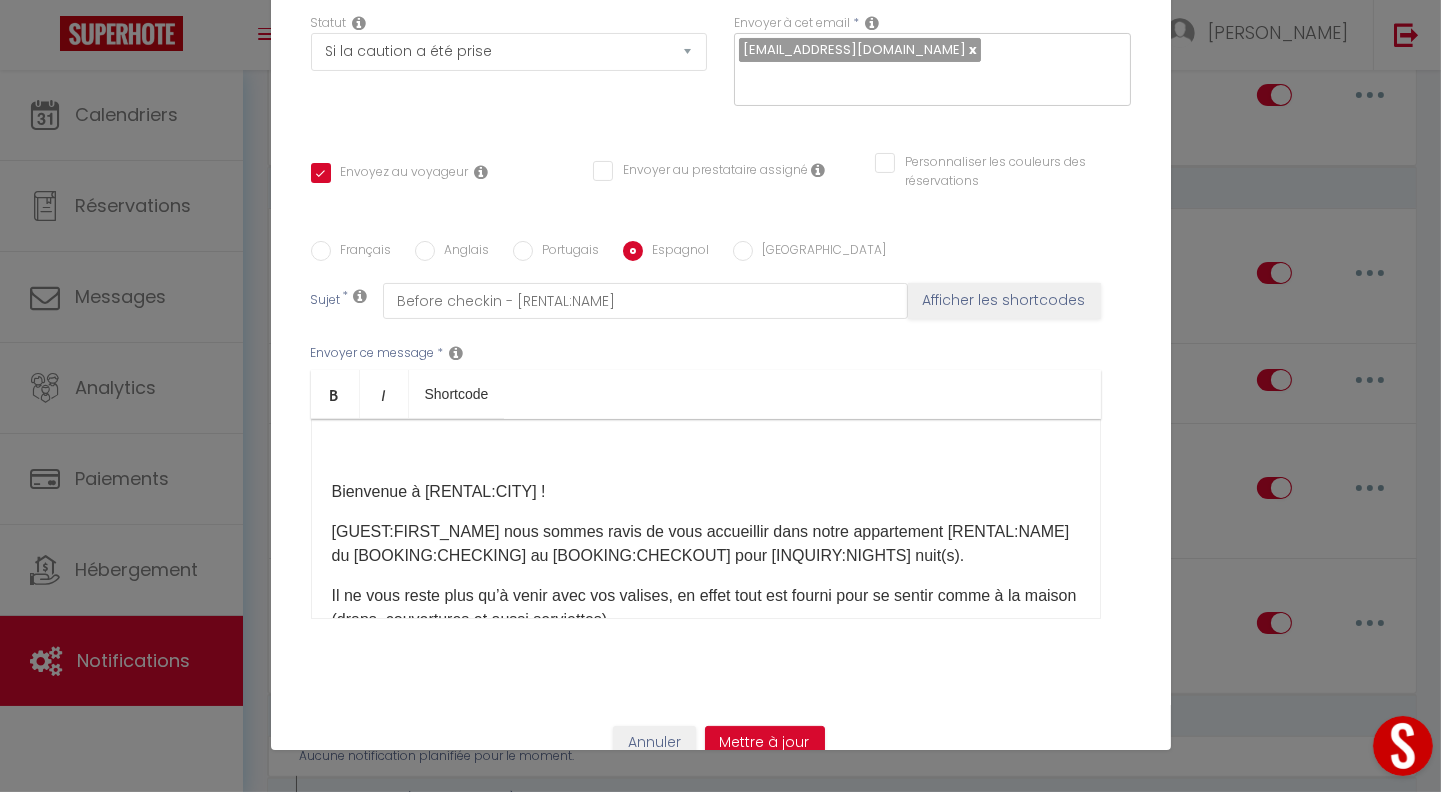 click on "Bienvenue à [RENTAL:CITY] !" at bounding box center [706, 492] 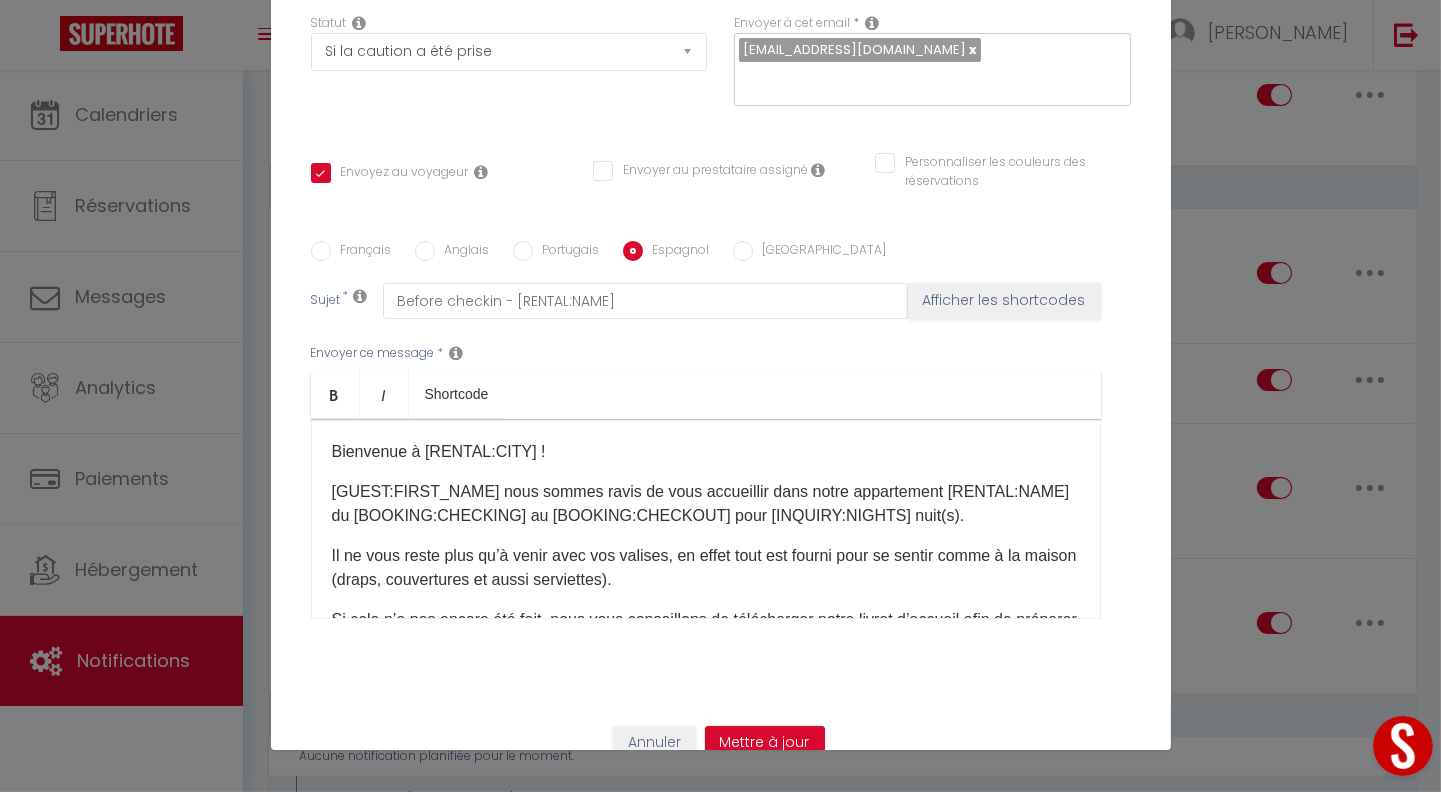 click on "[GEOGRAPHIC_DATA]" at bounding box center (743, 251) 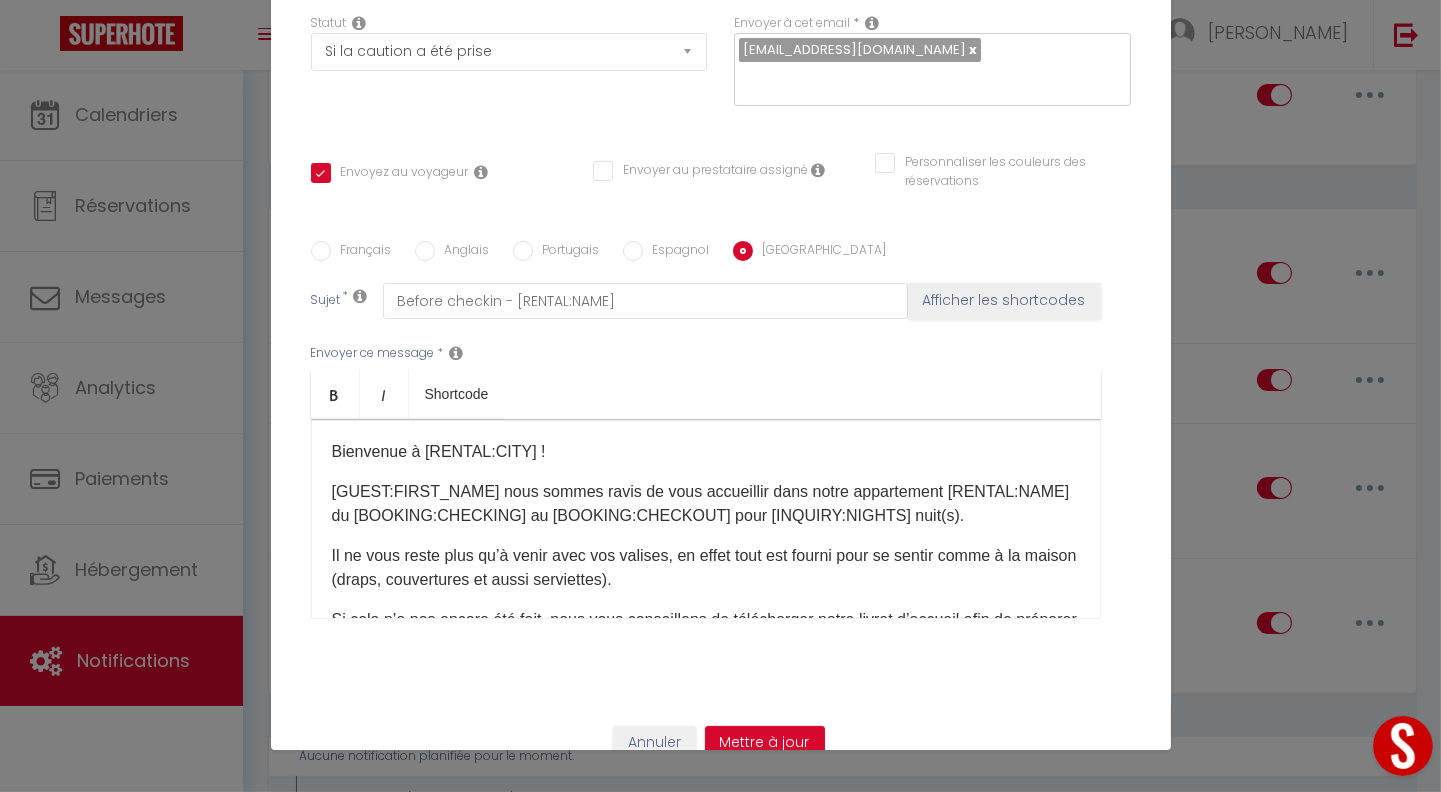 checkbox on "true" 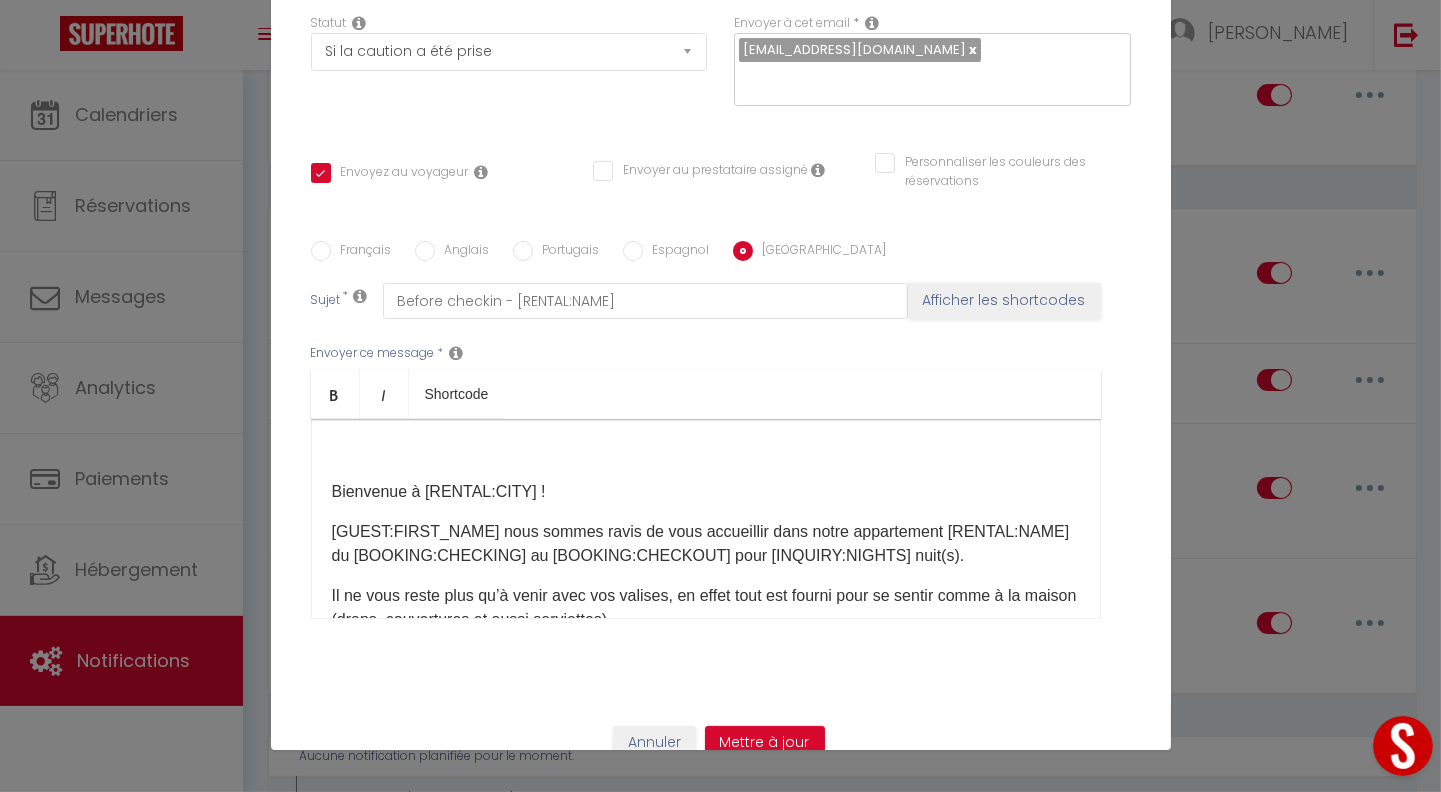 click on "Bienvenue à [RENTAL:CITY] !" at bounding box center (706, 492) 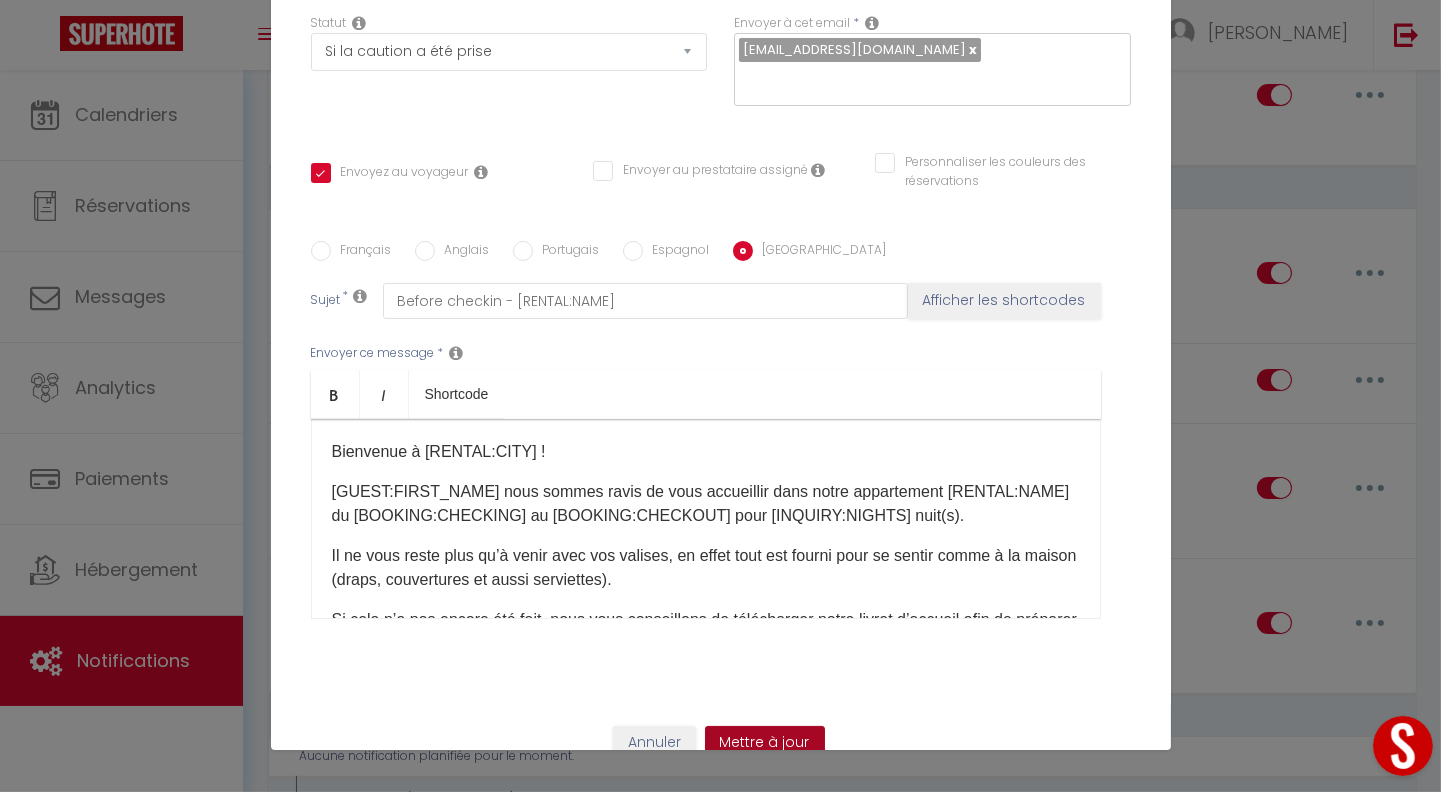 click on "Mettre à jour" at bounding box center [765, 743] 